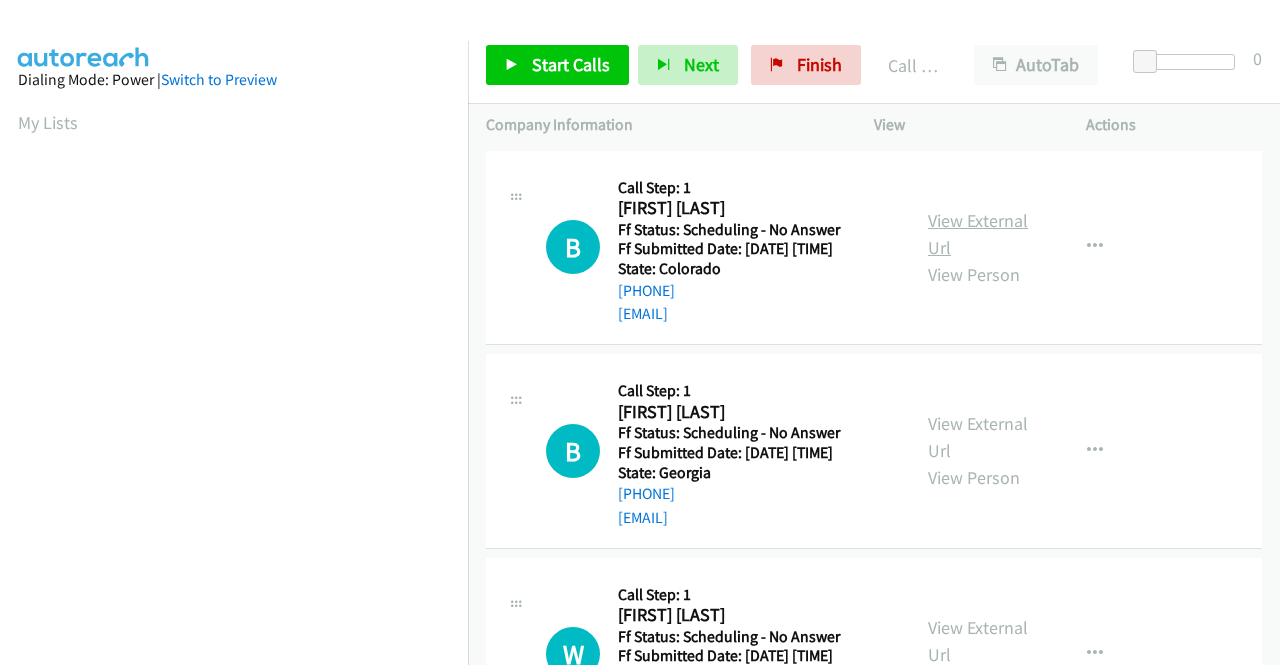 scroll, scrollTop: 0, scrollLeft: 0, axis: both 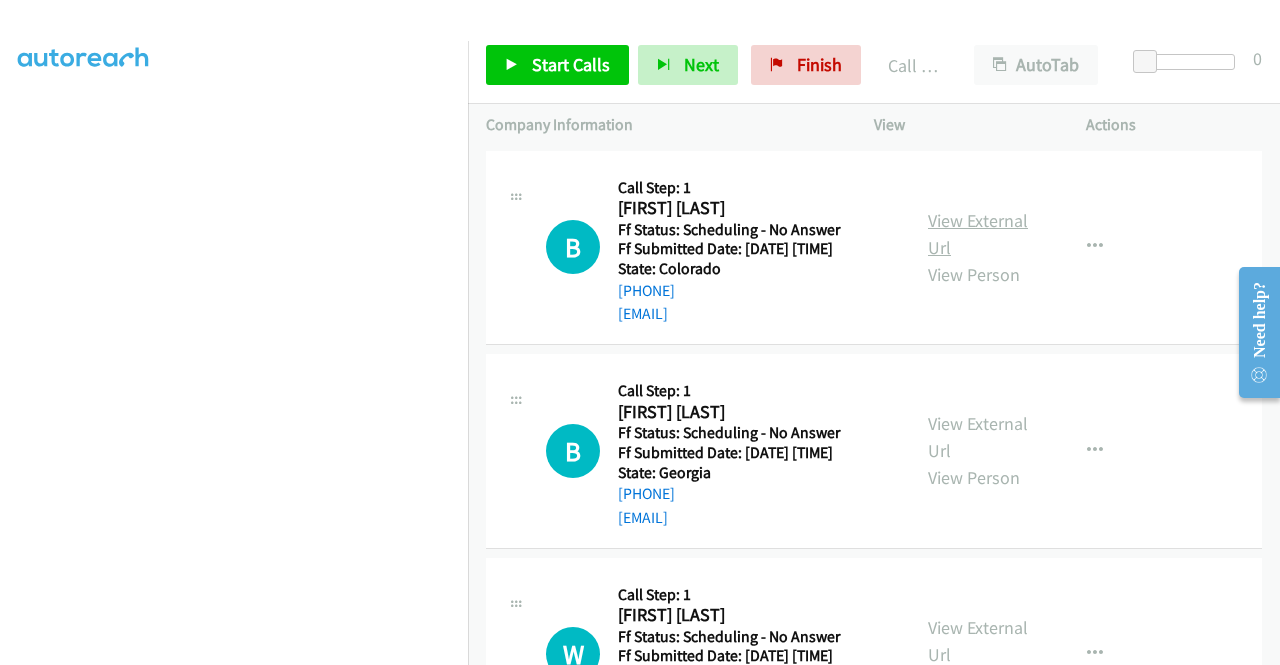 click on "View External Url" at bounding box center [978, 234] 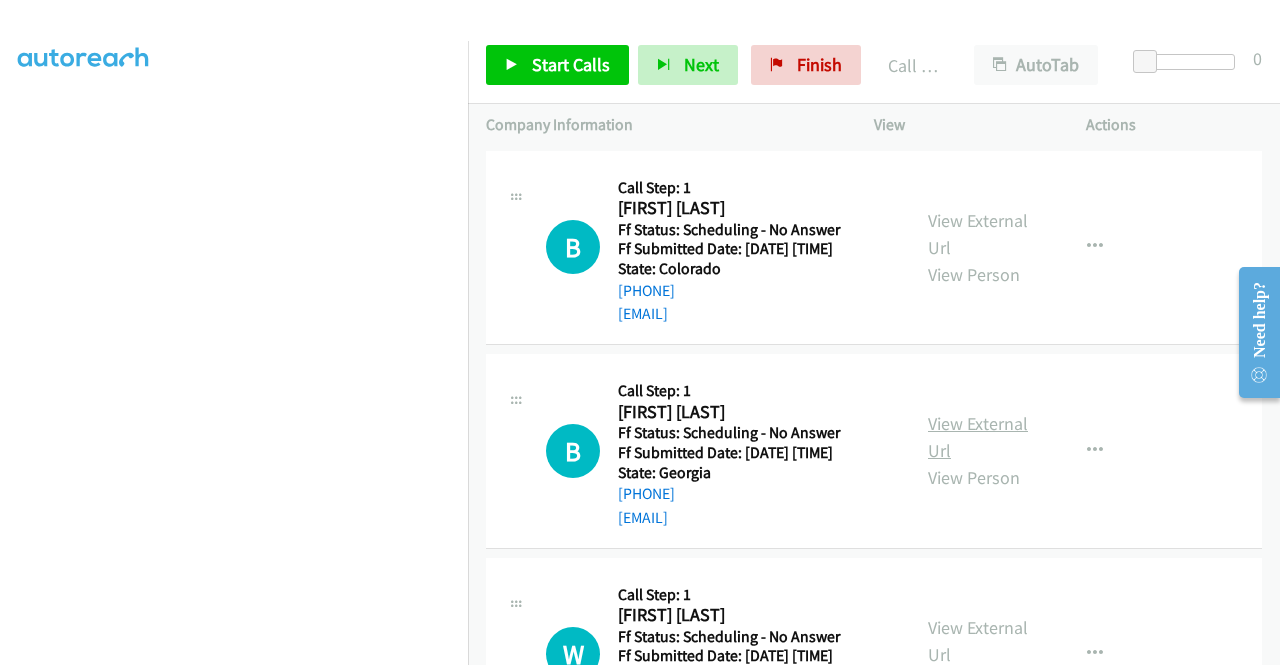 click on "View External Url" at bounding box center (978, 437) 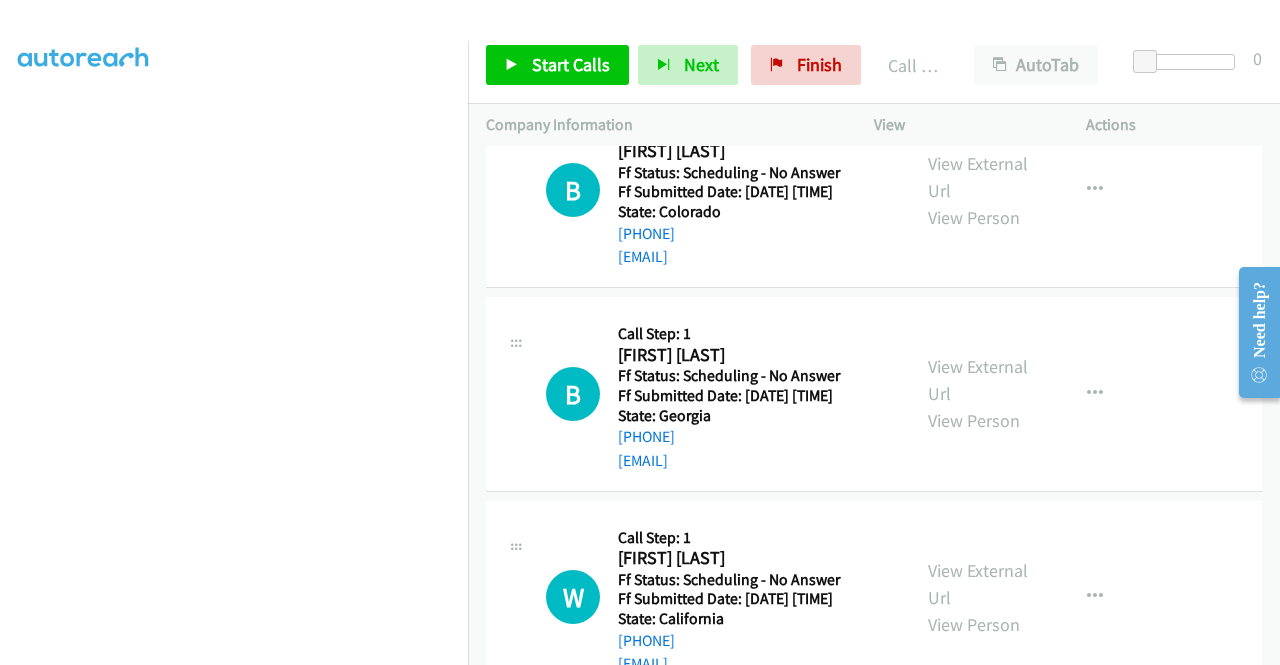 scroll, scrollTop: 100, scrollLeft: 0, axis: vertical 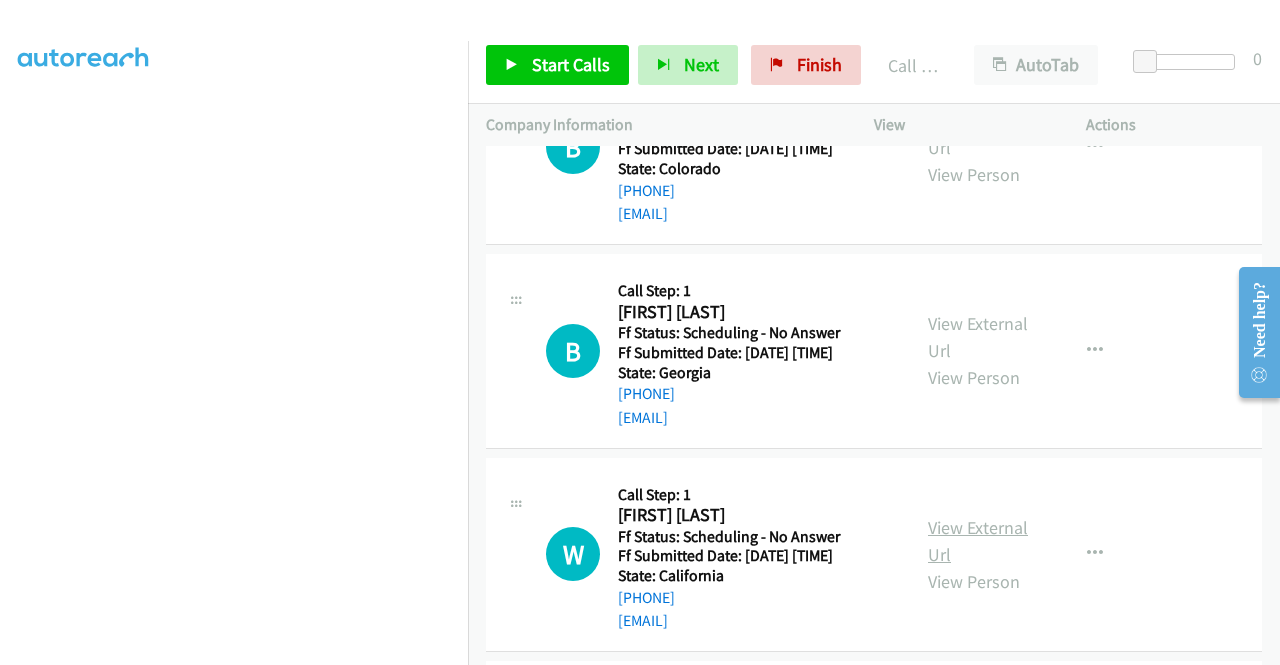 click on "View External Url" at bounding box center [978, 541] 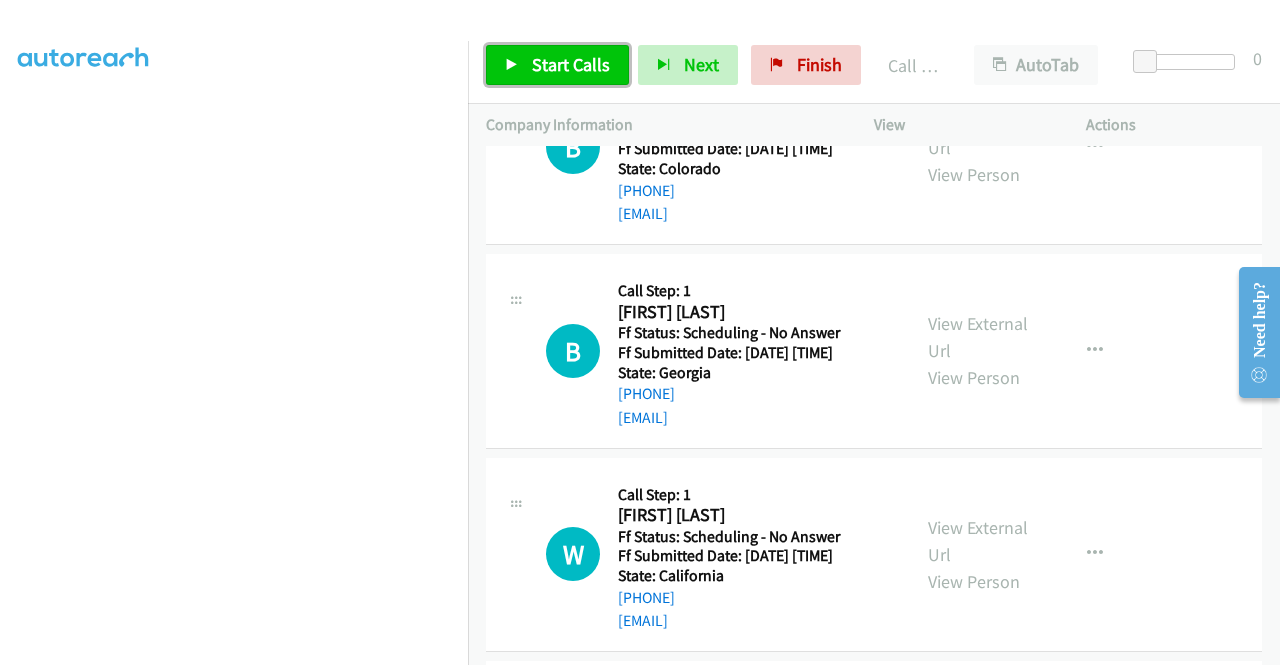 click on "Start Calls" at bounding box center (557, 65) 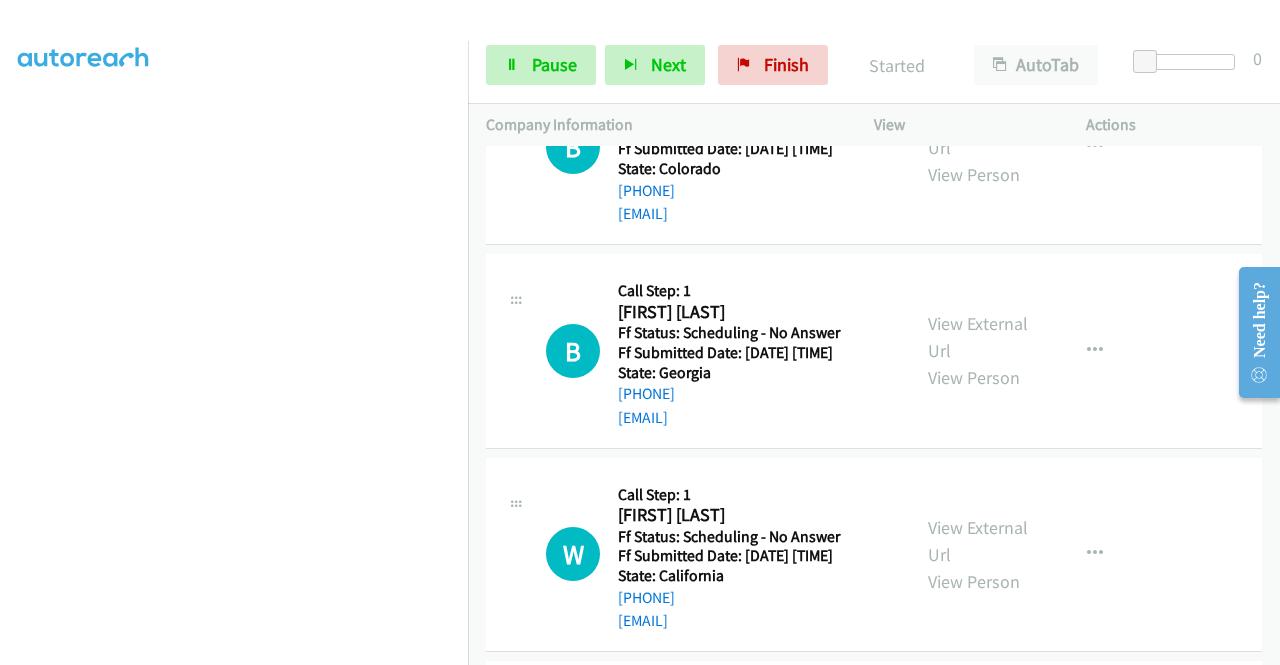 scroll, scrollTop: 0, scrollLeft: 0, axis: both 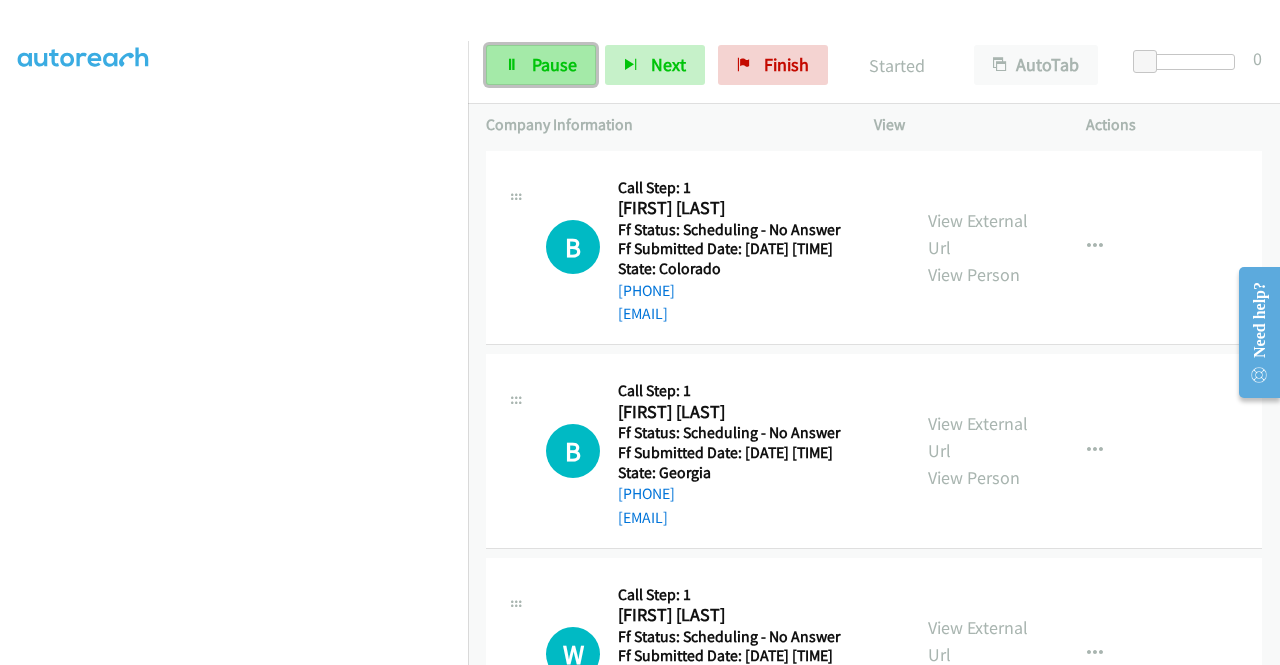 click on "Pause" at bounding box center (554, 64) 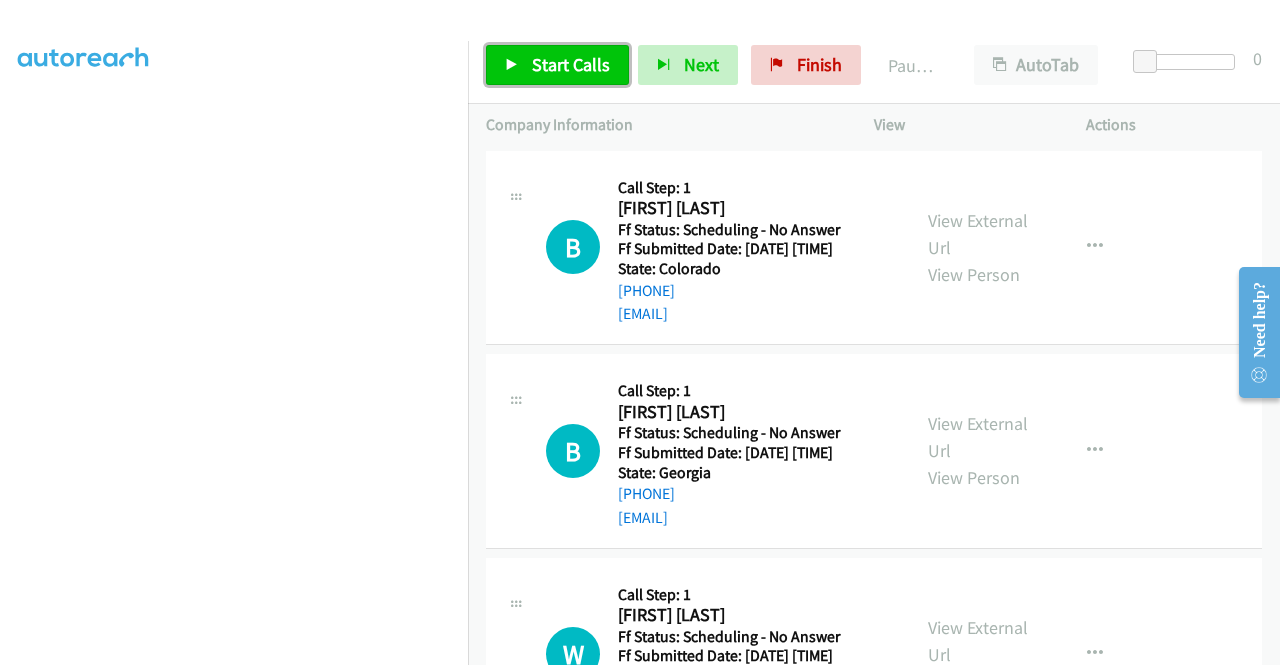 click on "Start Calls" at bounding box center [571, 64] 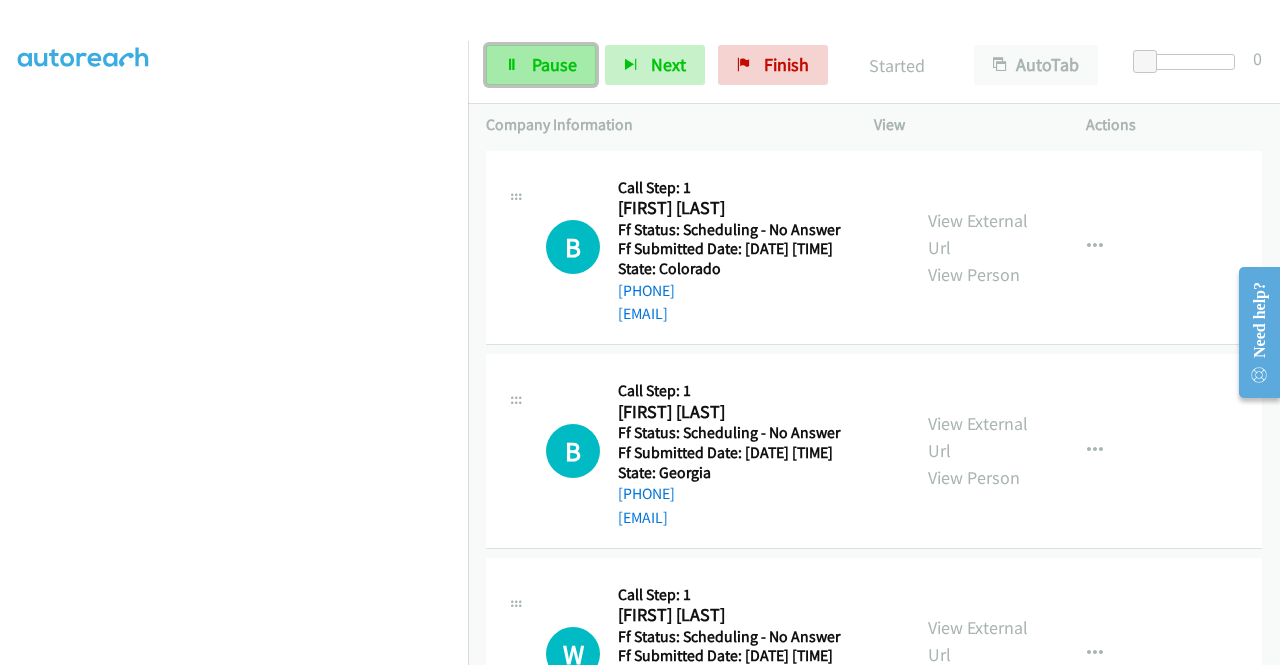 click on "Pause" at bounding box center [541, 65] 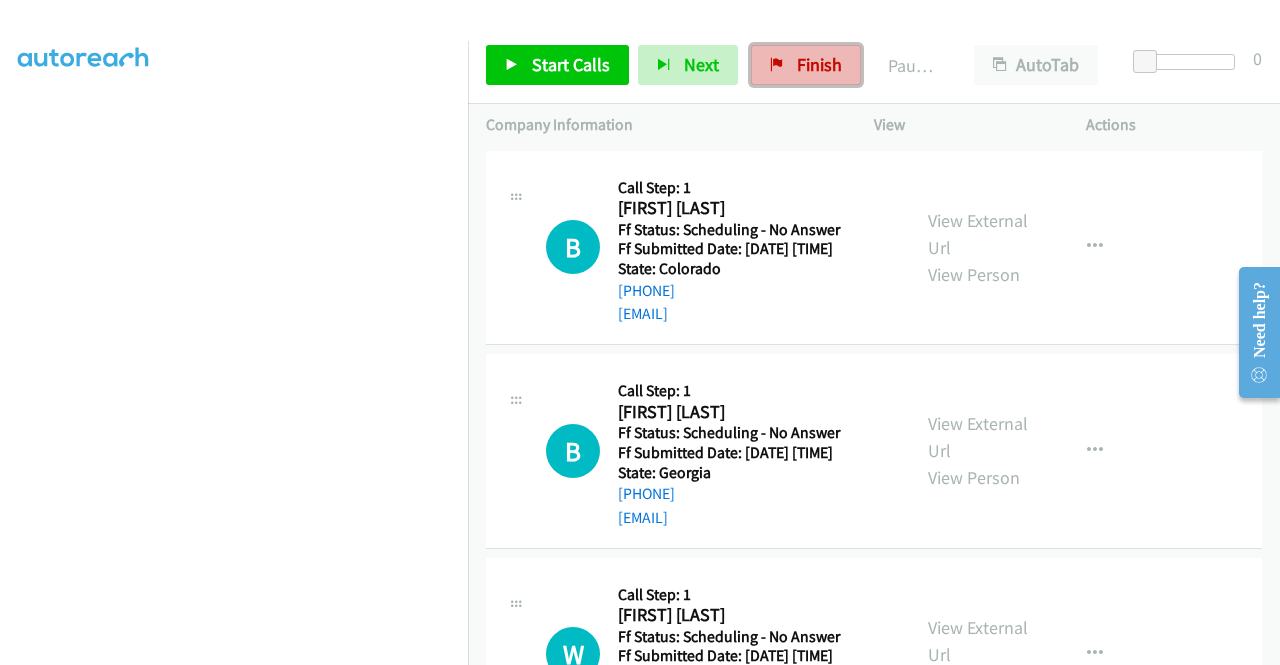 click on "Finish" at bounding box center [806, 65] 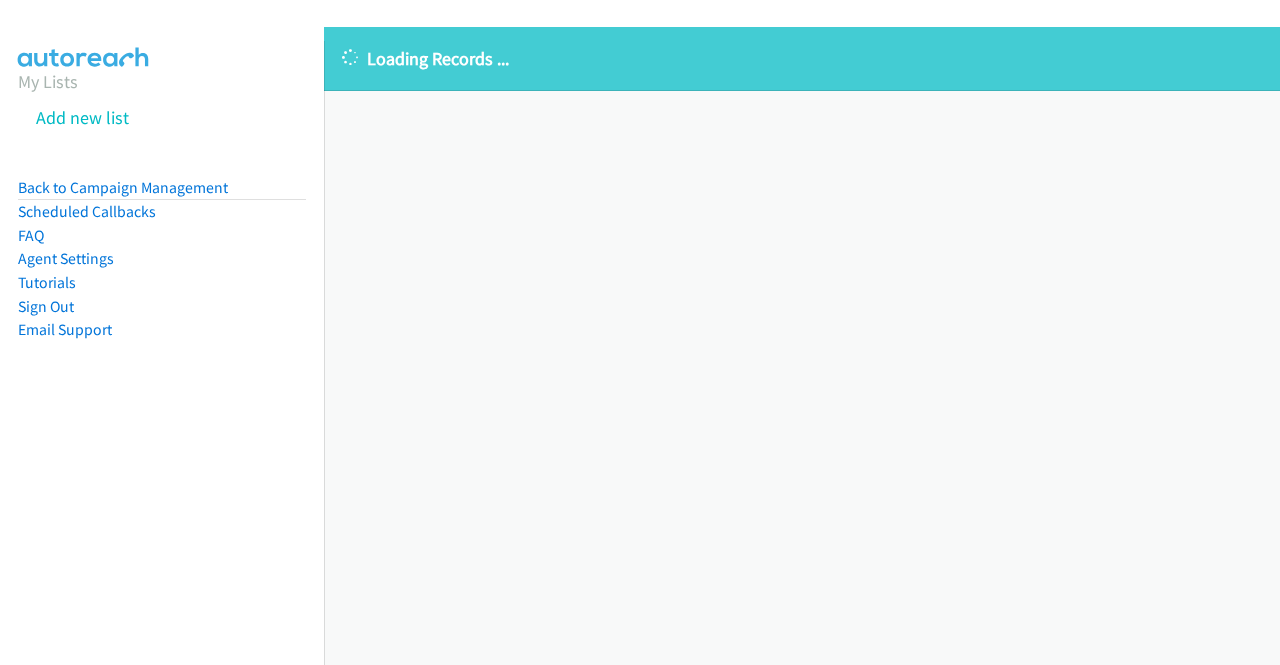 scroll, scrollTop: 0, scrollLeft: 0, axis: both 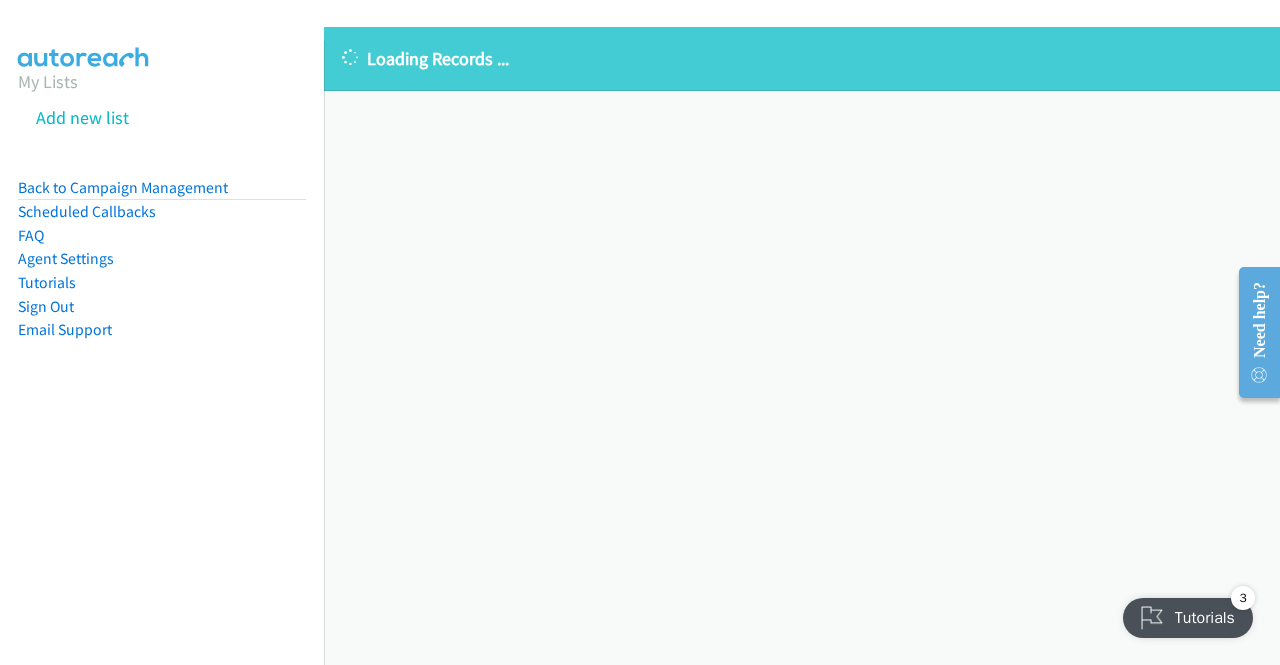 click on "Loading Records ...
Sorry, something went wrong please try again." at bounding box center [802, 346] 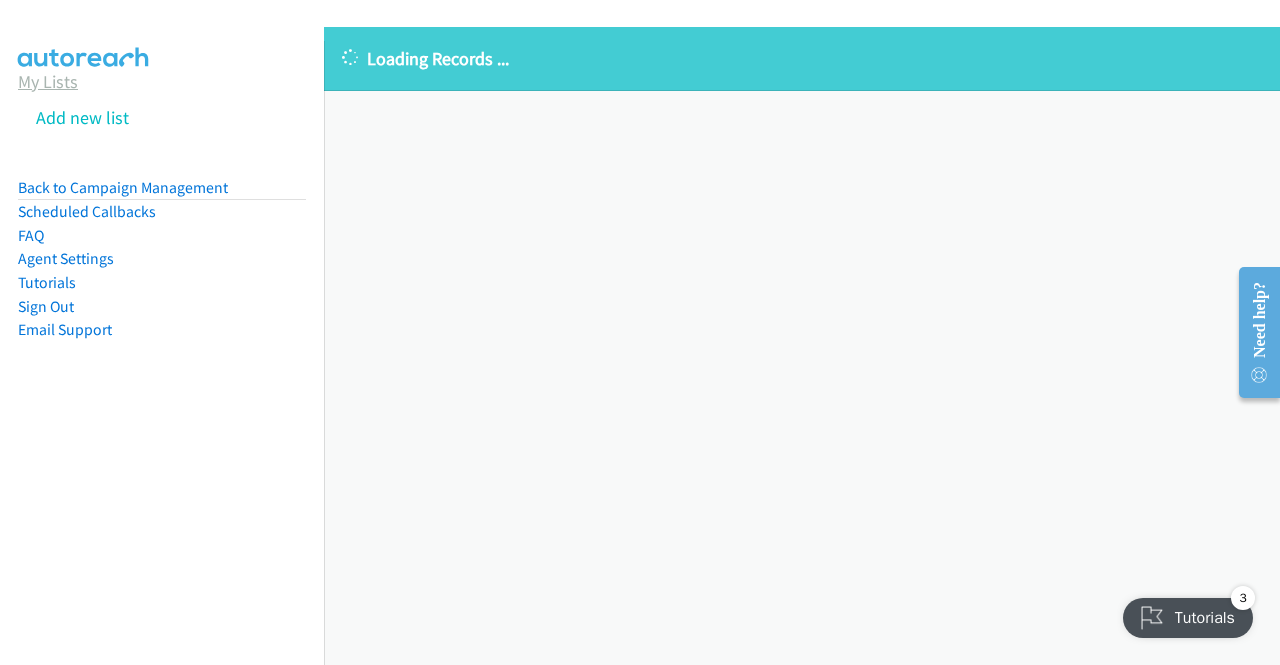 click on "My Lists" at bounding box center [48, 81] 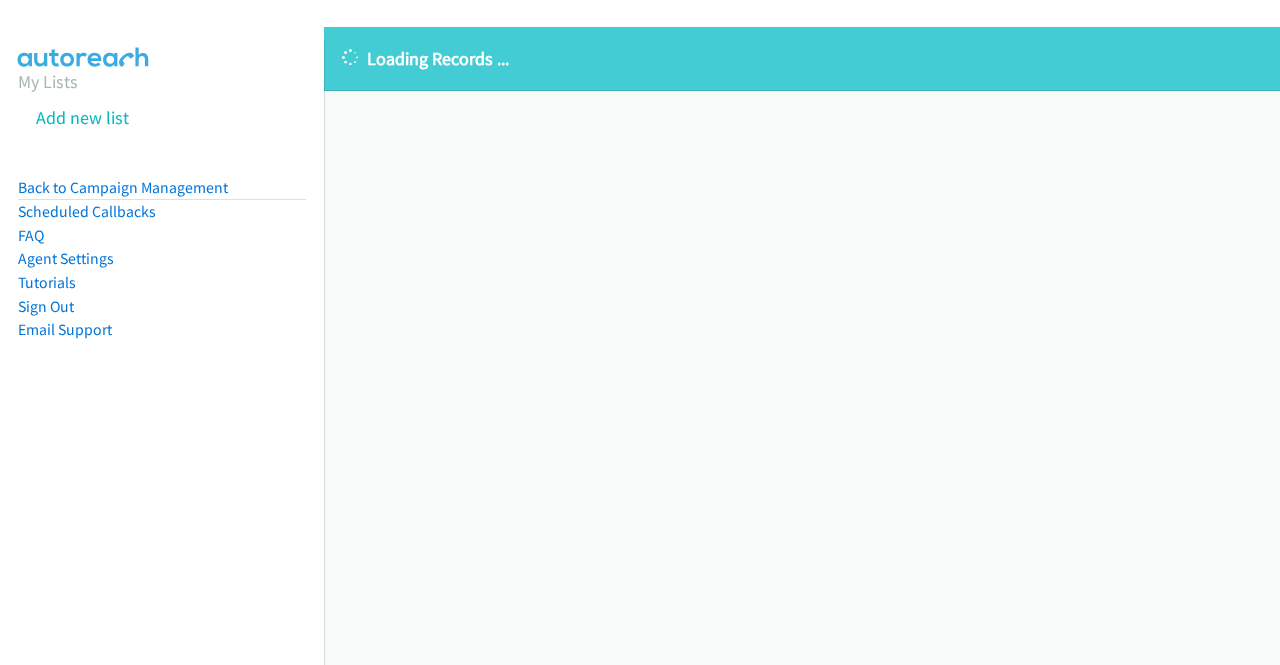 scroll, scrollTop: 0, scrollLeft: 0, axis: both 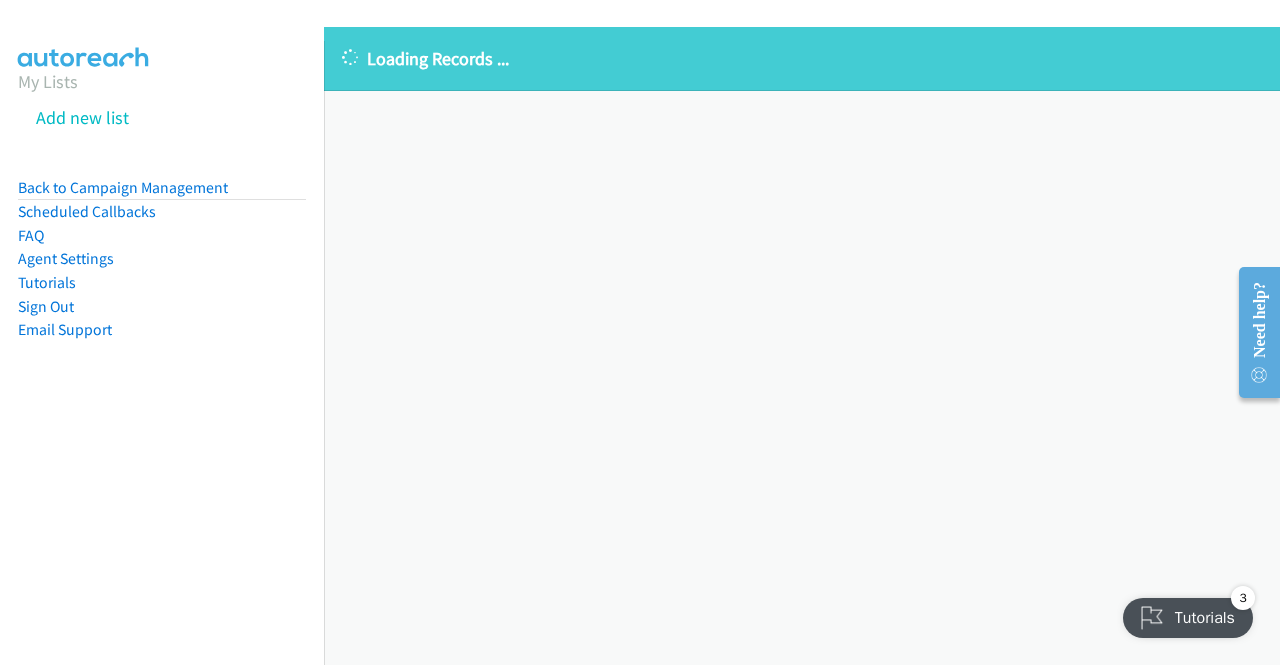 drag, startPoint x: 1097, startPoint y: 313, endPoint x: 1084, endPoint y: 304, distance: 15.811388 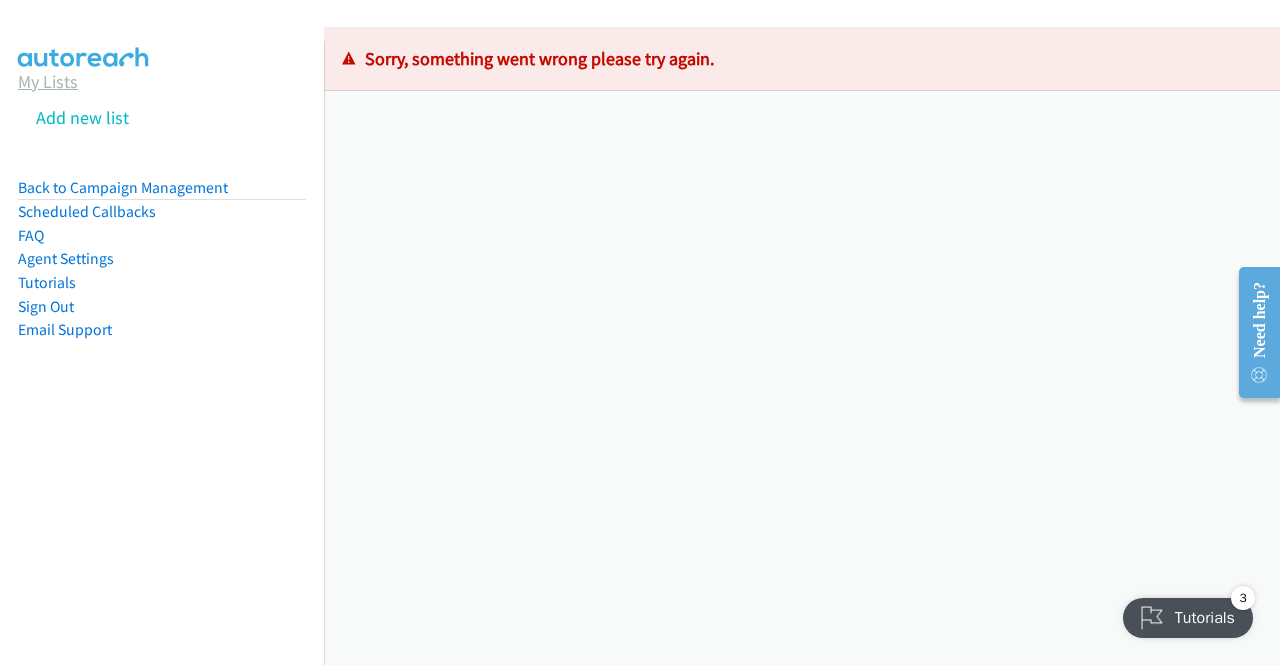 click on "My Lists" at bounding box center [48, 81] 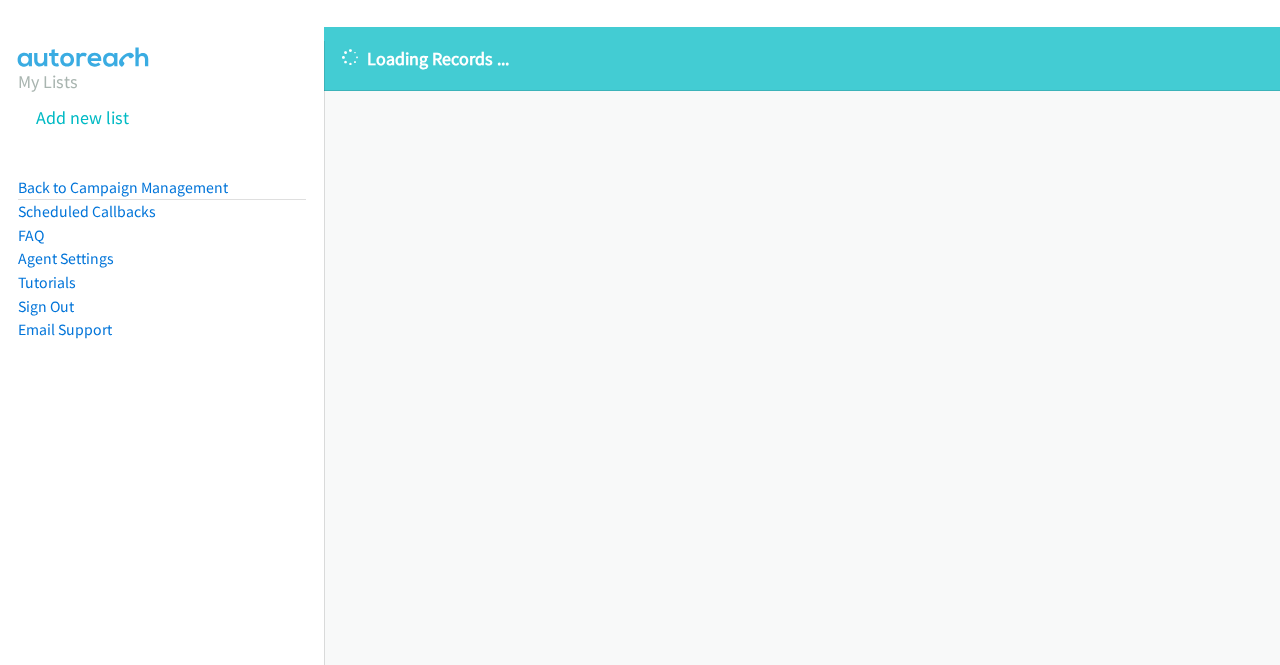 scroll, scrollTop: 0, scrollLeft: 0, axis: both 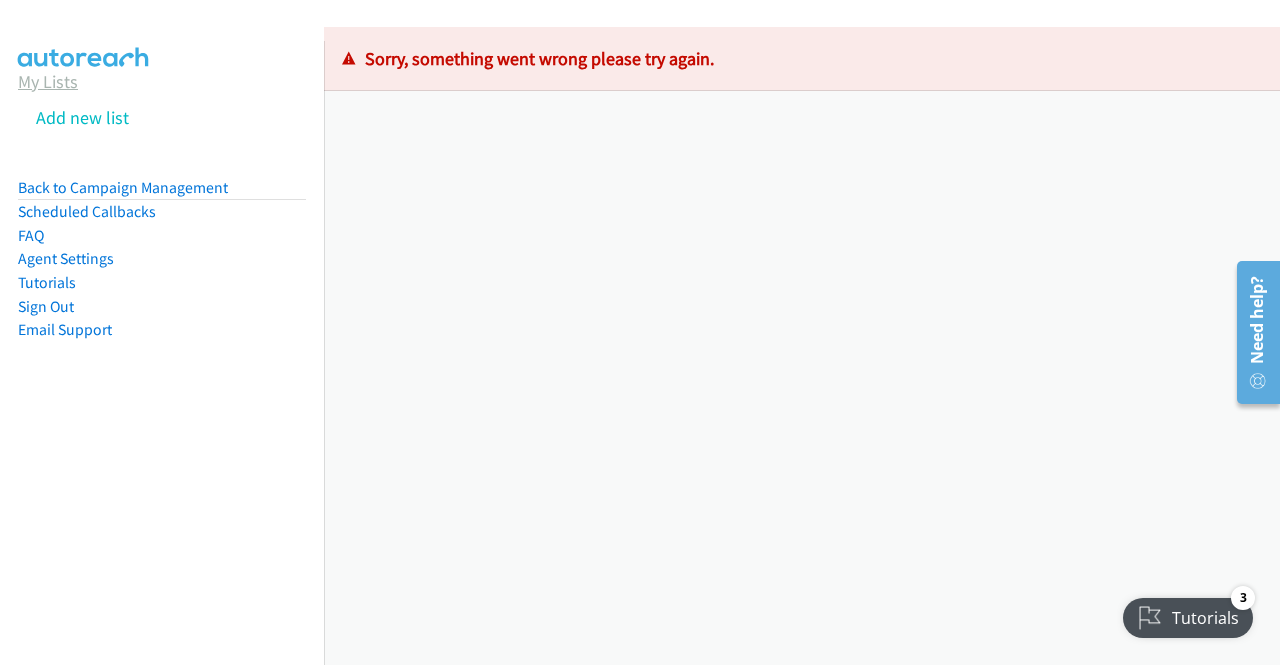 click on "My Lists" at bounding box center [48, 81] 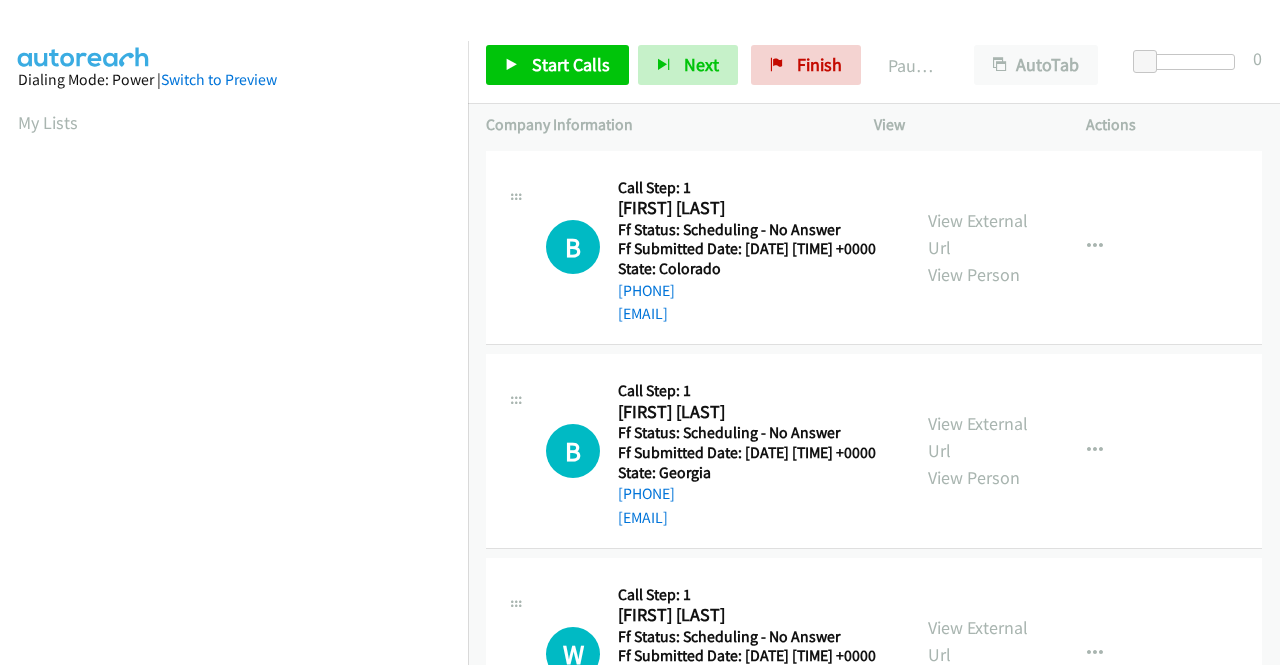 scroll, scrollTop: 0, scrollLeft: 0, axis: both 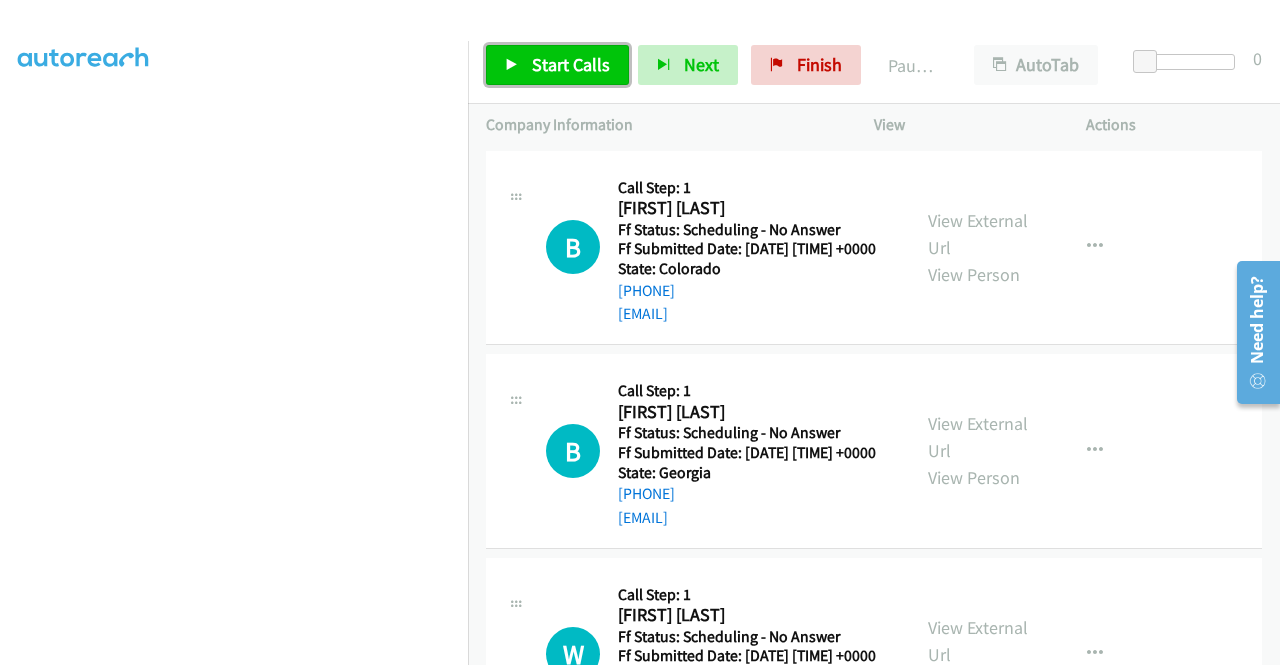 click on "Start Calls" at bounding box center (557, 65) 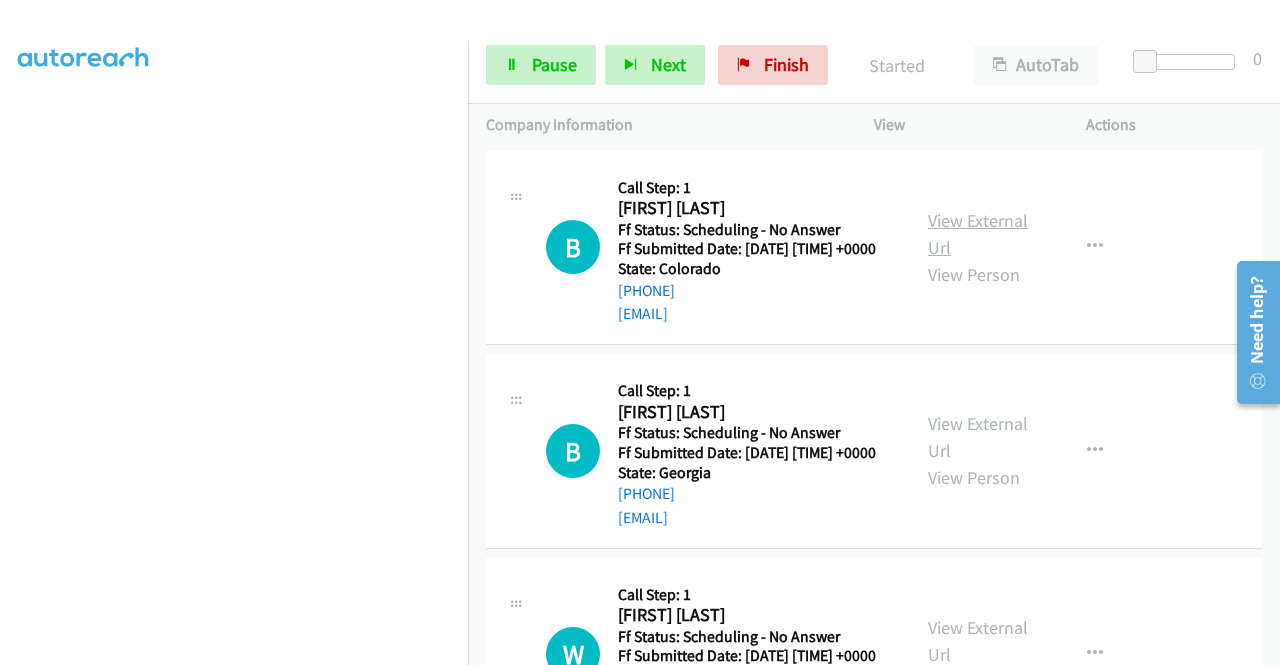 click on "View External Url" at bounding box center [978, 234] 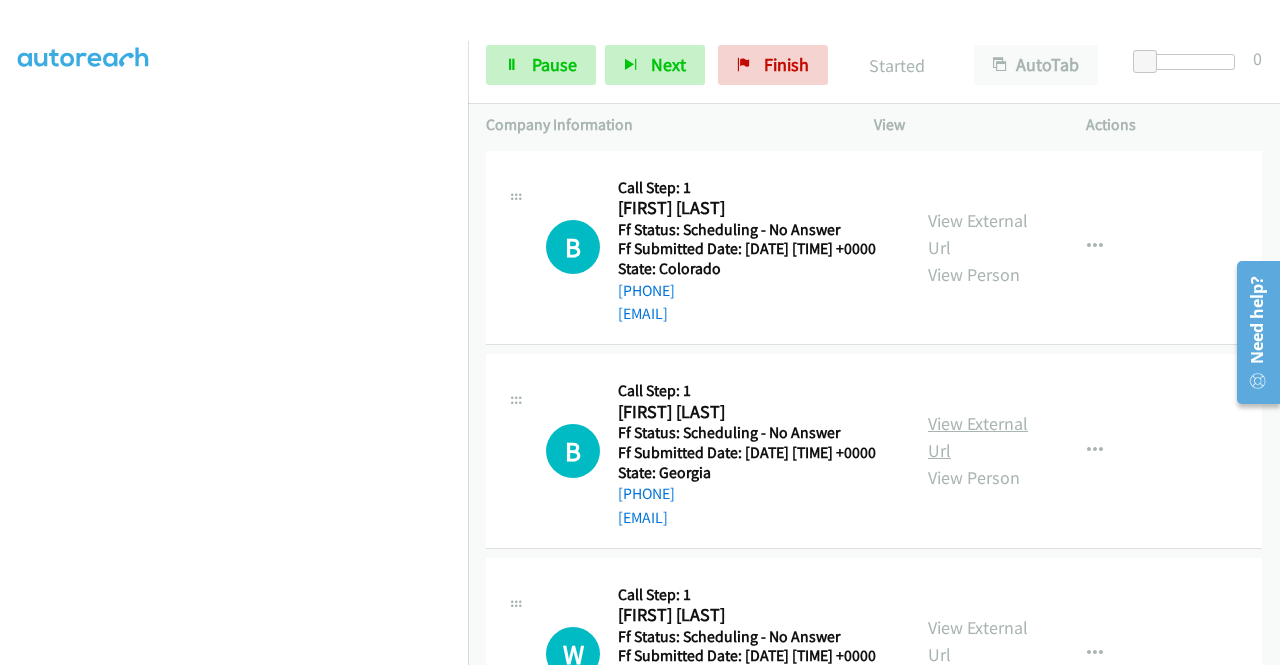 click on "View External Url" at bounding box center (978, 437) 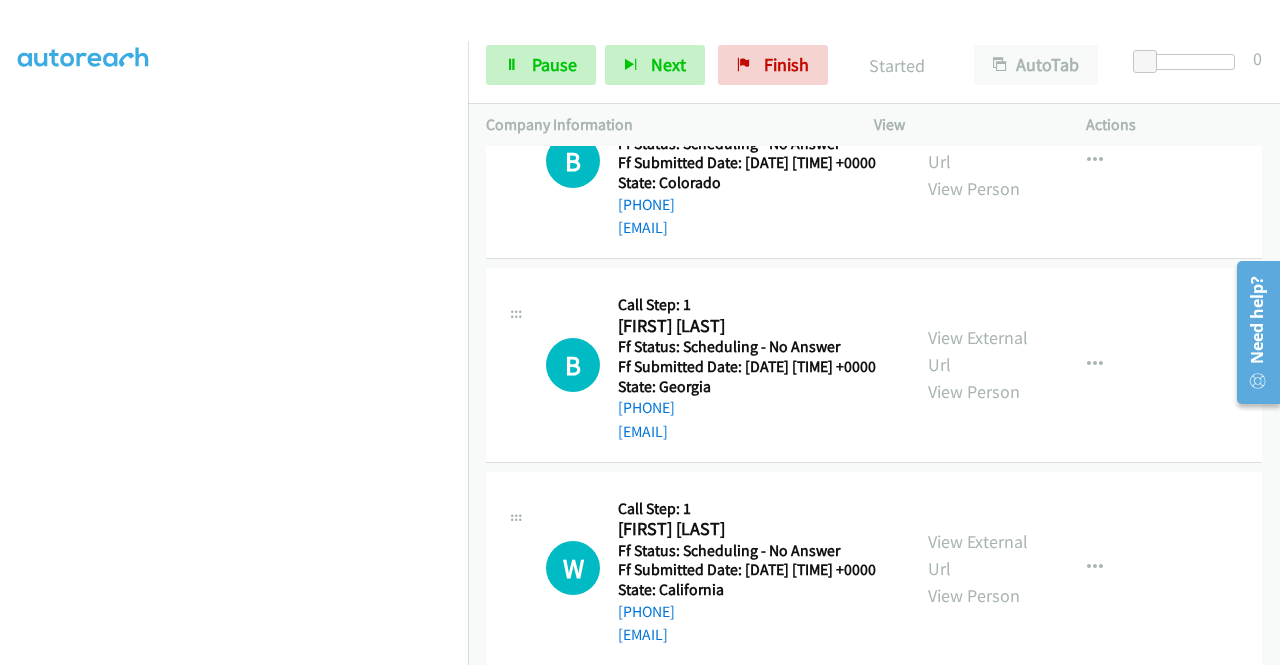 scroll, scrollTop: 200, scrollLeft: 0, axis: vertical 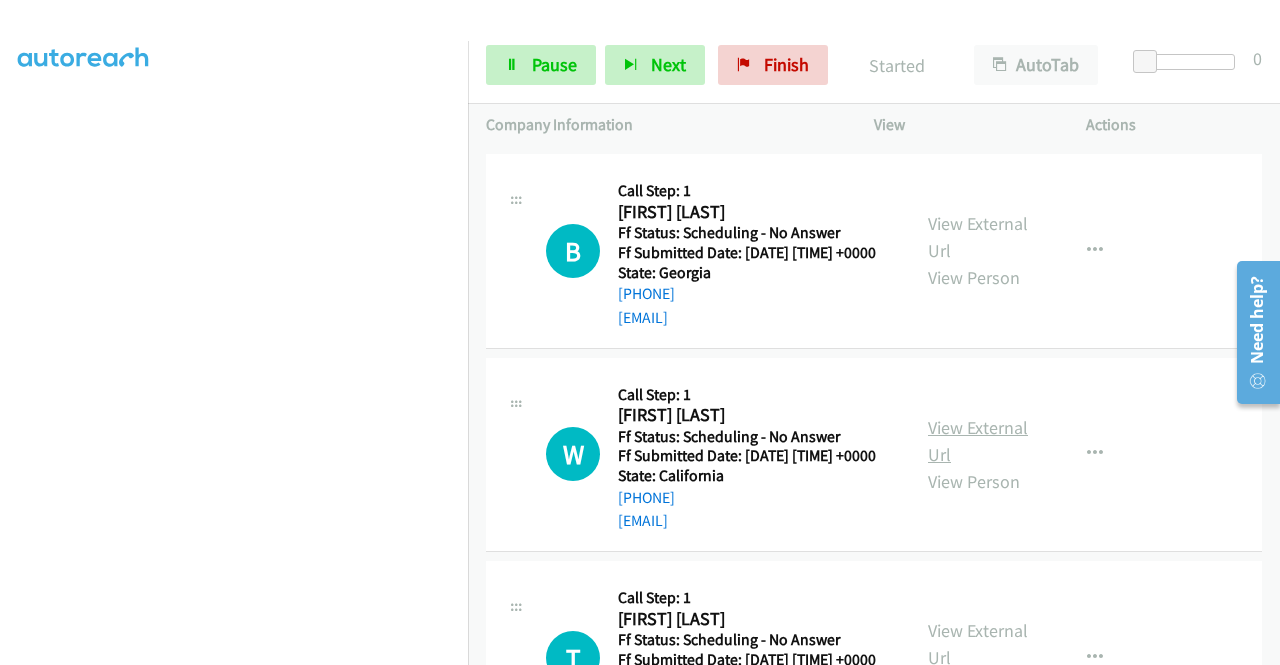 click on "View External Url" at bounding box center [978, 441] 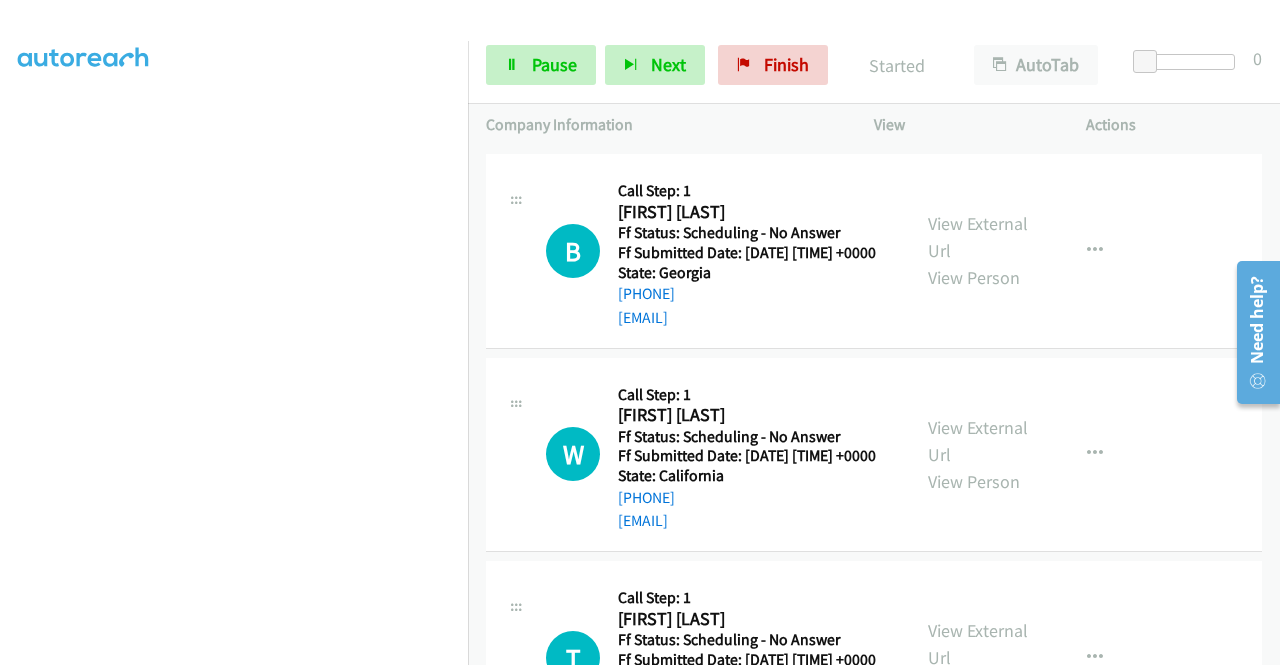 scroll, scrollTop: 400, scrollLeft: 0, axis: vertical 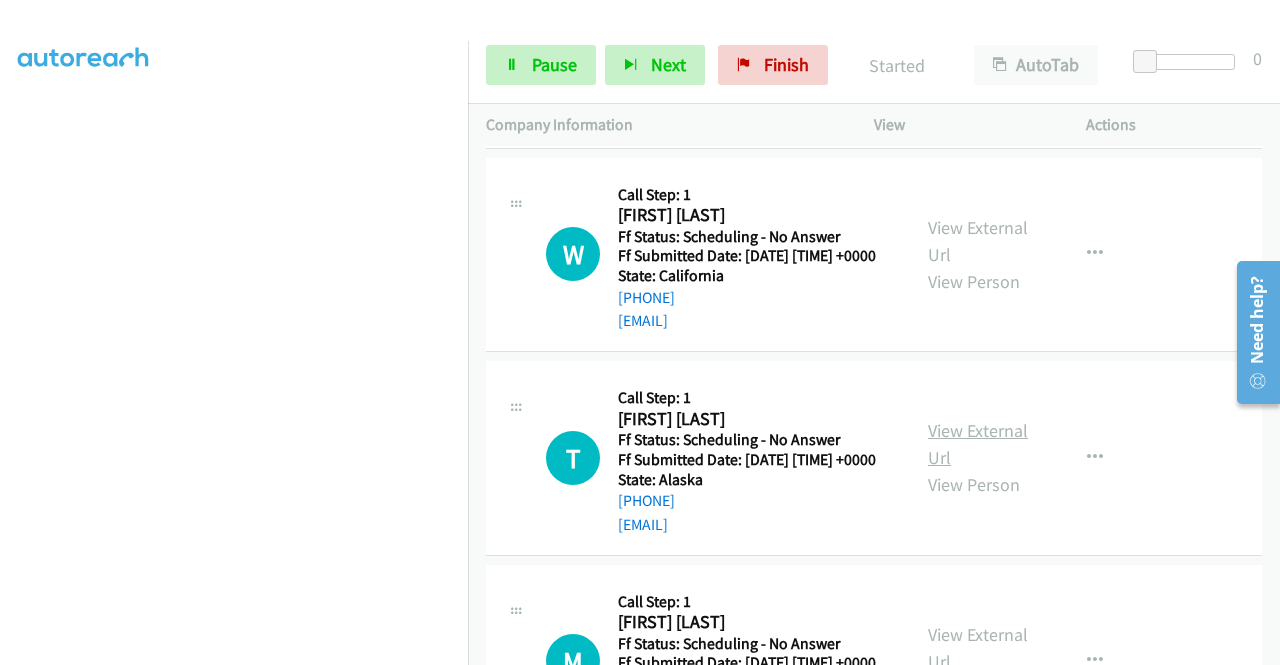 click on "View External Url" at bounding box center [978, 444] 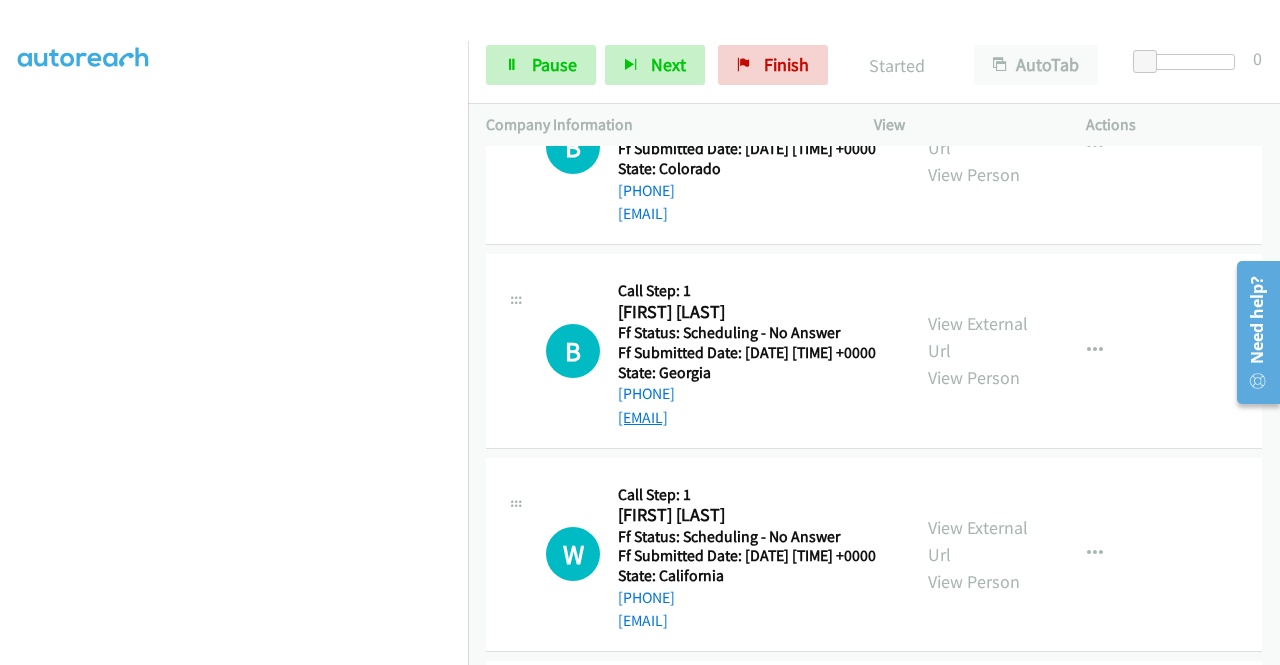 scroll, scrollTop: 0, scrollLeft: 0, axis: both 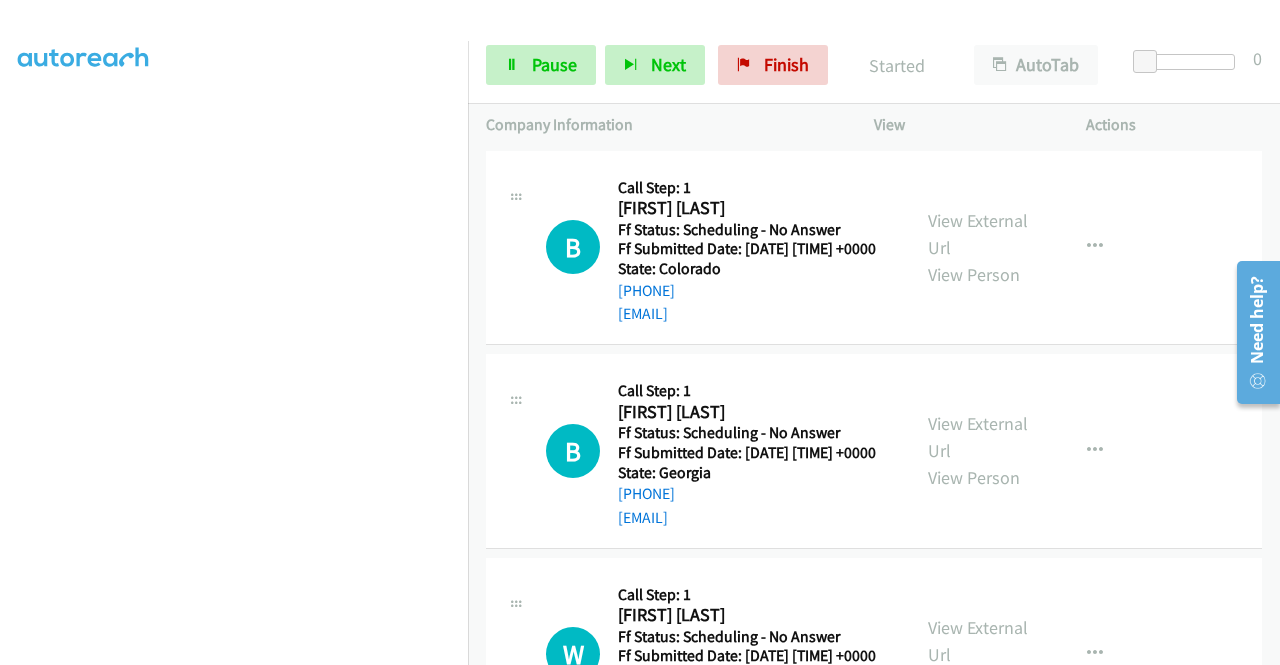 drag, startPoint x: 1089, startPoint y: 367, endPoint x: 1074, endPoint y: 357, distance: 18.027756 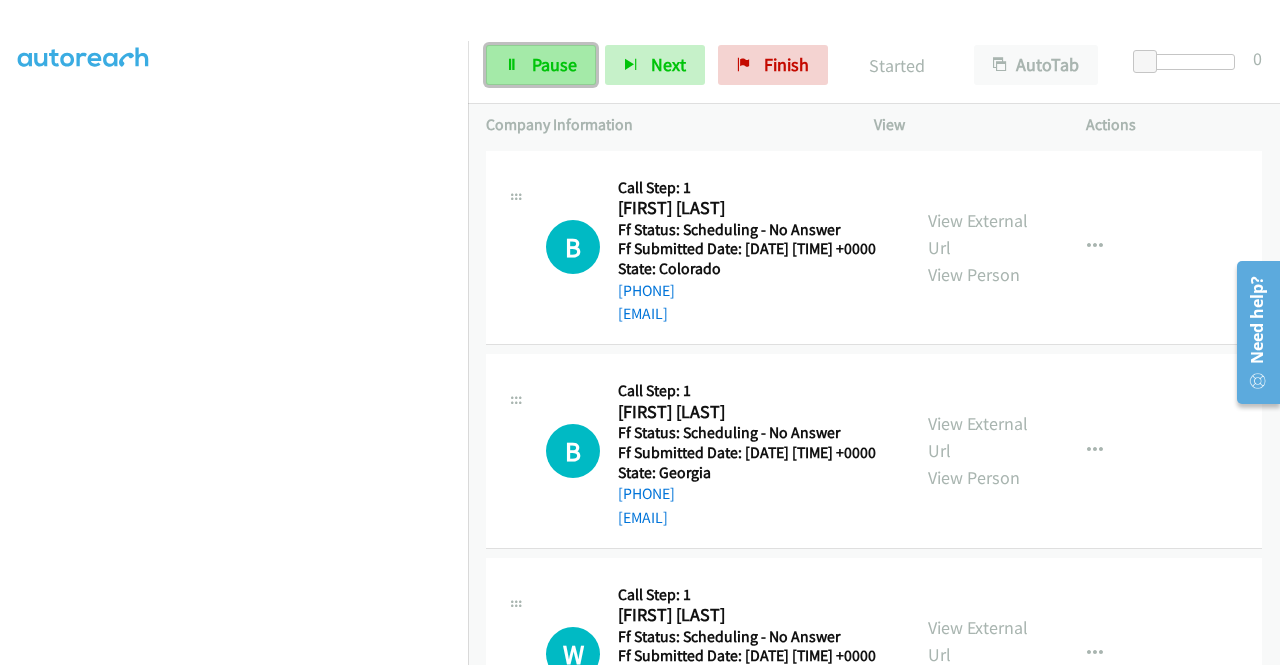 click on "Pause" at bounding box center (554, 64) 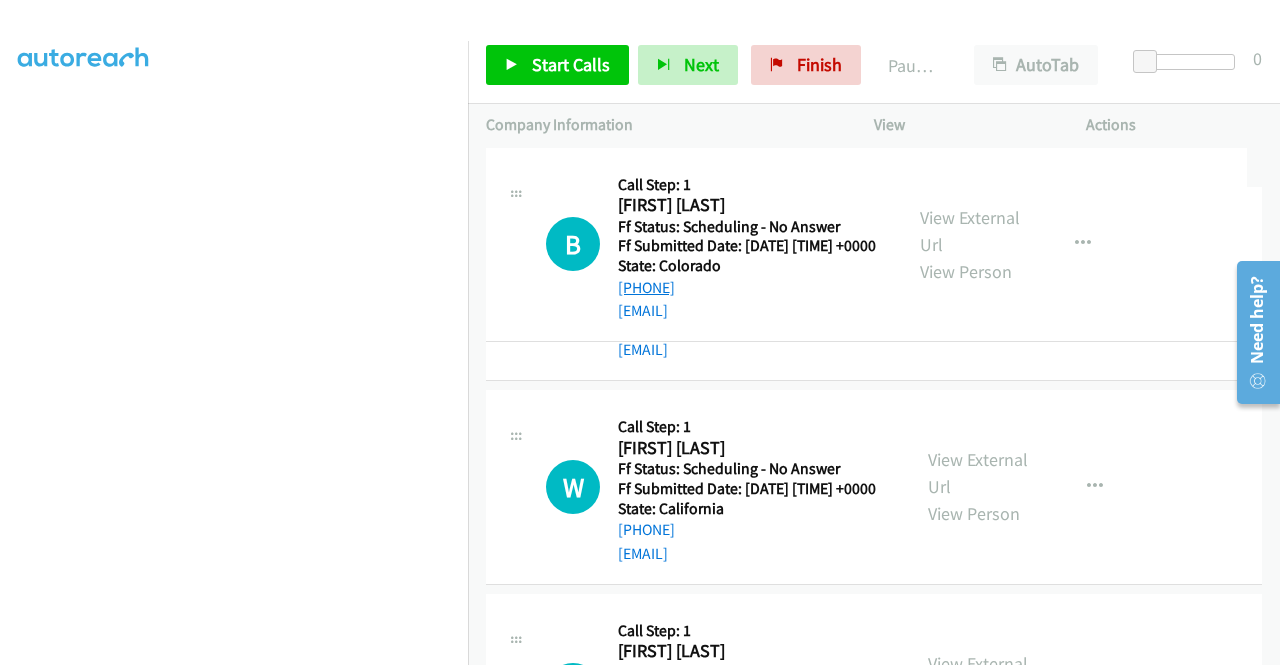 drag, startPoint x: 700, startPoint y: 300, endPoint x: 669, endPoint y: 312, distance: 33.24154 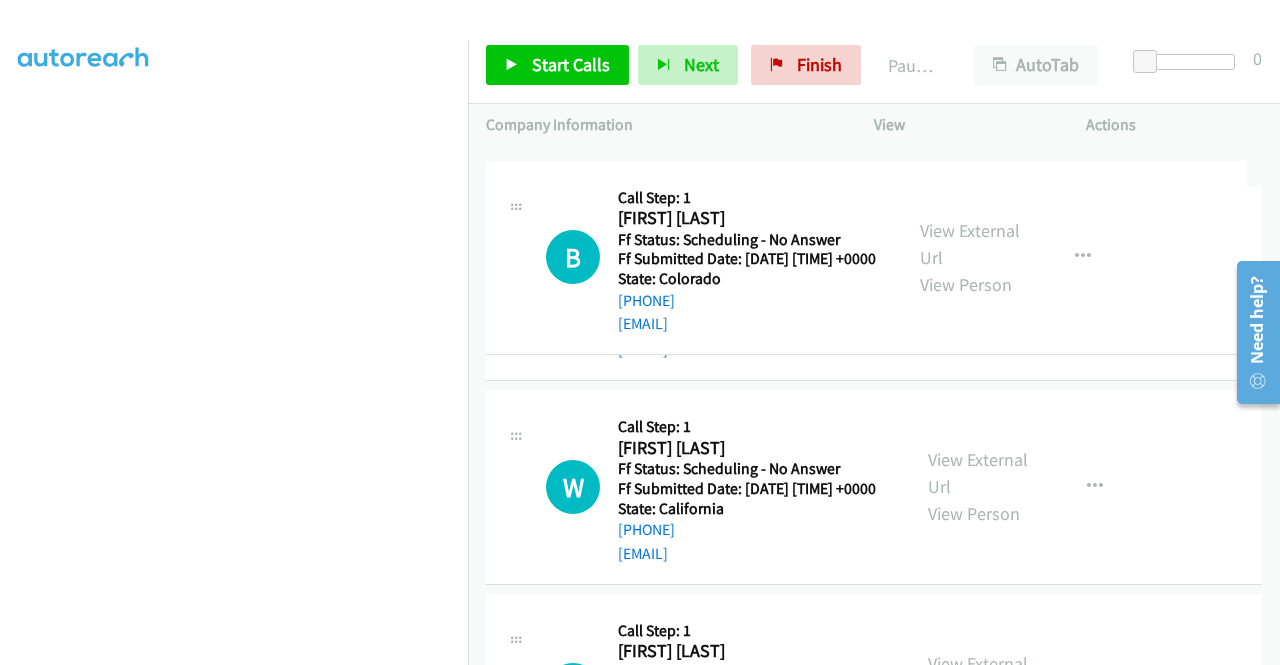 drag, startPoint x: 760, startPoint y: 307, endPoint x: 580, endPoint y: 146, distance: 241.4974 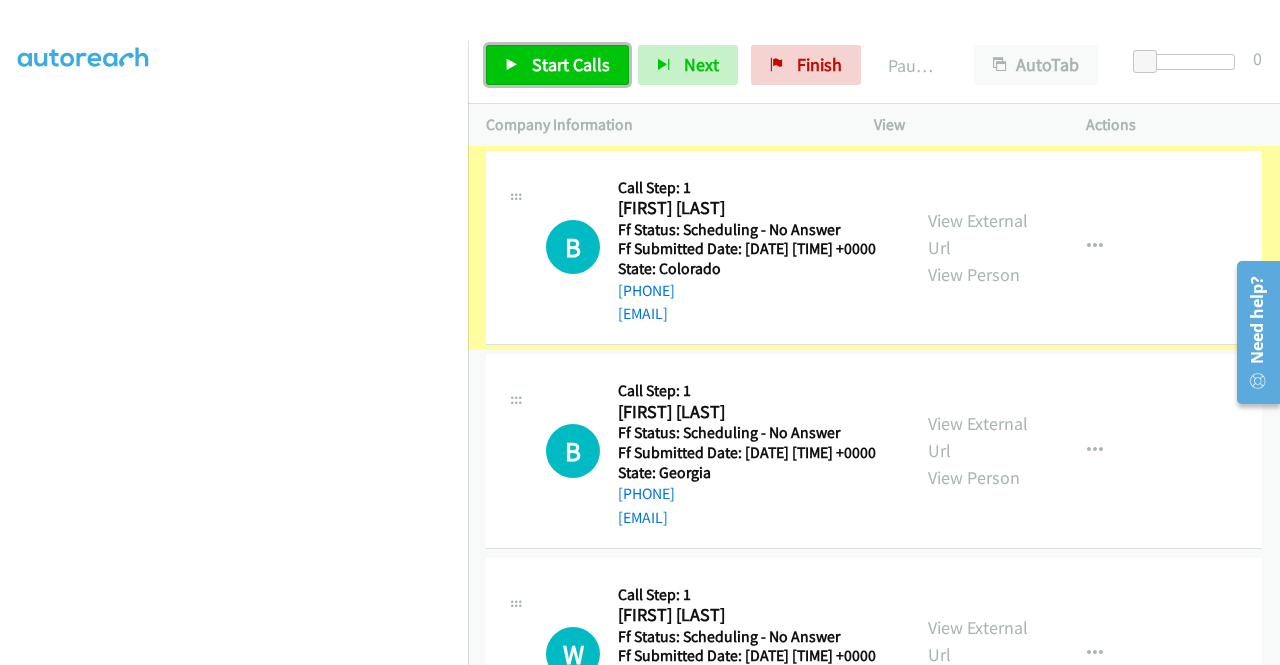 click on "Start Calls" at bounding box center [557, 65] 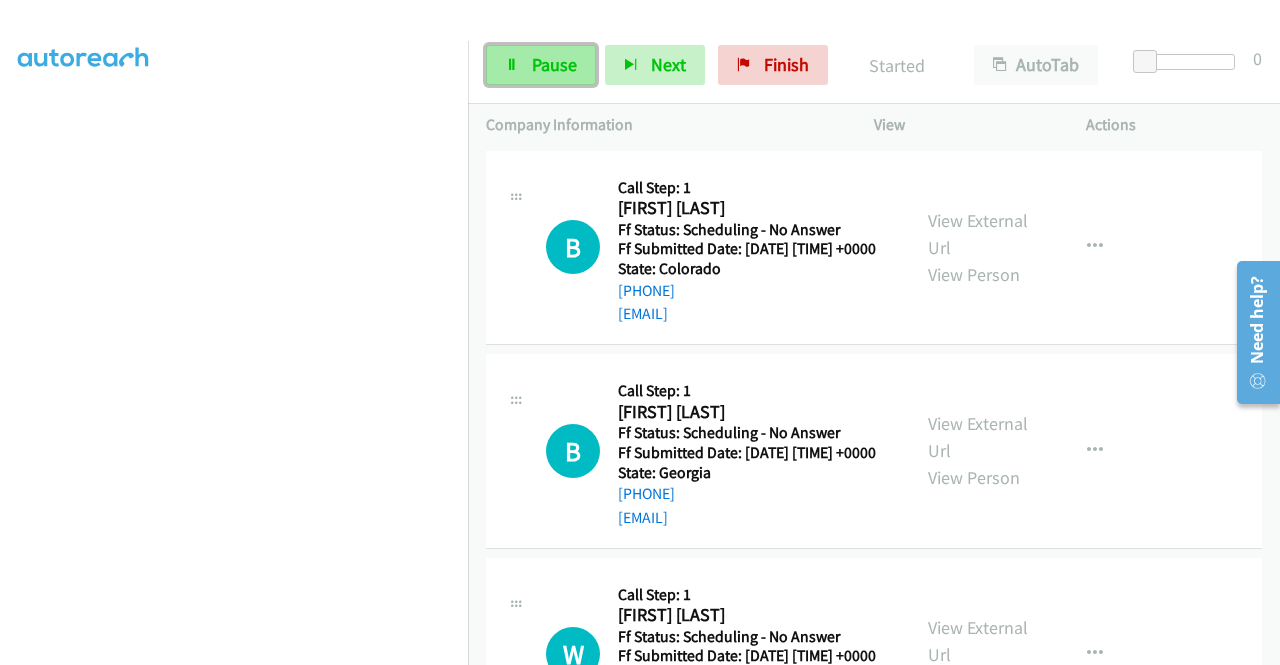 click on "Pause" at bounding box center [554, 64] 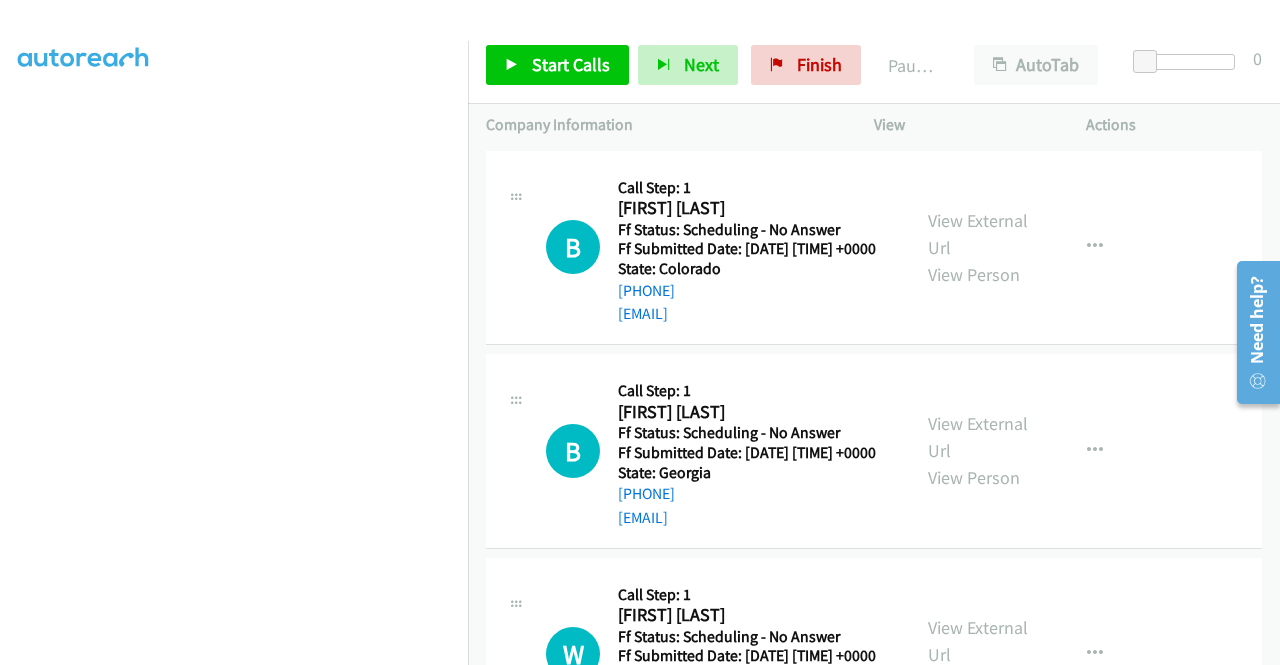 scroll, scrollTop: 456, scrollLeft: 0, axis: vertical 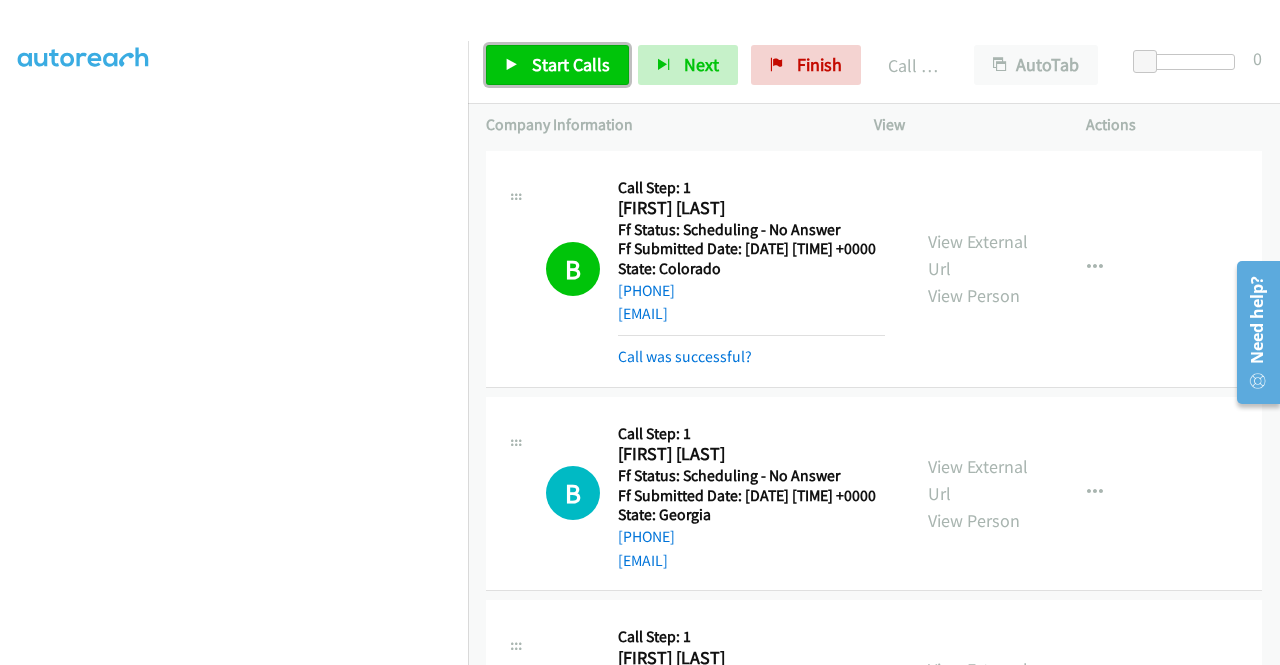 click on "Start Calls" at bounding box center [571, 64] 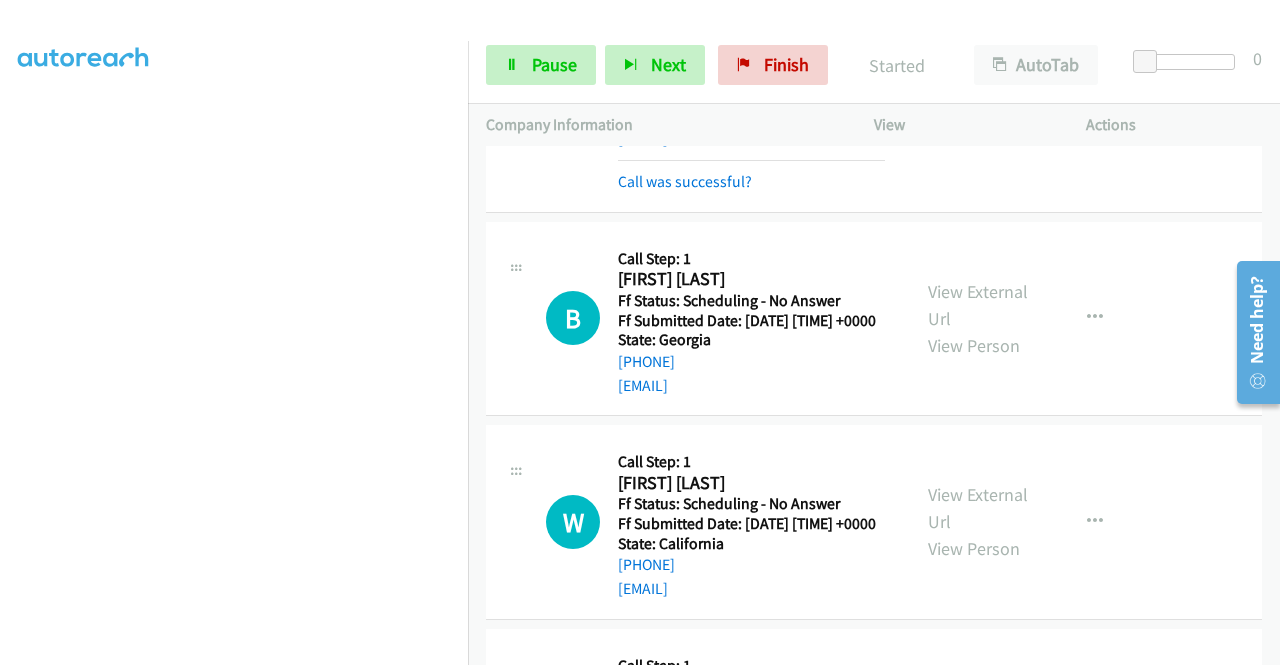 scroll, scrollTop: 200, scrollLeft: 0, axis: vertical 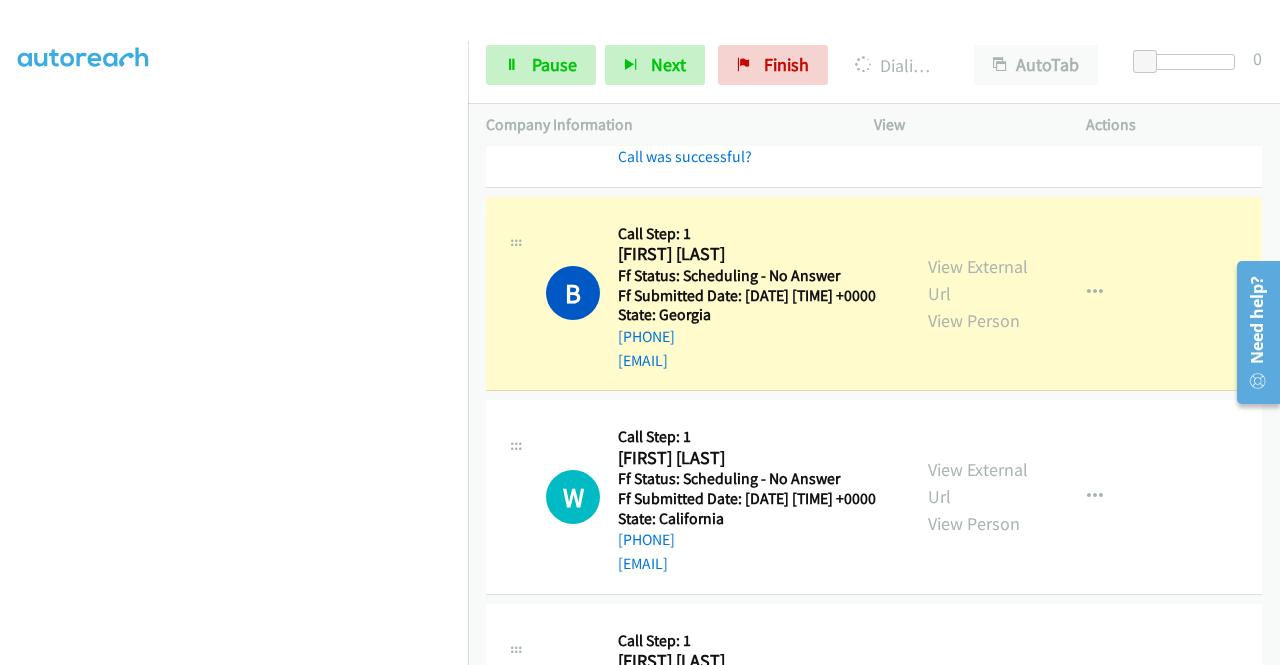 click on "B
Callback Scheduled
Call Step: 1
[FIRST] [LAST]
America/New_York
Ff Status: Scheduling - No Answer
Ff Submitted Date: [DATE] [TIME] +0000
State: Georgia
[PHONE]
[EMAIL]
Call was successful?
View External Url
View Person
View External Url
Email
Schedule/Manage Callback
Skip Call
Add to do not call list" at bounding box center (874, 294) 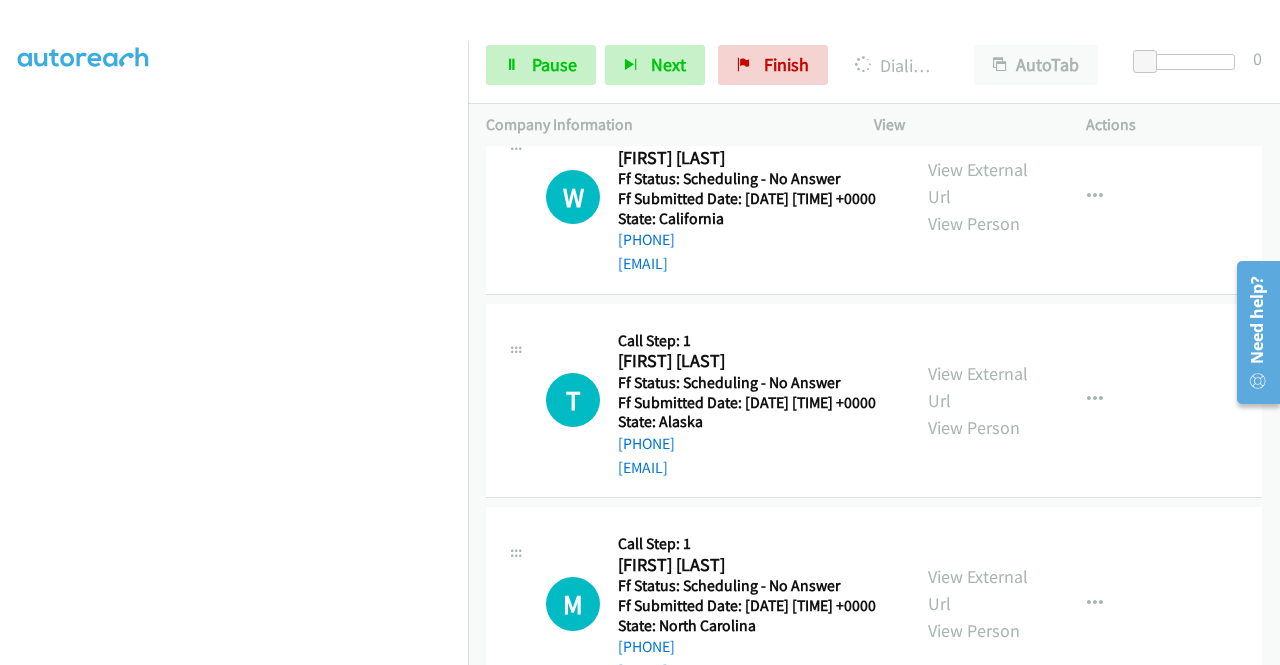 scroll, scrollTop: 600, scrollLeft: 0, axis: vertical 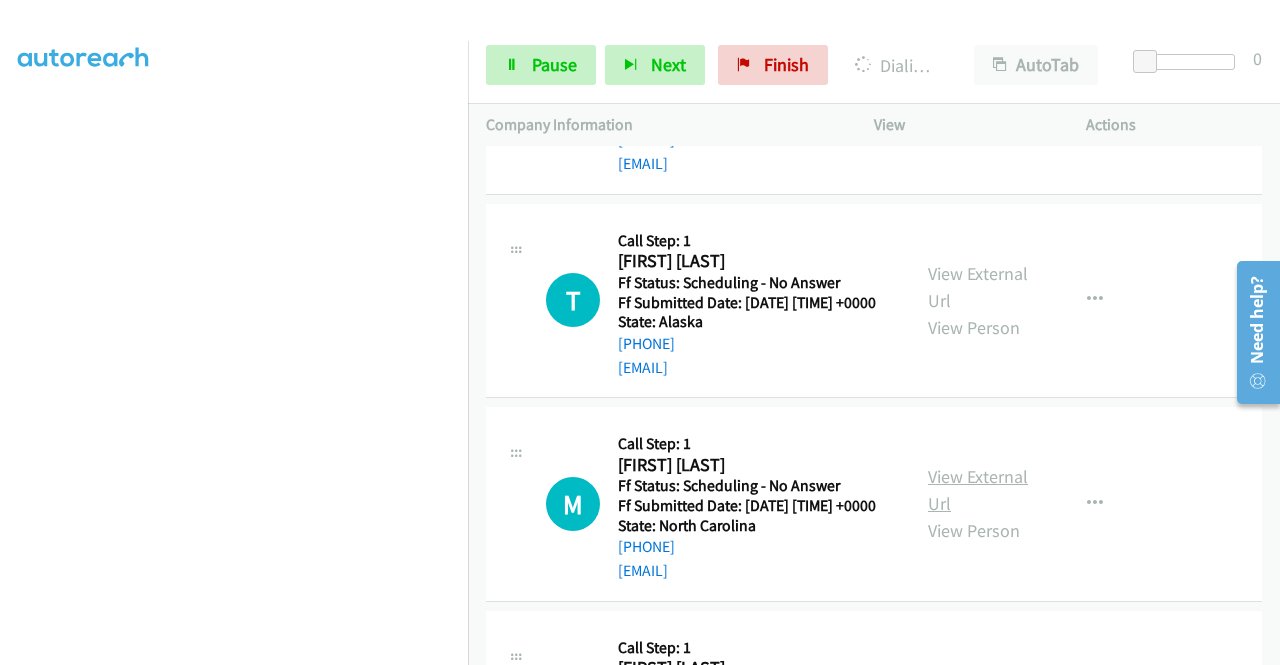 click on "View External Url" at bounding box center [978, 490] 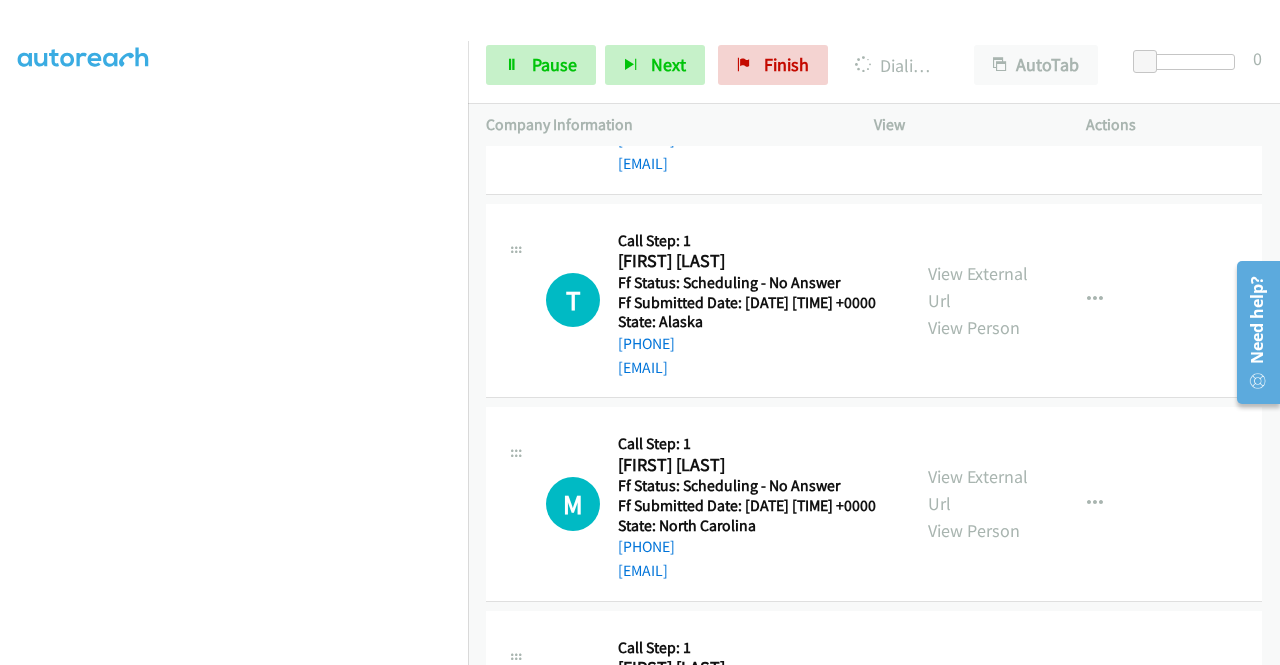 scroll, scrollTop: 456, scrollLeft: 0, axis: vertical 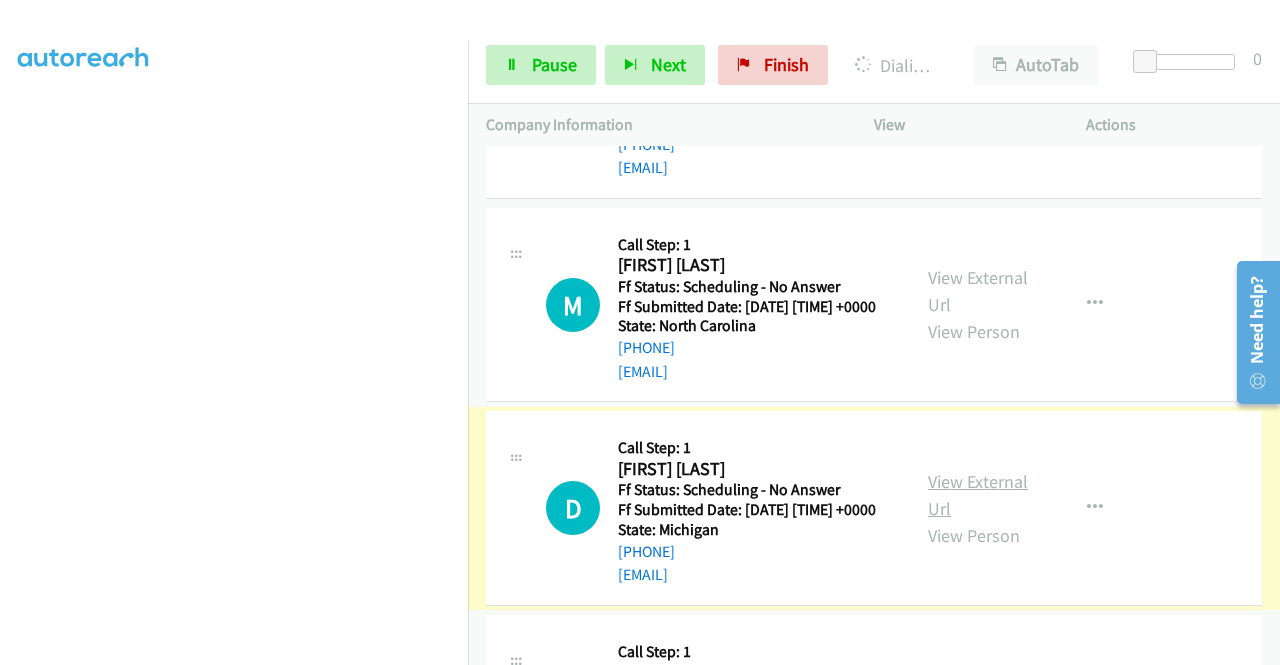 click on "View External Url" at bounding box center (978, 495) 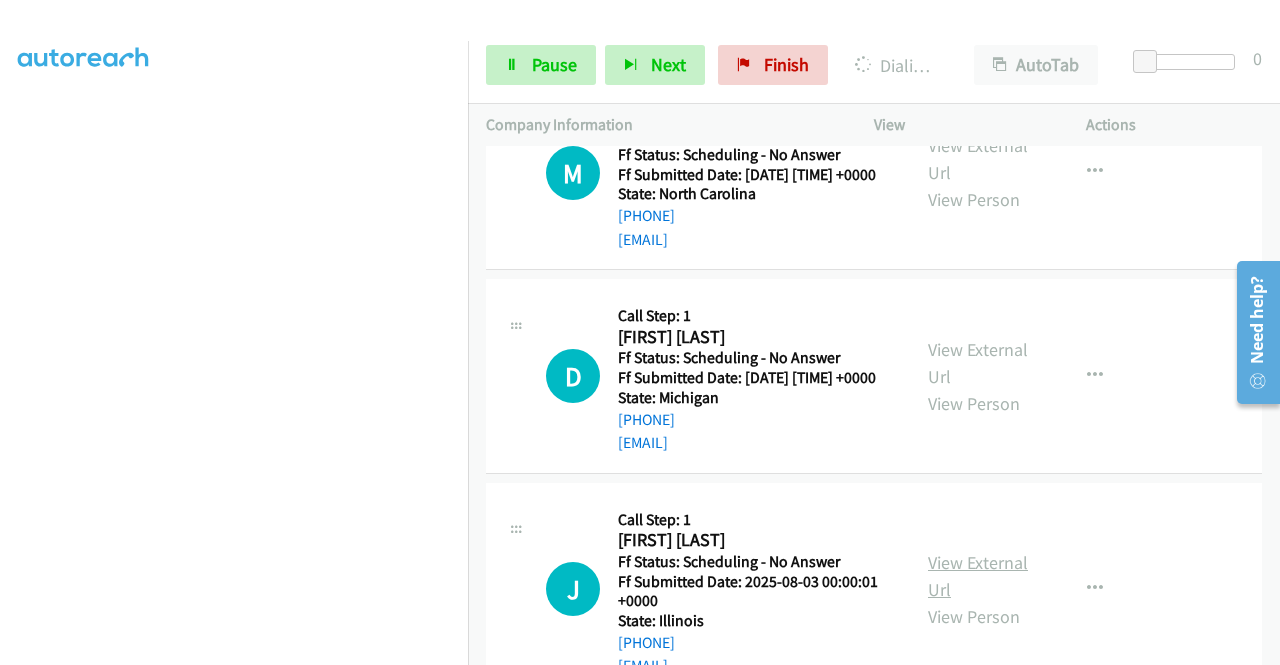 scroll, scrollTop: 1142, scrollLeft: 0, axis: vertical 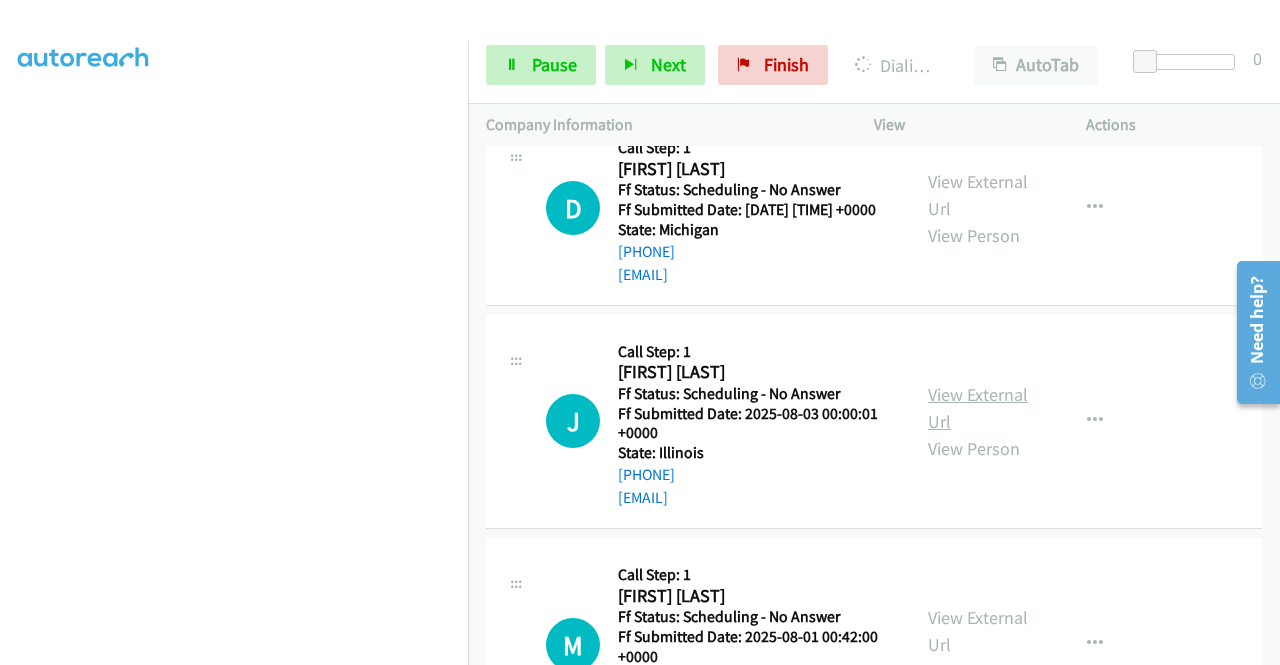 click on "View External Url" at bounding box center (978, 408) 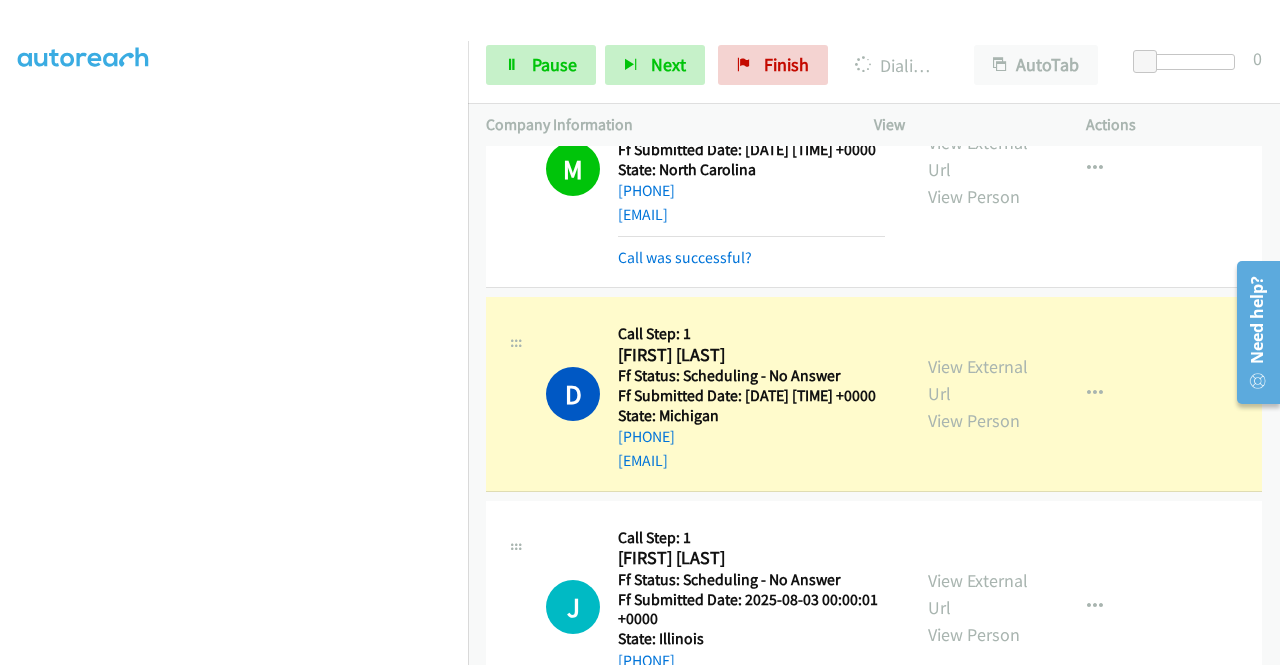 scroll, scrollTop: 1384, scrollLeft: 0, axis: vertical 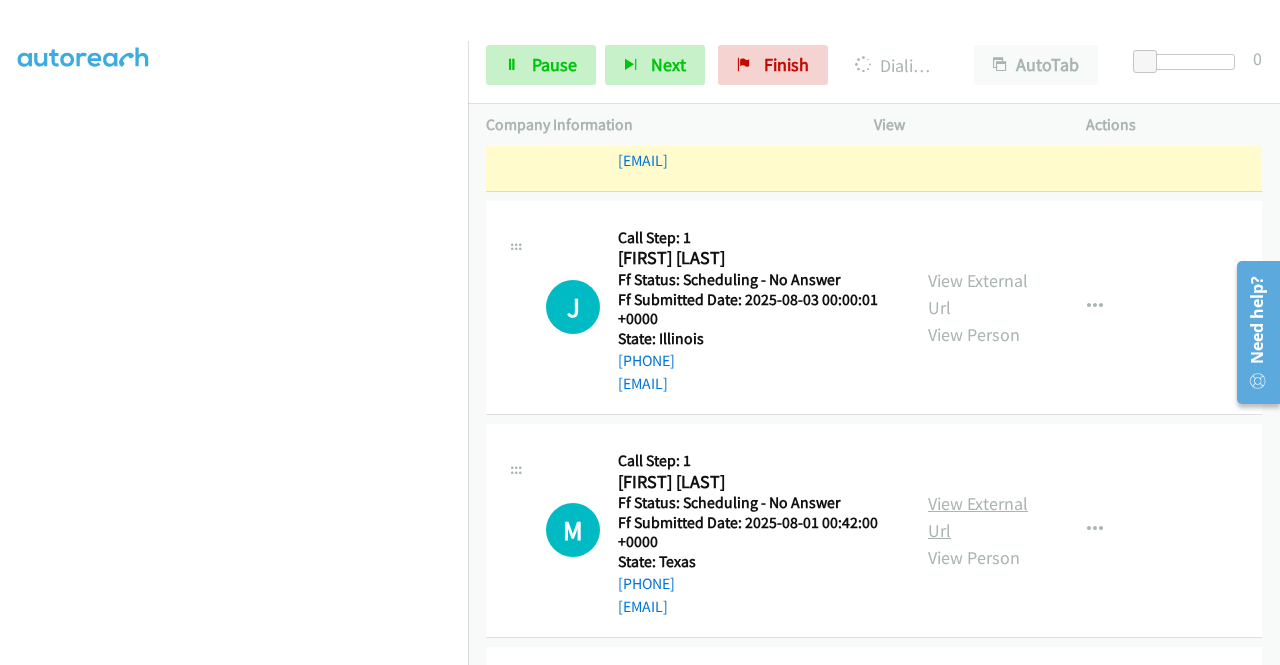 click on "View External Url" at bounding box center (978, 517) 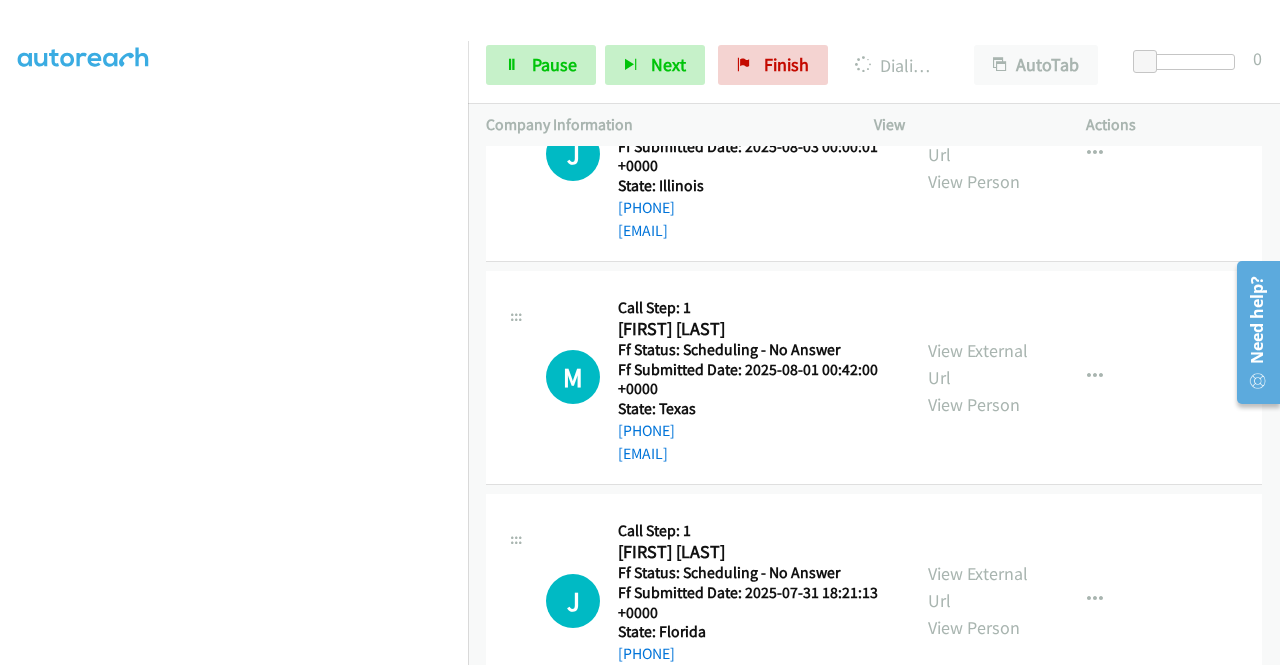scroll, scrollTop: 1784, scrollLeft: 0, axis: vertical 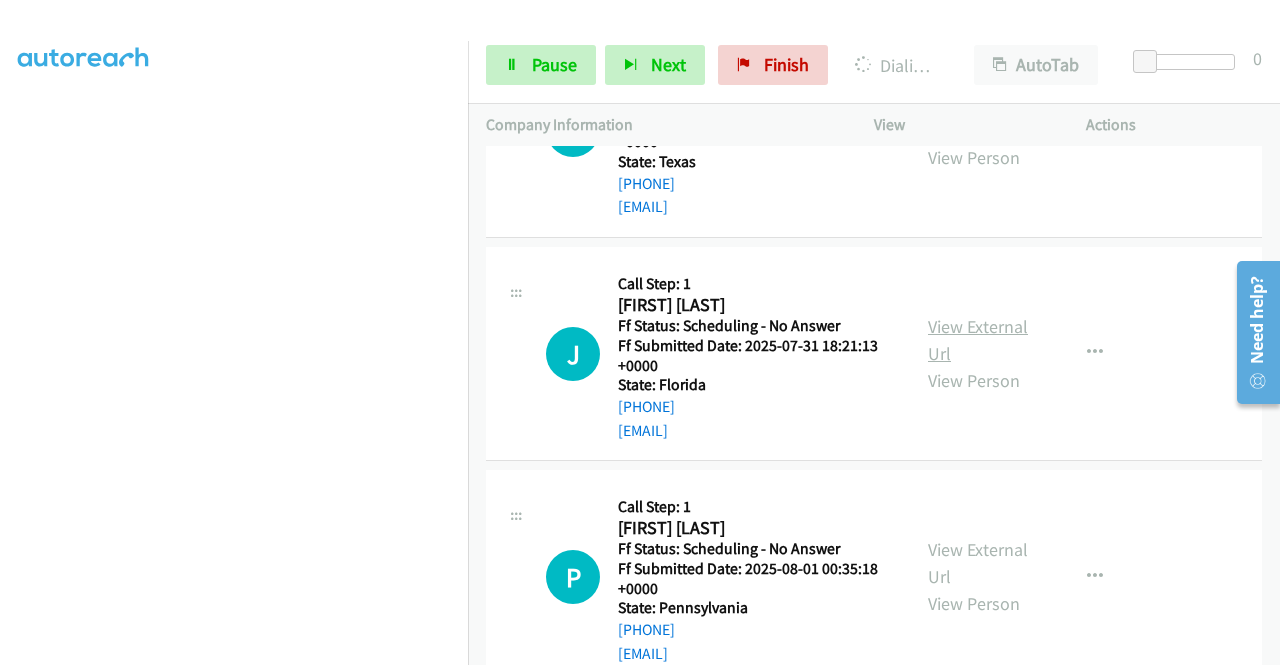 click on "View External Url" at bounding box center [978, 340] 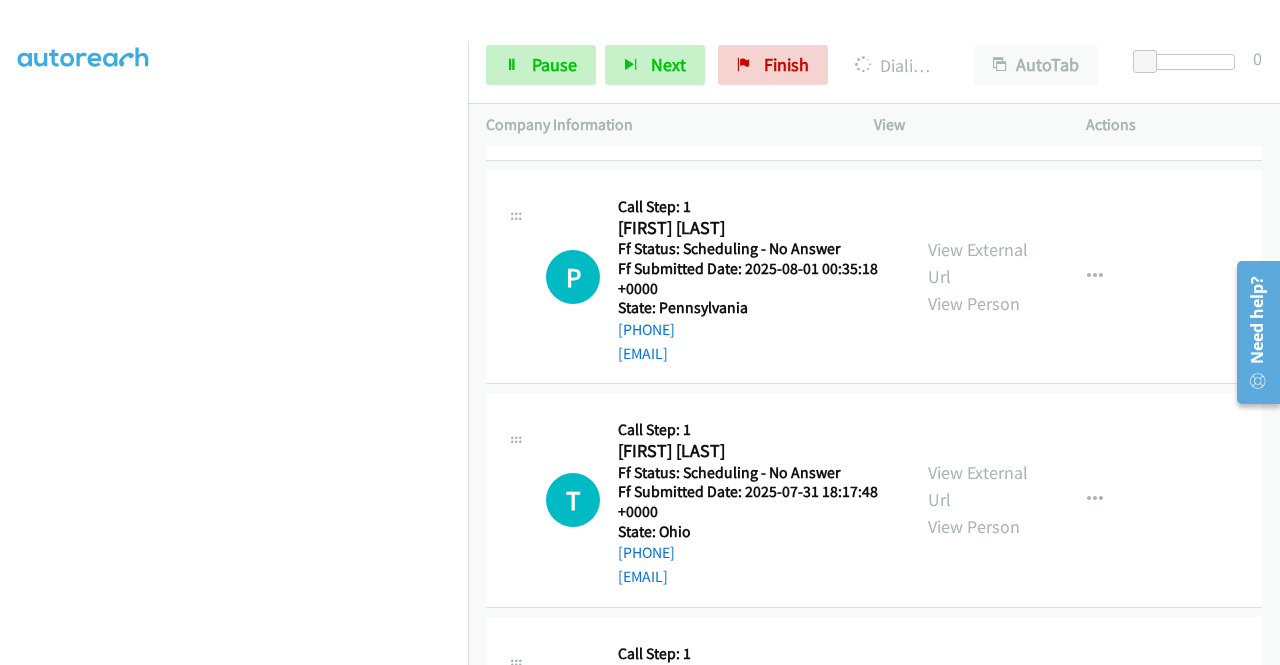 scroll, scrollTop: 2084, scrollLeft: 0, axis: vertical 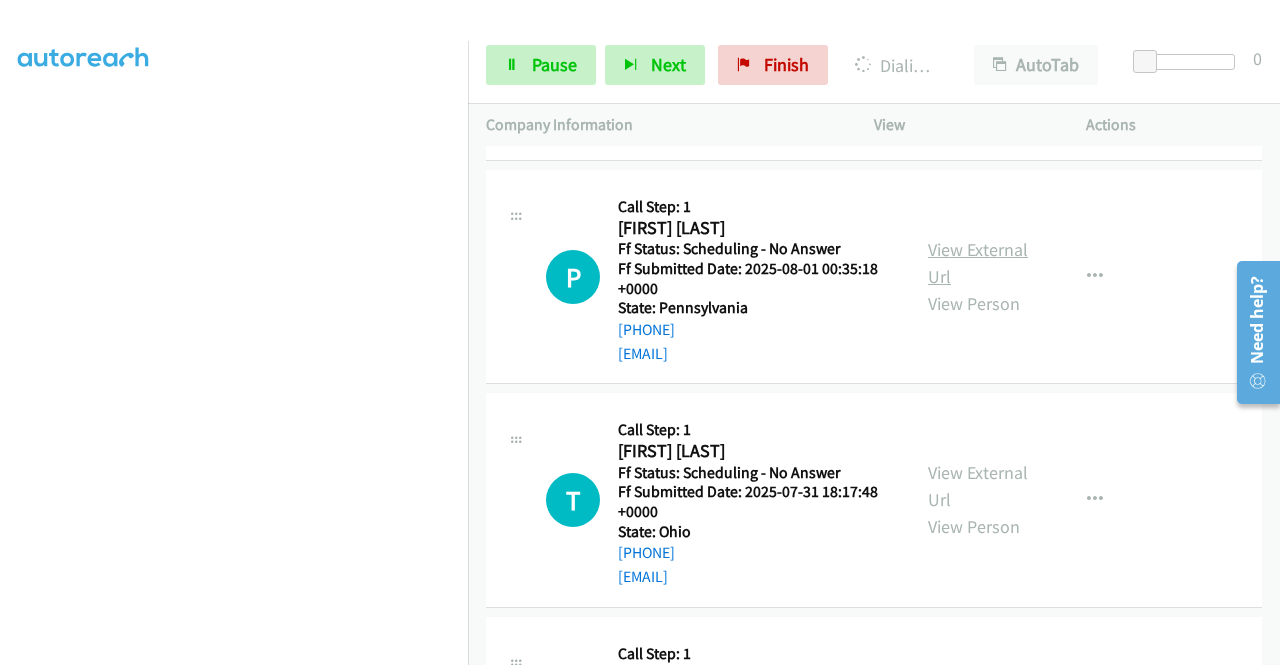 click on "View External Url" at bounding box center (978, 263) 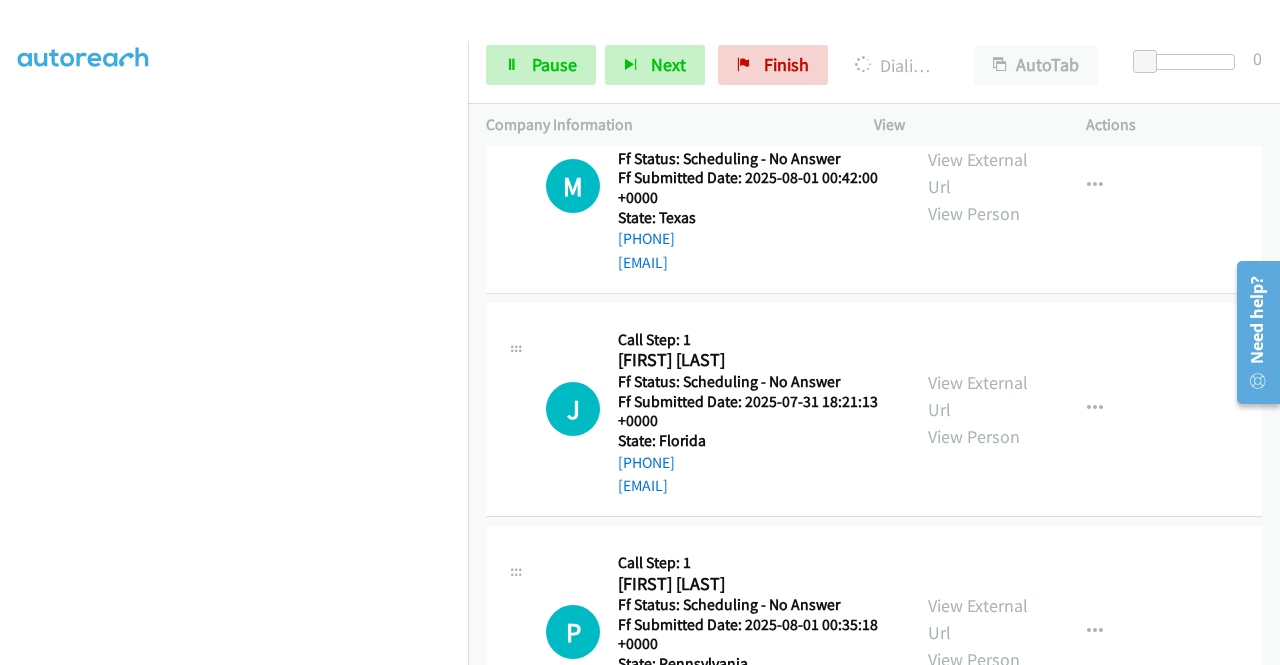 scroll, scrollTop: 2184, scrollLeft: 0, axis: vertical 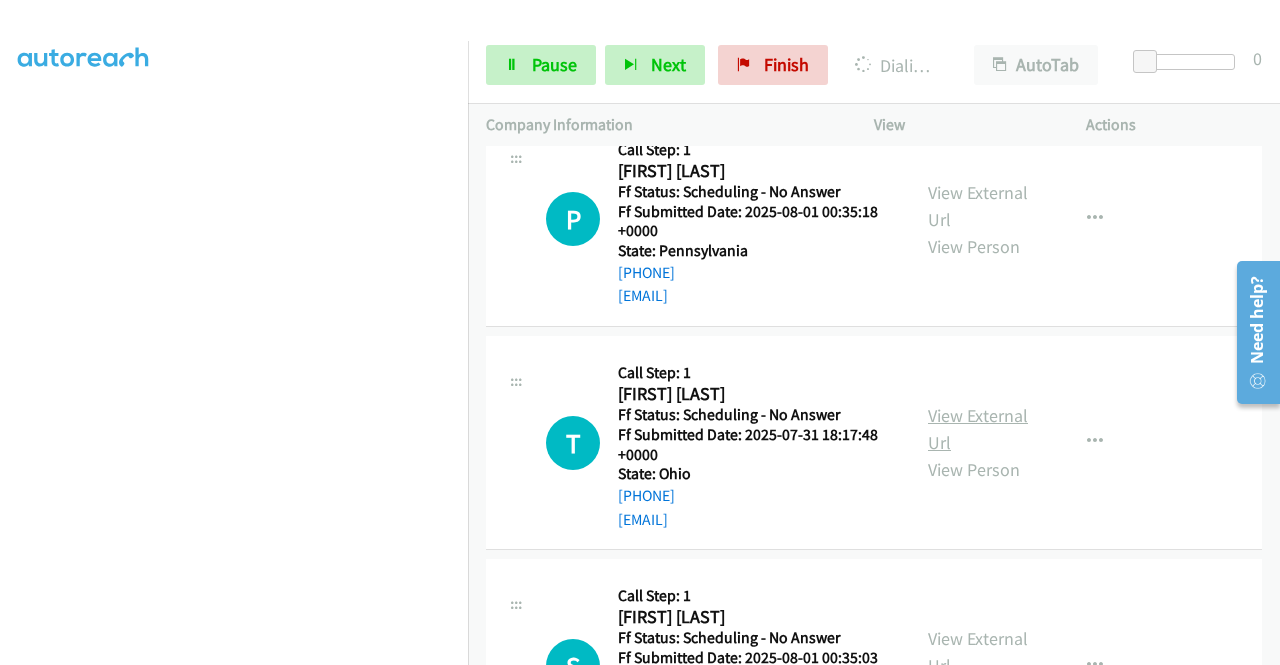 click on "View External Url" at bounding box center [978, 429] 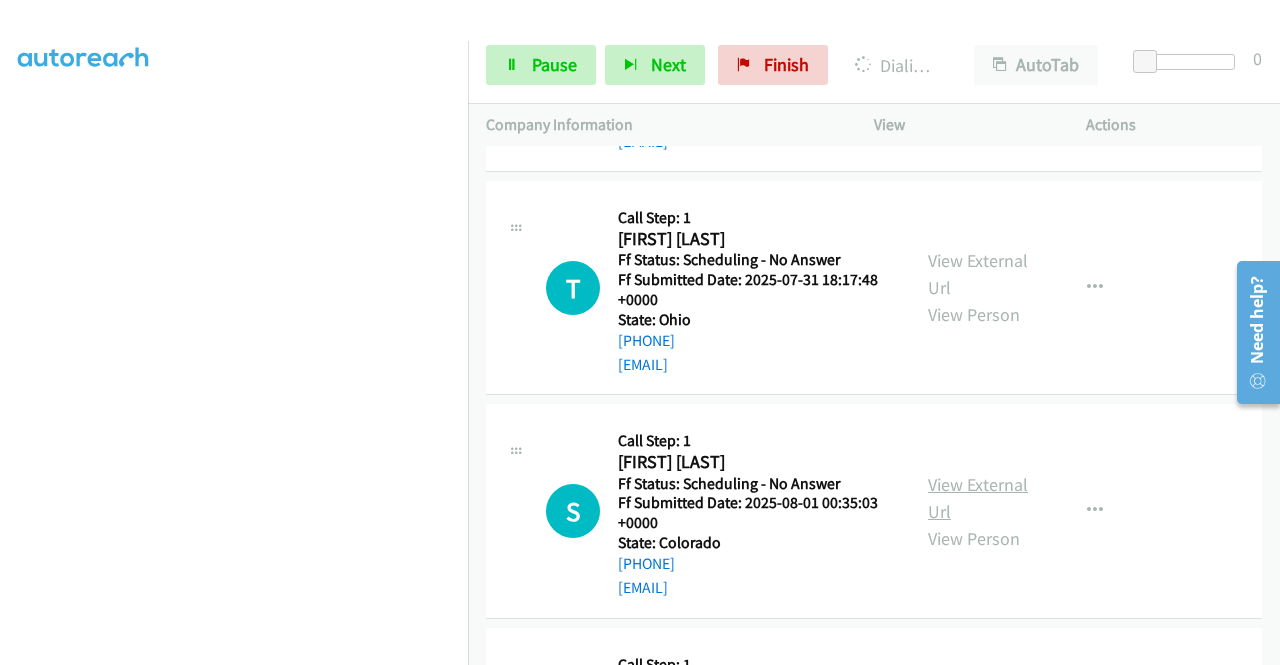 scroll, scrollTop: 2469, scrollLeft: 0, axis: vertical 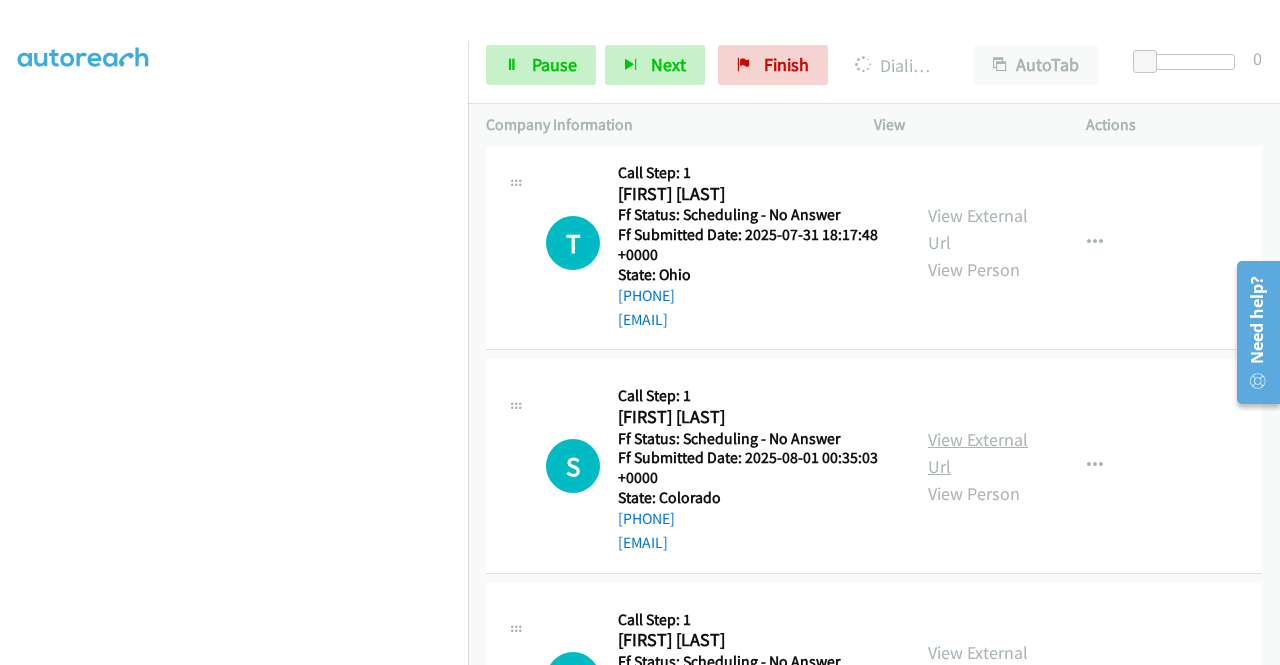 click on "View External Url" at bounding box center (978, 453) 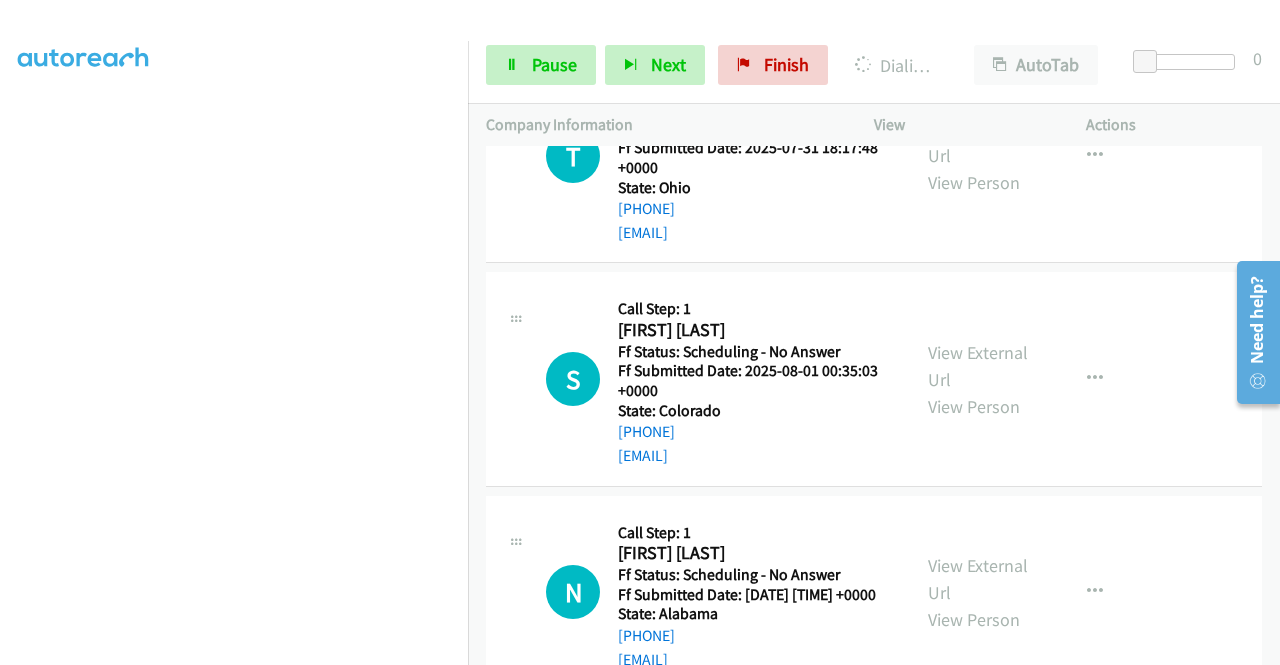 scroll, scrollTop: 2669, scrollLeft: 0, axis: vertical 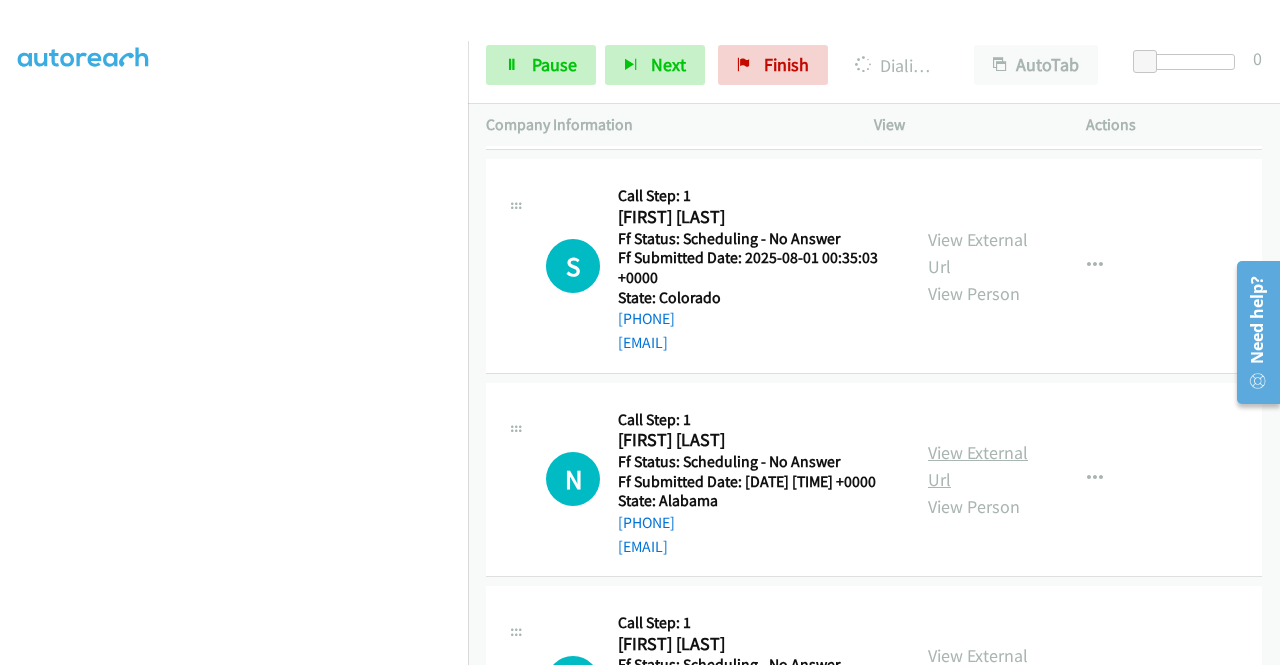 click on "View External Url" at bounding box center (978, 466) 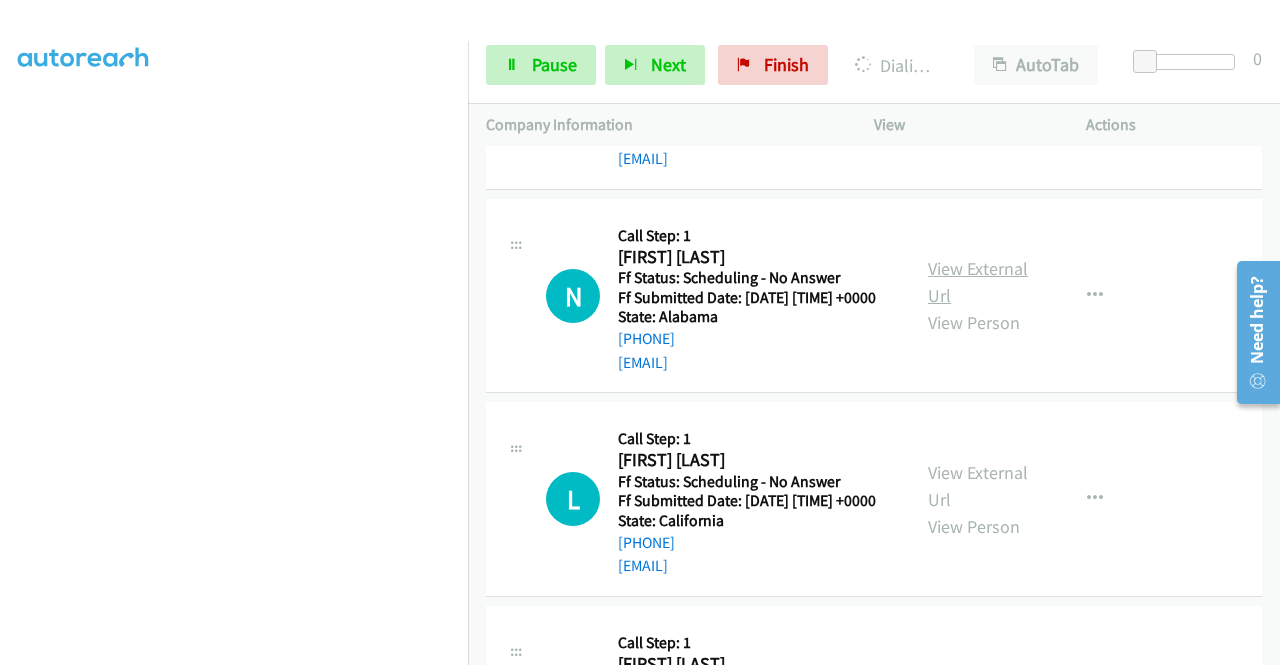 scroll, scrollTop: 2969, scrollLeft: 0, axis: vertical 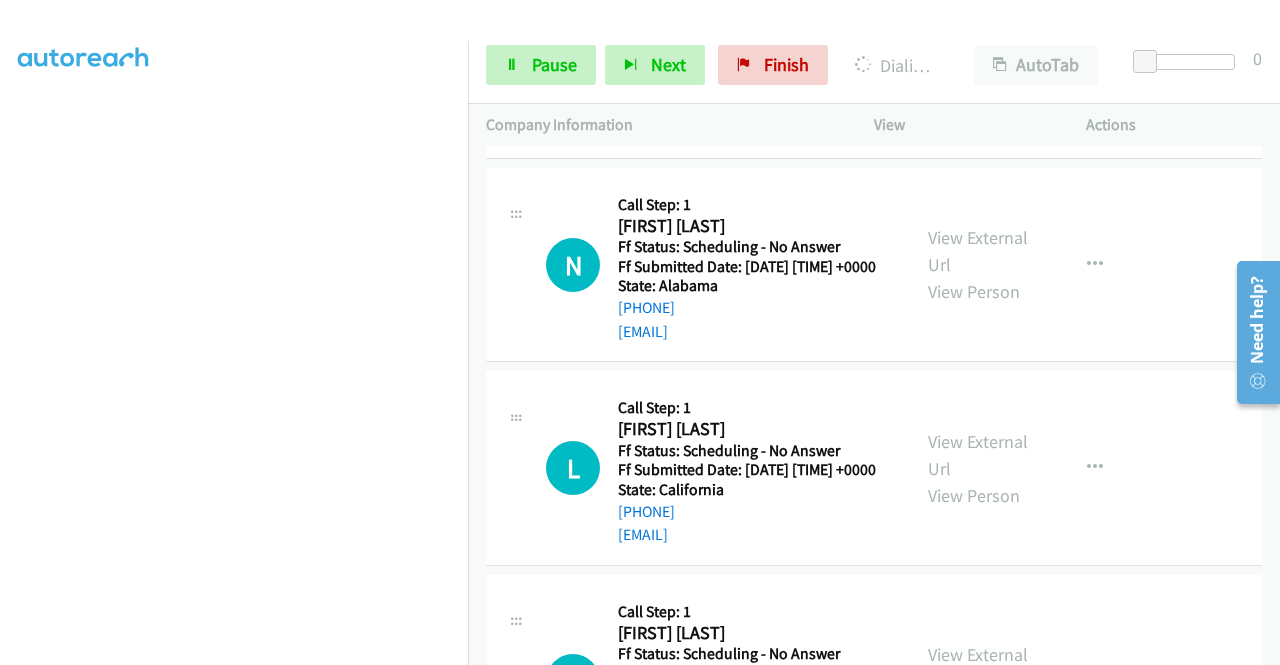 click on "View External Url
View Person
View External Url
Email
Schedule/Manage Callback
Skip Call
Add to do not call list" at bounding box center [1025, 468] 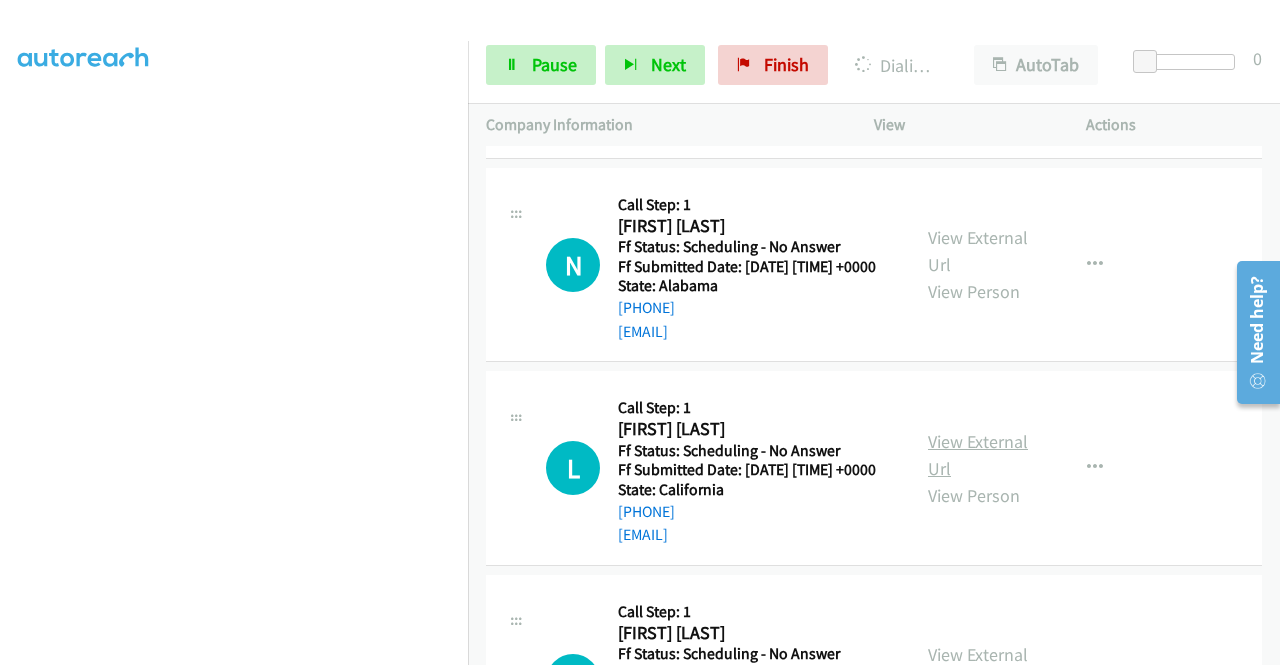 click on "View External Url" at bounding box center [978, 455] 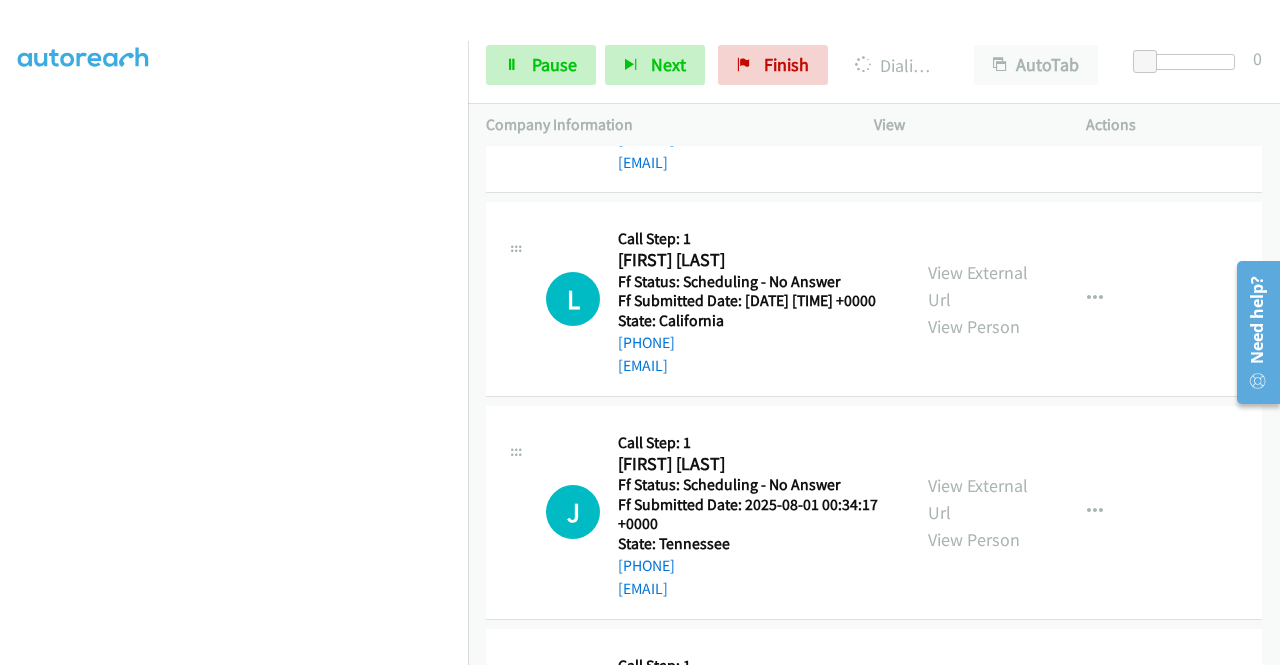 scroll, scrollTop: 3169, scrollLeft: 0, axis: vertical 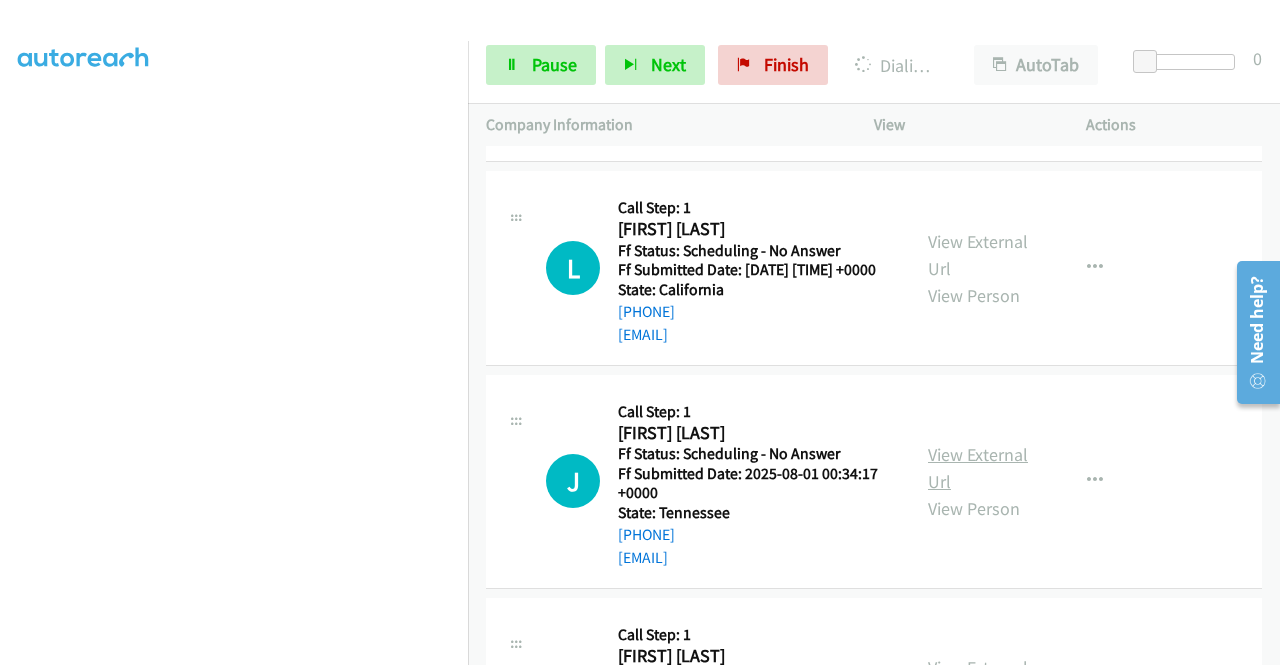 click on "View External Url" at bounding box center [978, 468] 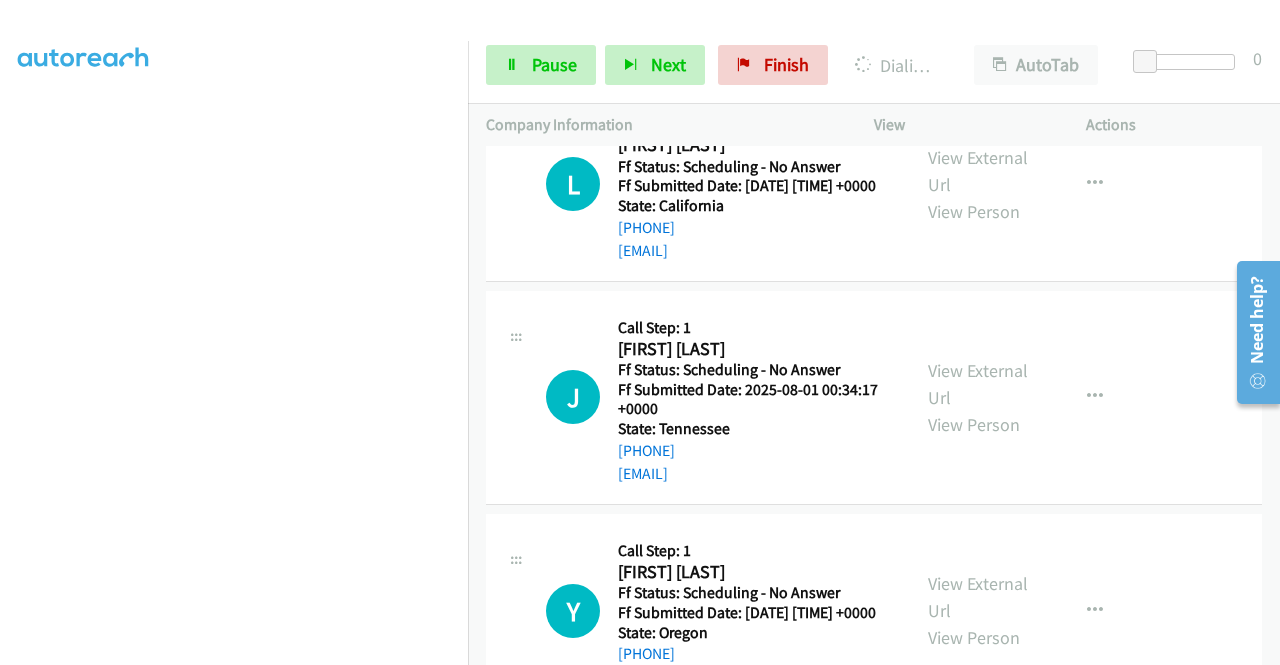 scroll, scrollTop: 3369, scrollLeft: 0, axis: vertical 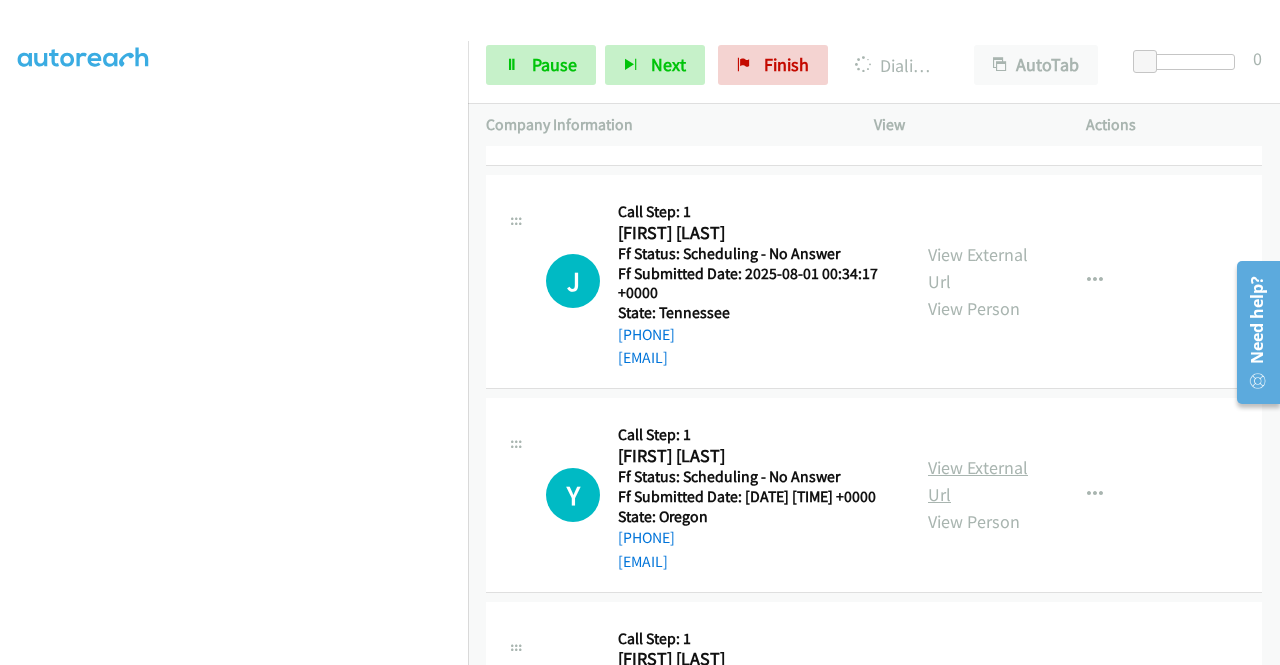 click on "View External Url" at bounding box center (978, 481) 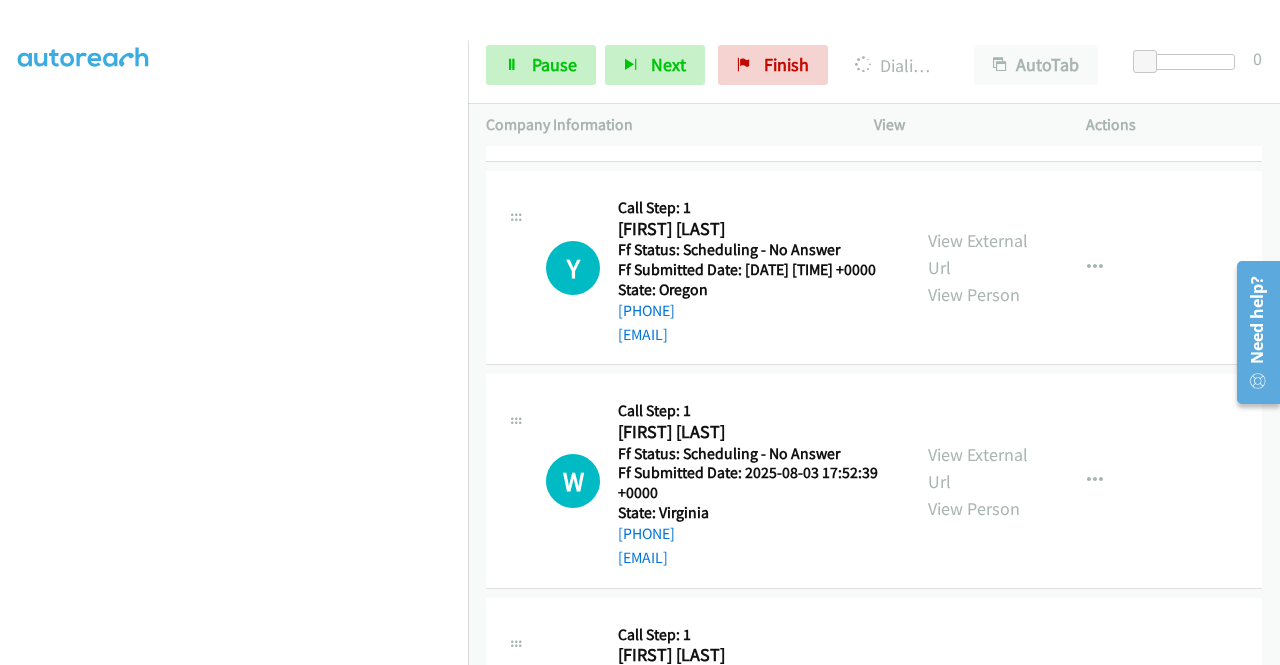 scroll, scrollTop: 3869, scrollLeft: 0, axis: vertical 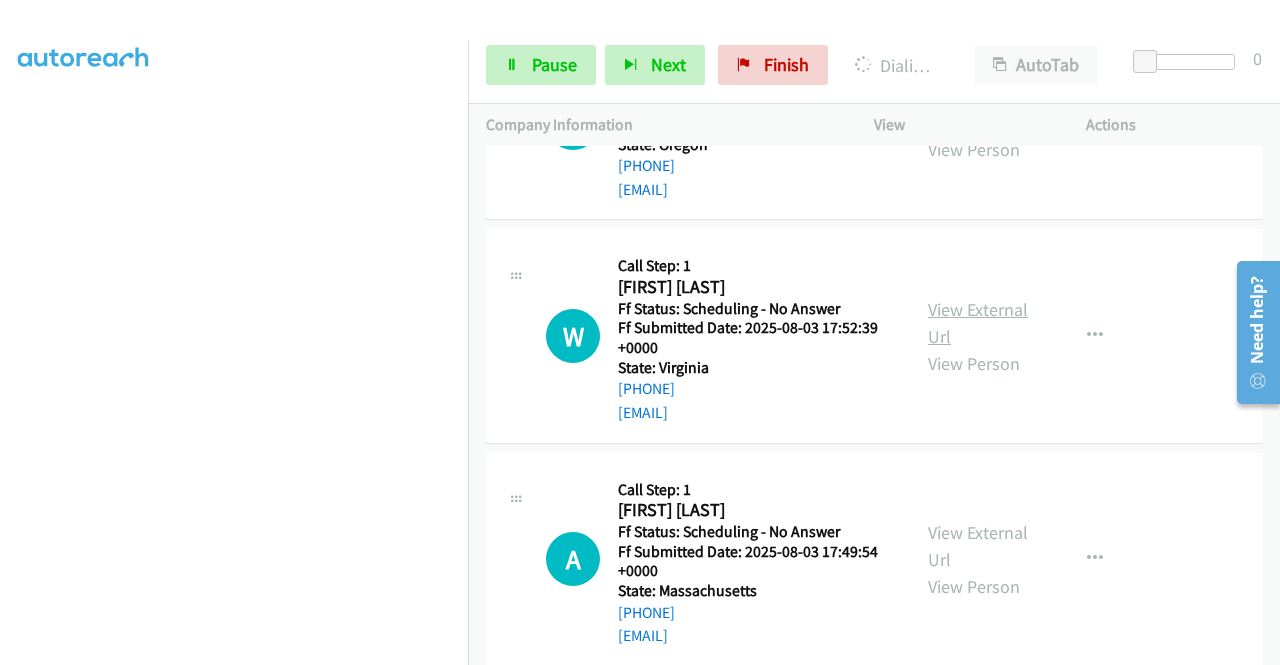 click on "View External Url" at bounding box center [978, 323] 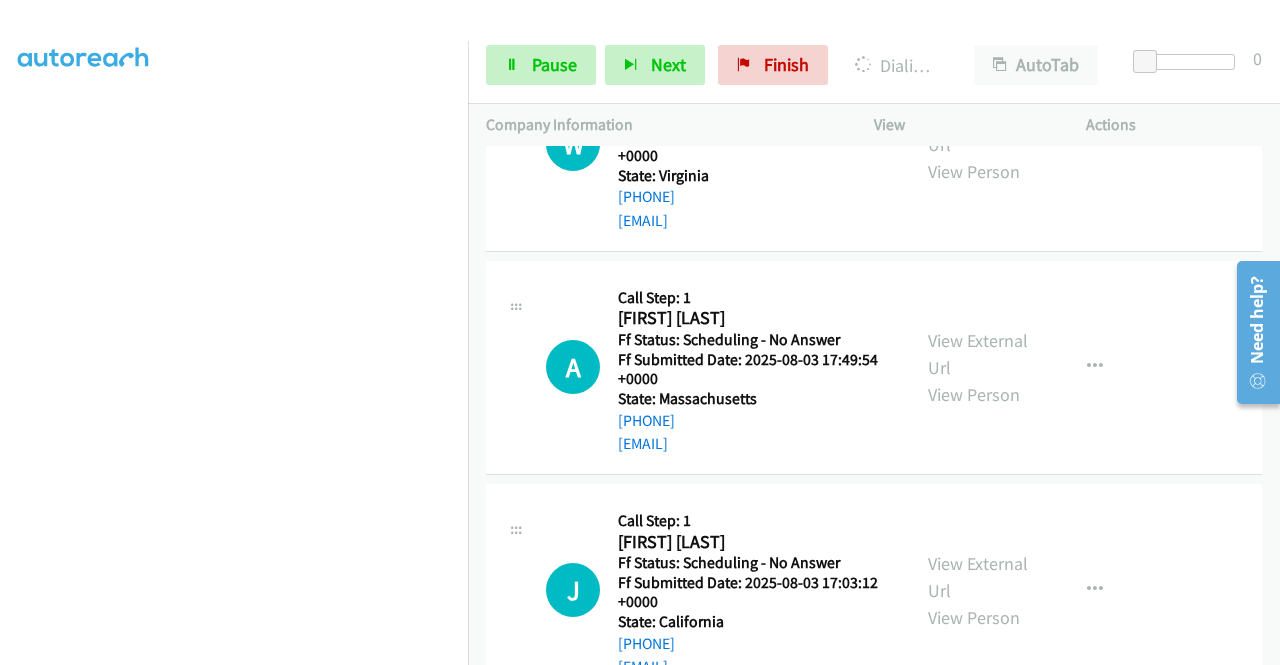 scroll, scrollTop: 4069, scrollLeft: 0, axis: vertical 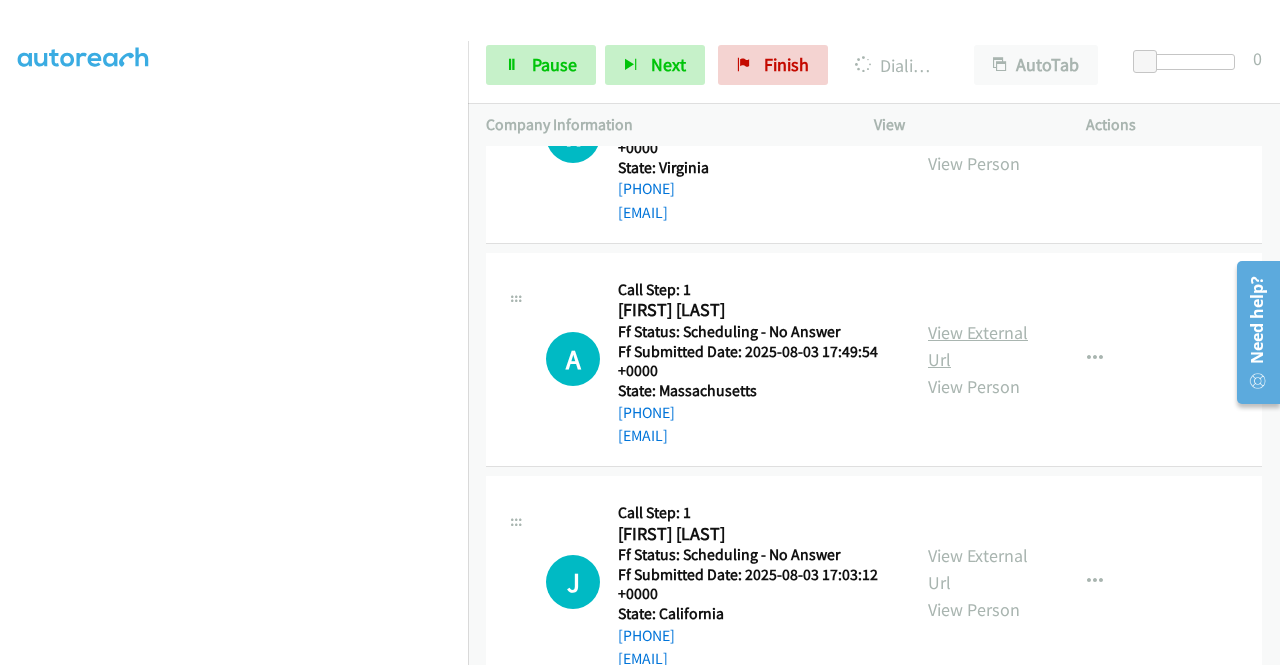 click on "View External Url" at bounding box center [978, 346] 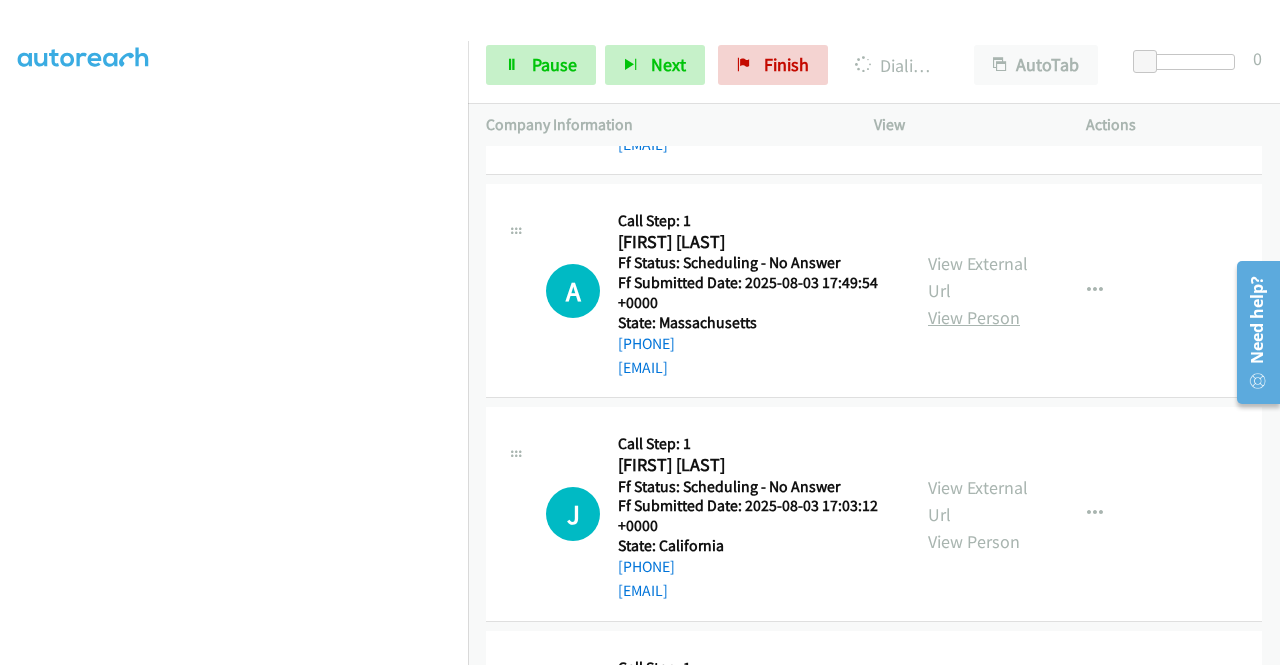 scroll, scrollTop: 4211, scrollLeft: 0, axis: vertical 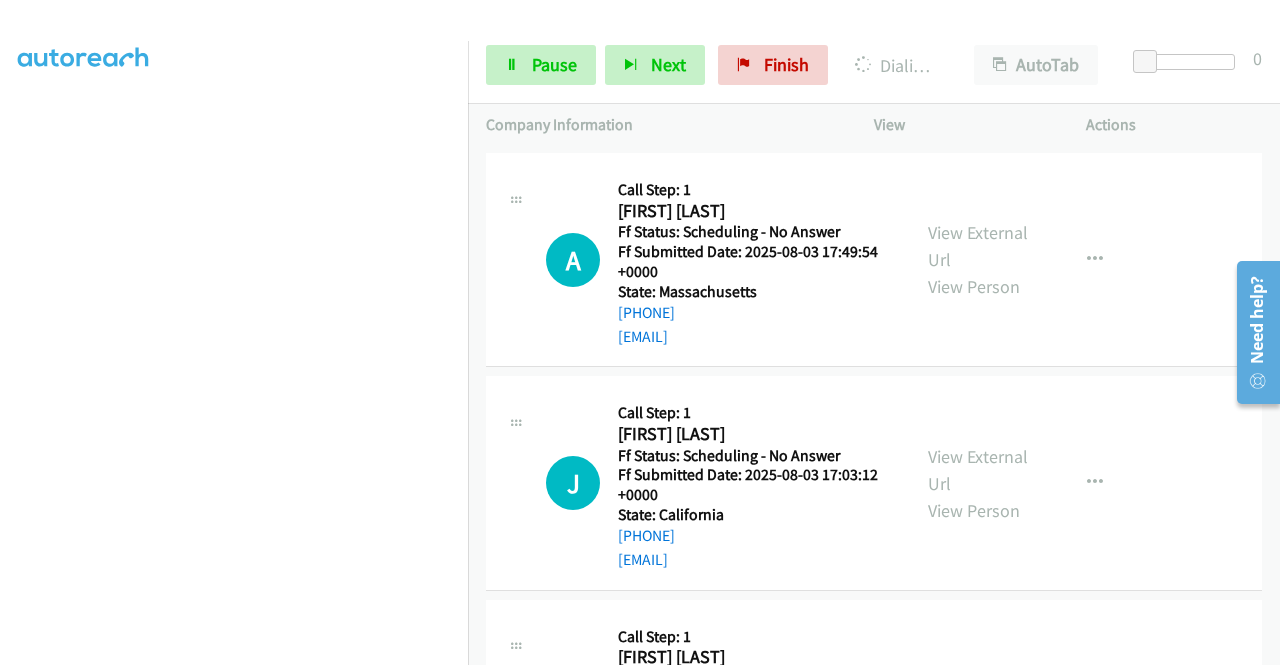 click on "View External Url
View Person" at bounding box center (980, 483) 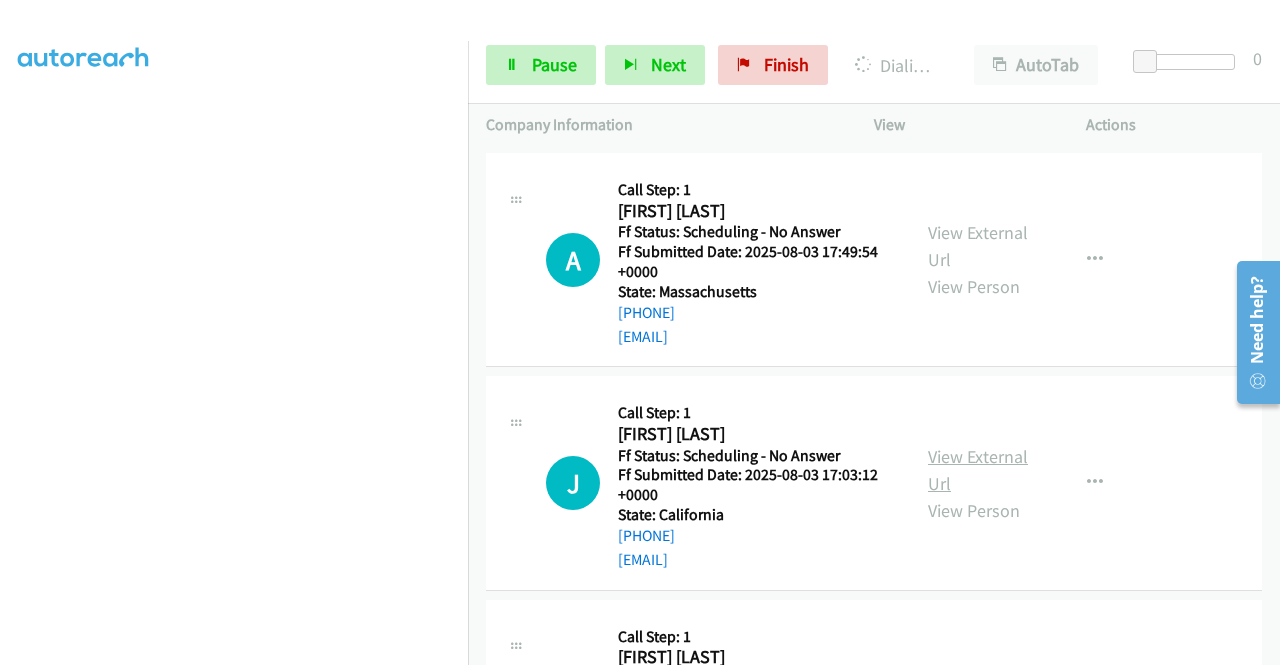 click on "View External Url" at bounding box center (978, 470) 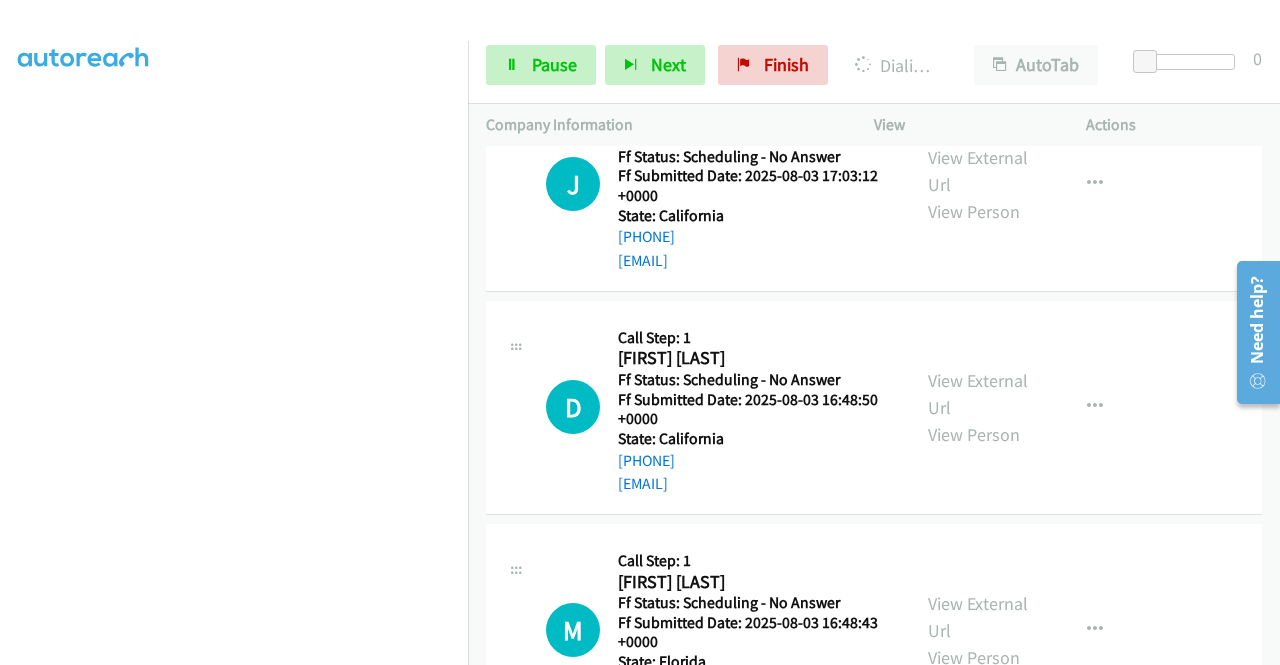 scroll, scrollTop: 4511, scrollLeft: 0, axis: vertical 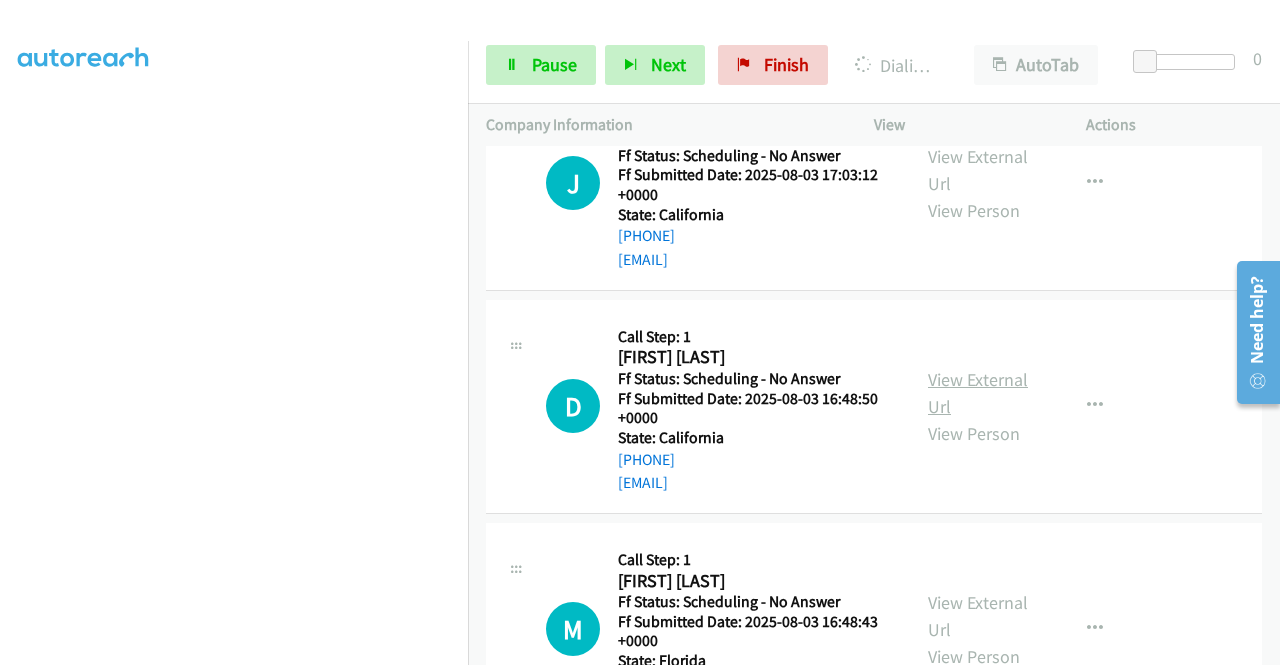 click on "View External Url" at bounding box center [978, 393] 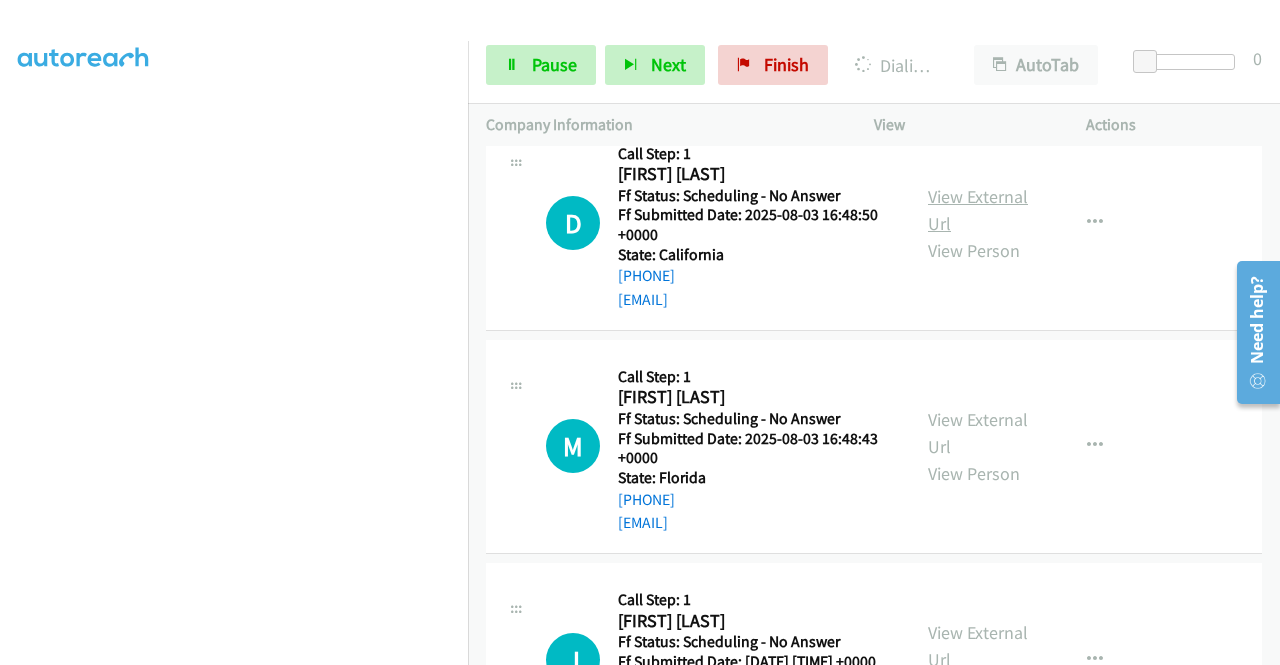 scroll, scrollTop: 4853, scrollLeft: 0, axis: vertical 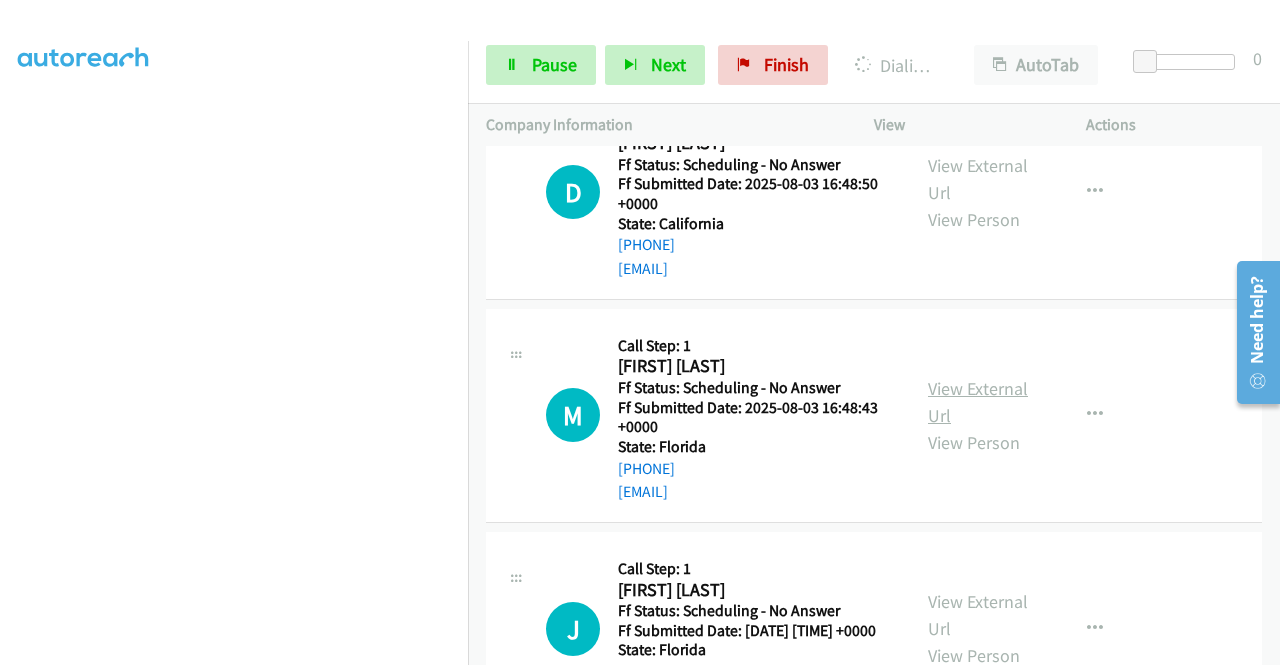 click on "View External Url" at bounding box center (978, 402) 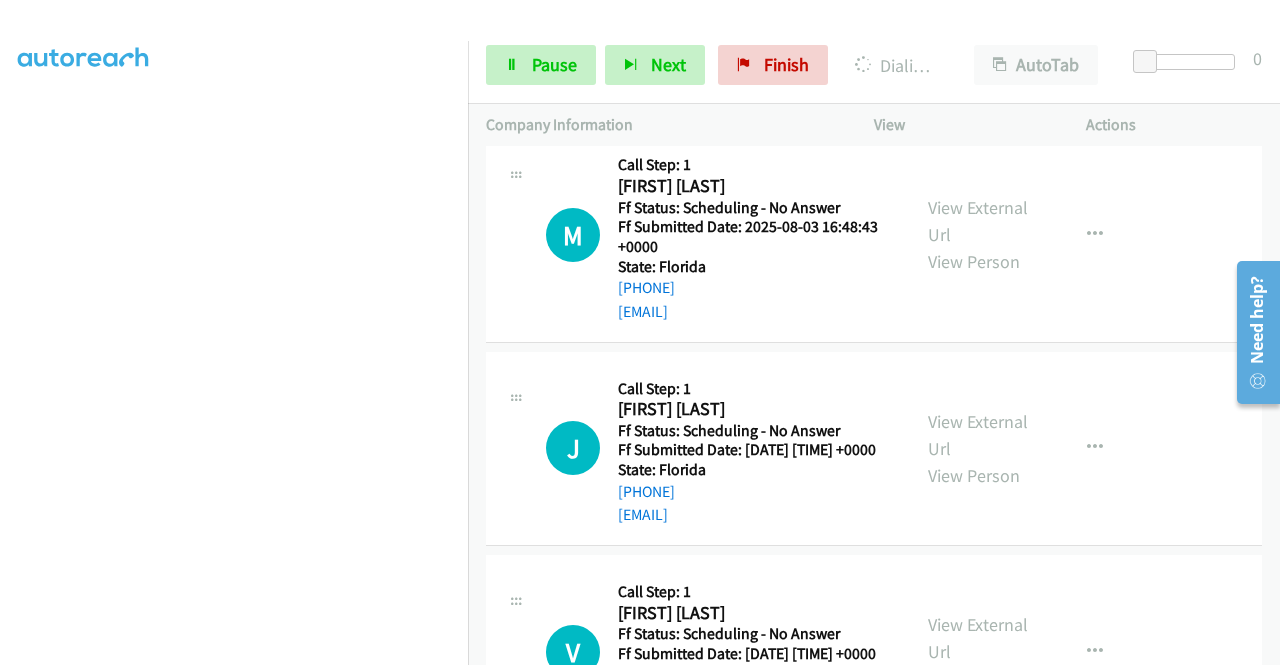 scroll, scrollTop: 5153, scrollLeft: 0, axis: vertical 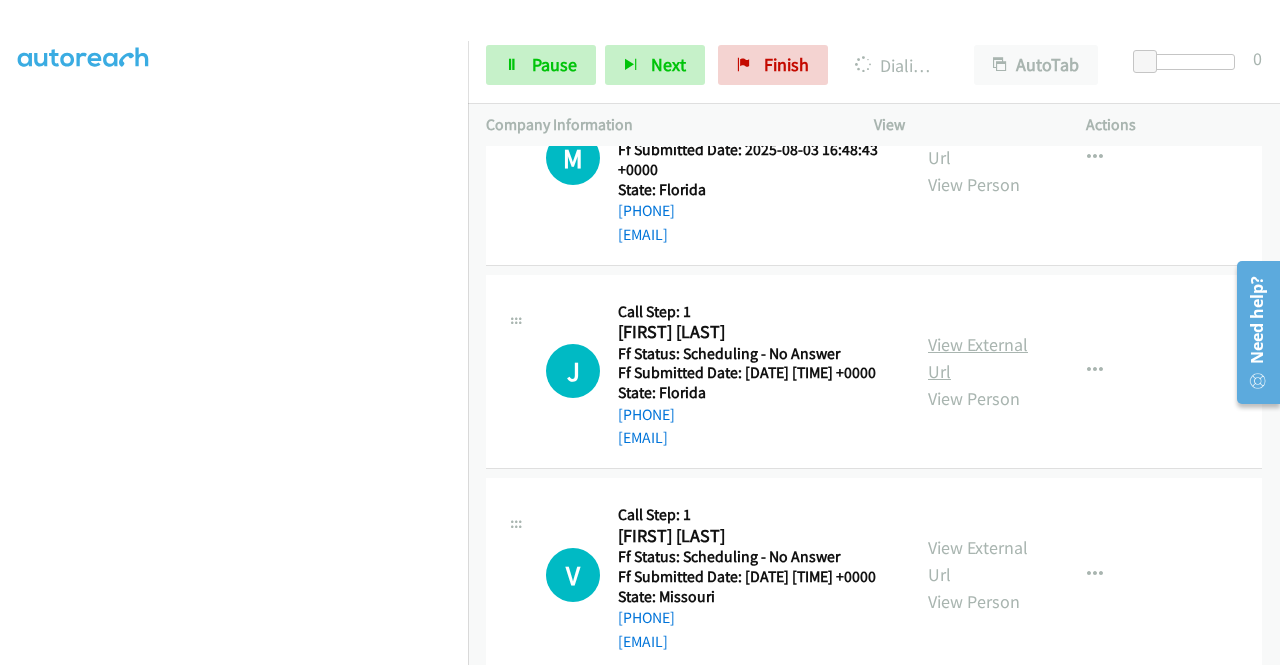 click on "View External Url" at bounding box center [978, 358] 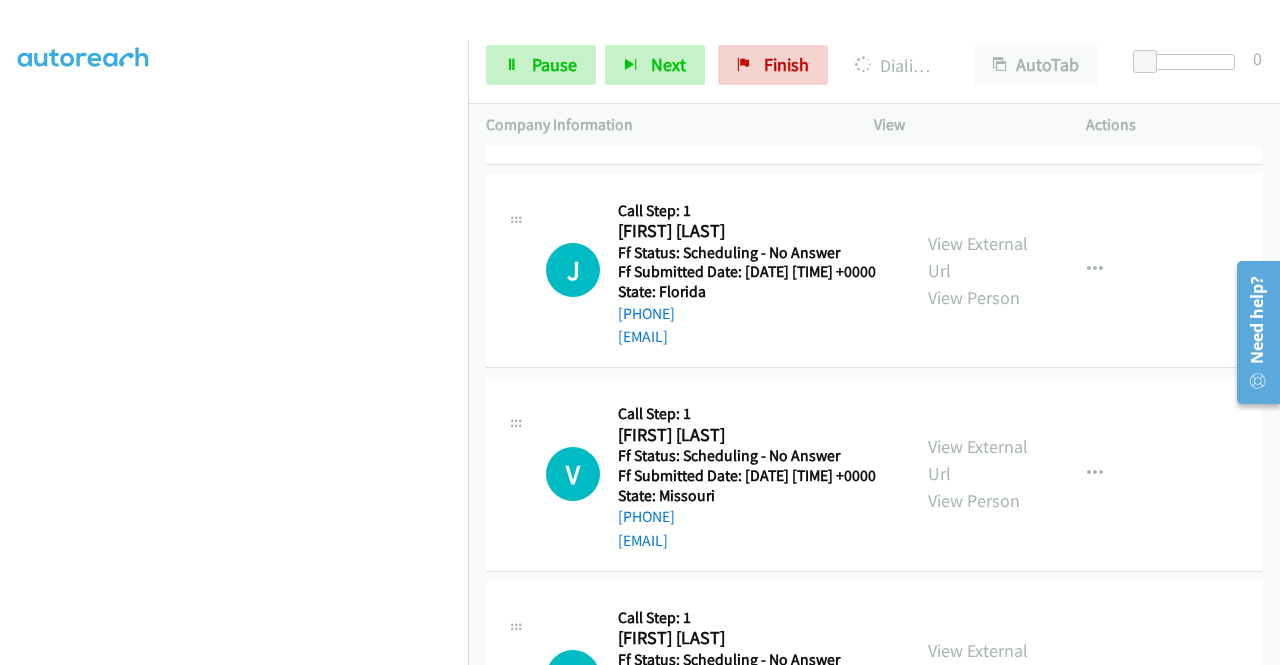 scroll, scrollTop: 5353, scrollLeft: 0, axis: vertical 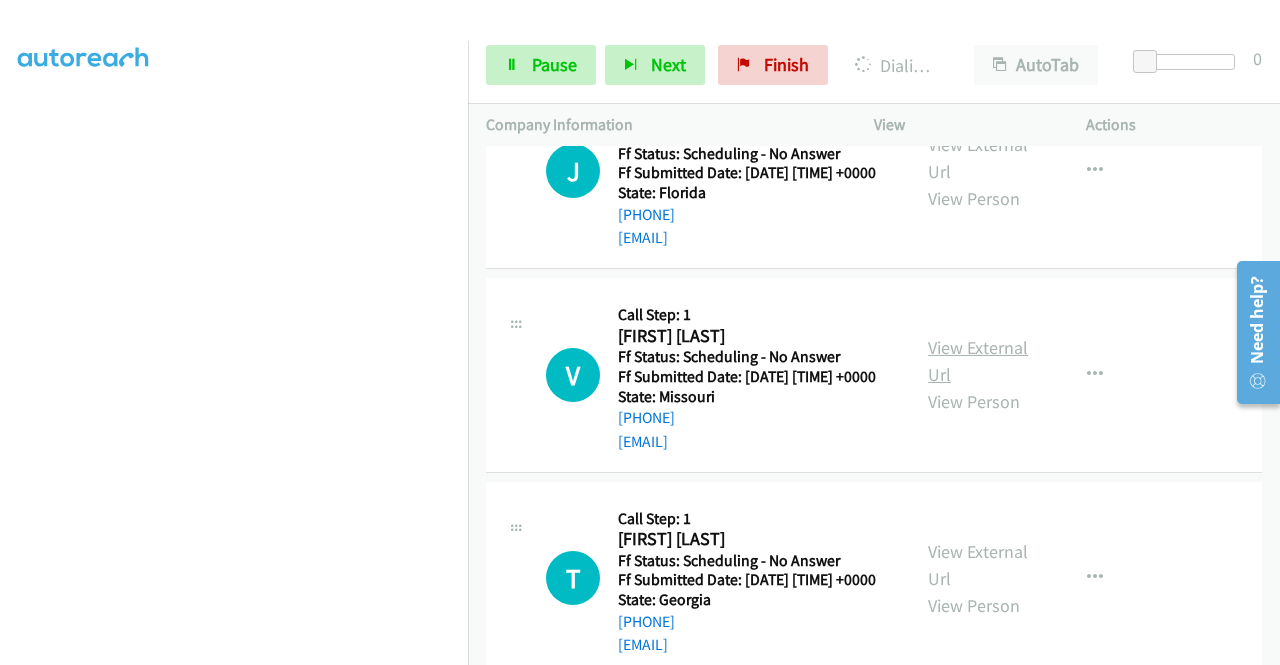 click on "View External Url" at bounding box center (978, 361) 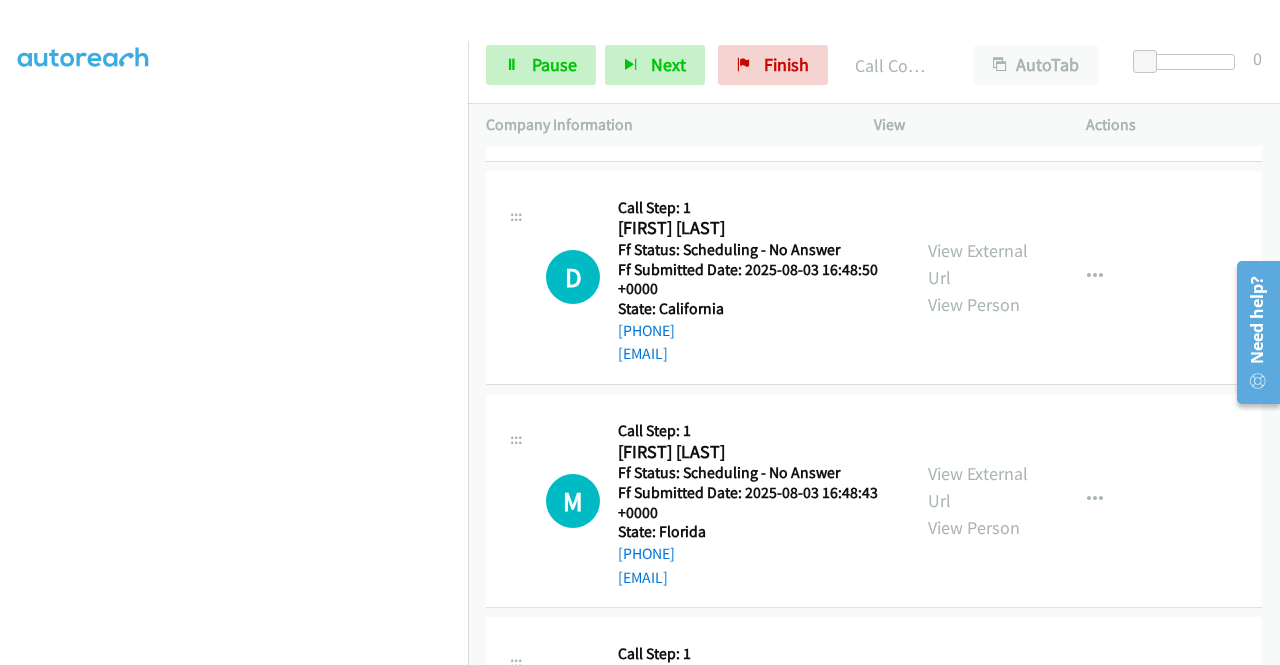 scroll, scrollTop: 4953, scrollLeft: 0, axis: vertical 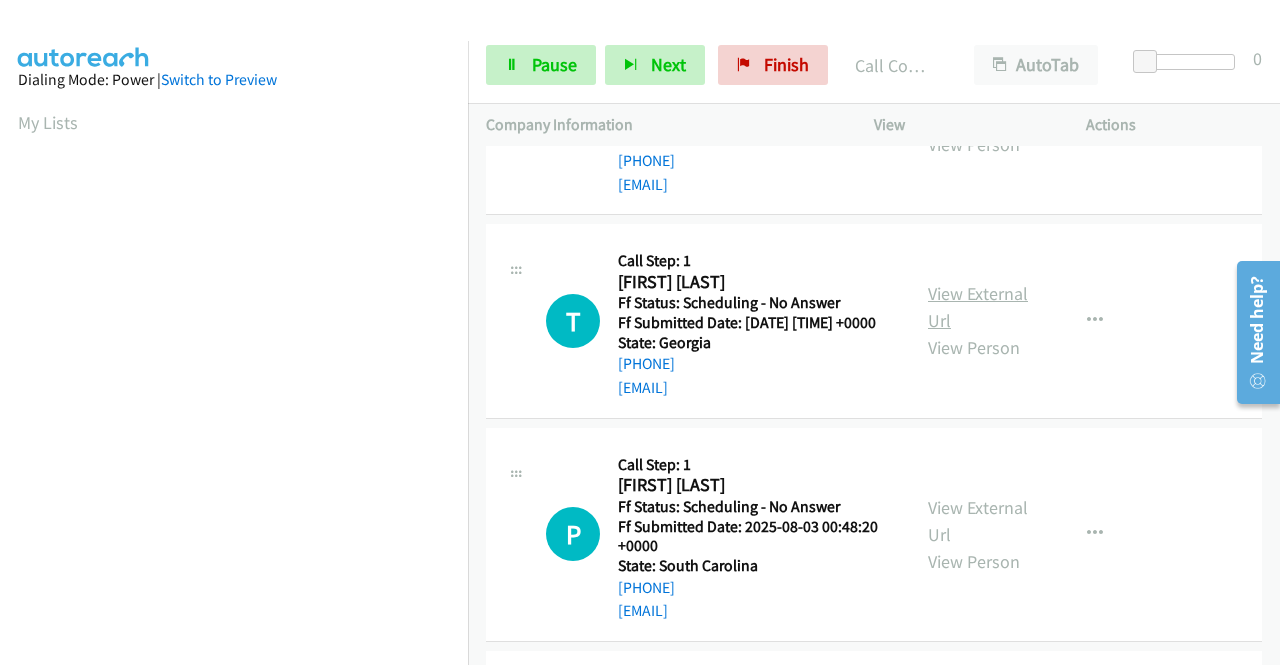 click on "View External Url" at bounding box center [978, 307] 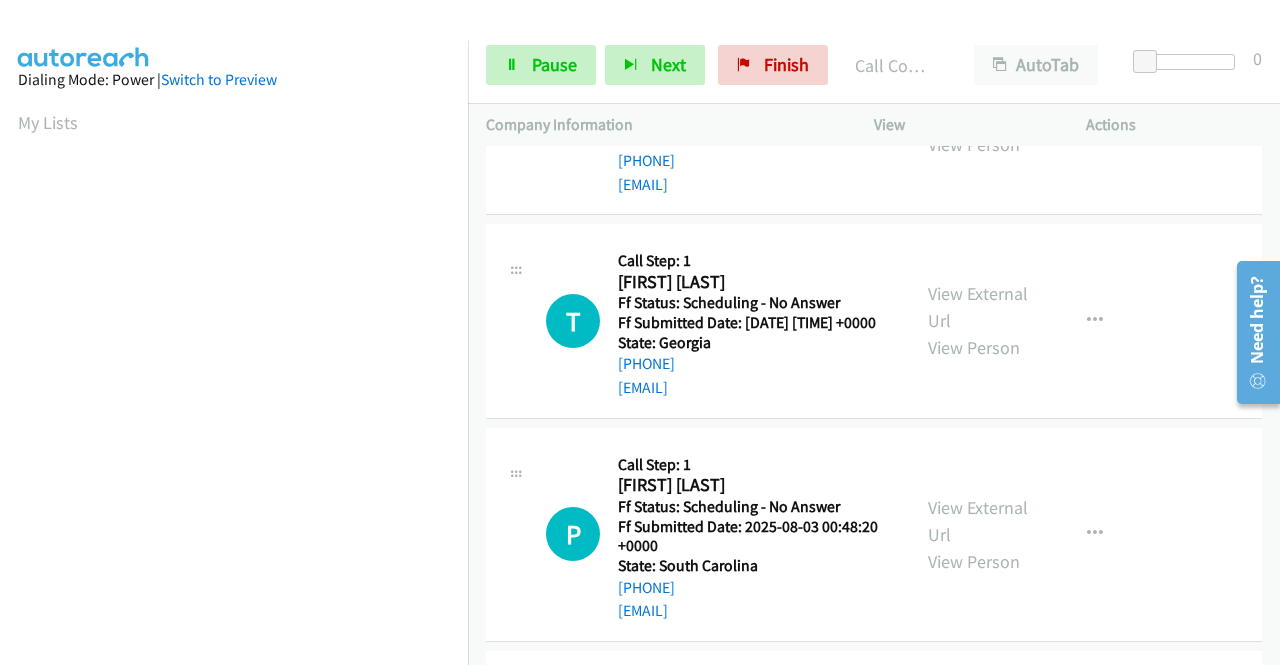 scroll, scrollTop: 5853, scrollLeft: 0, axis: vertical 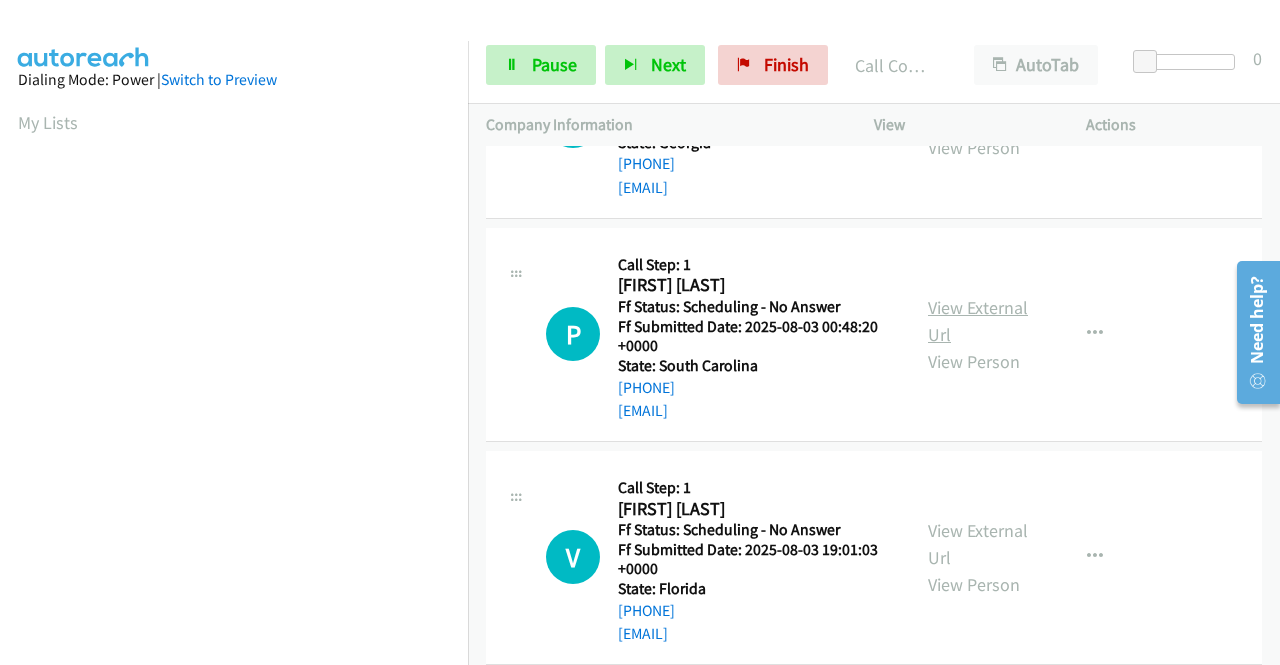 click on "View External Url" at bounding box center [978, 321] 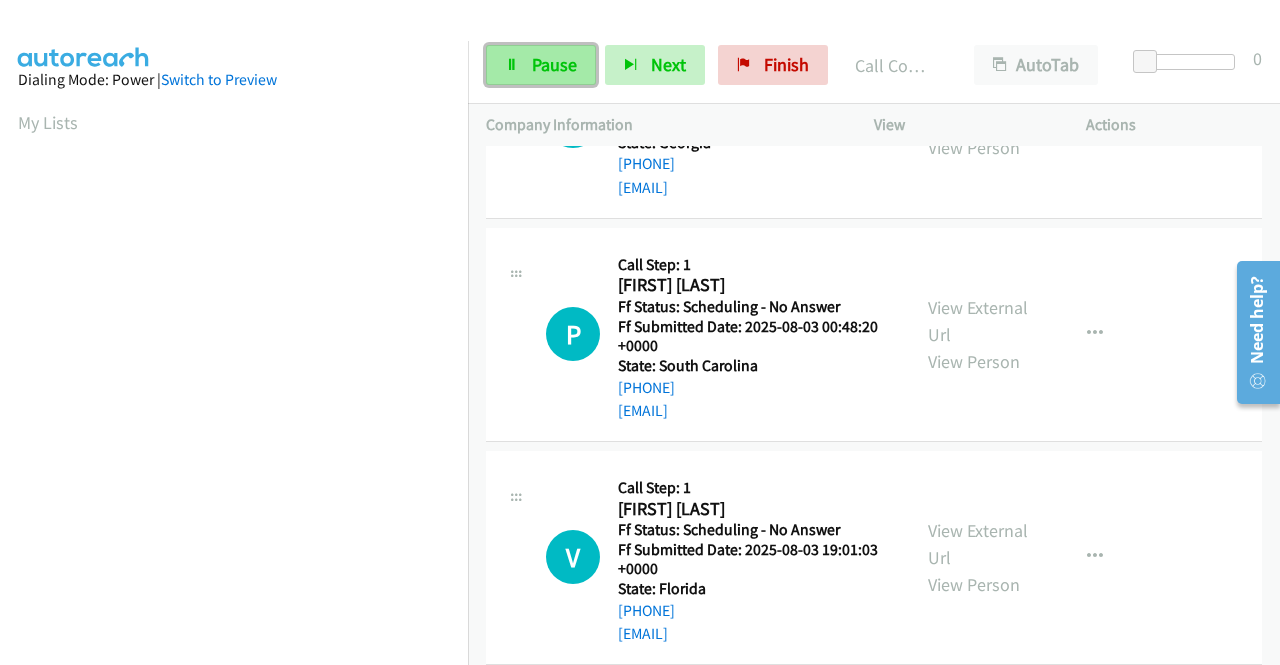 click on "Pause" at bounding box center [554, 64] 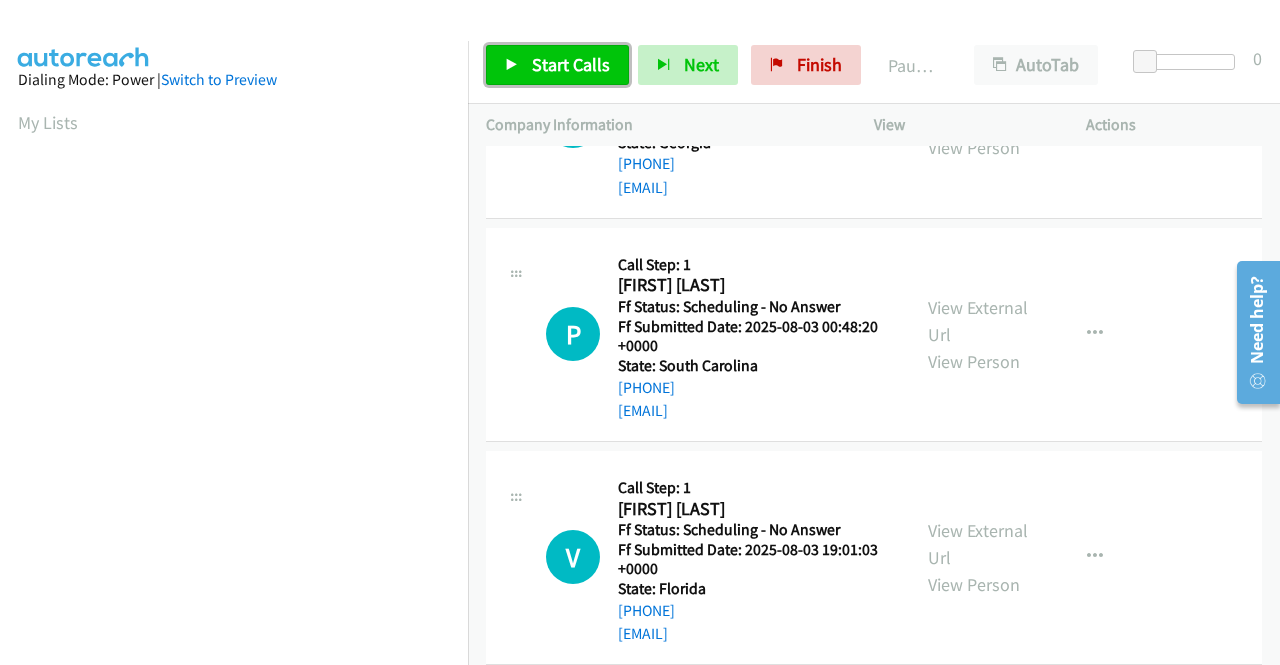 click on "Start Calls" at bounding box center [571, 64] 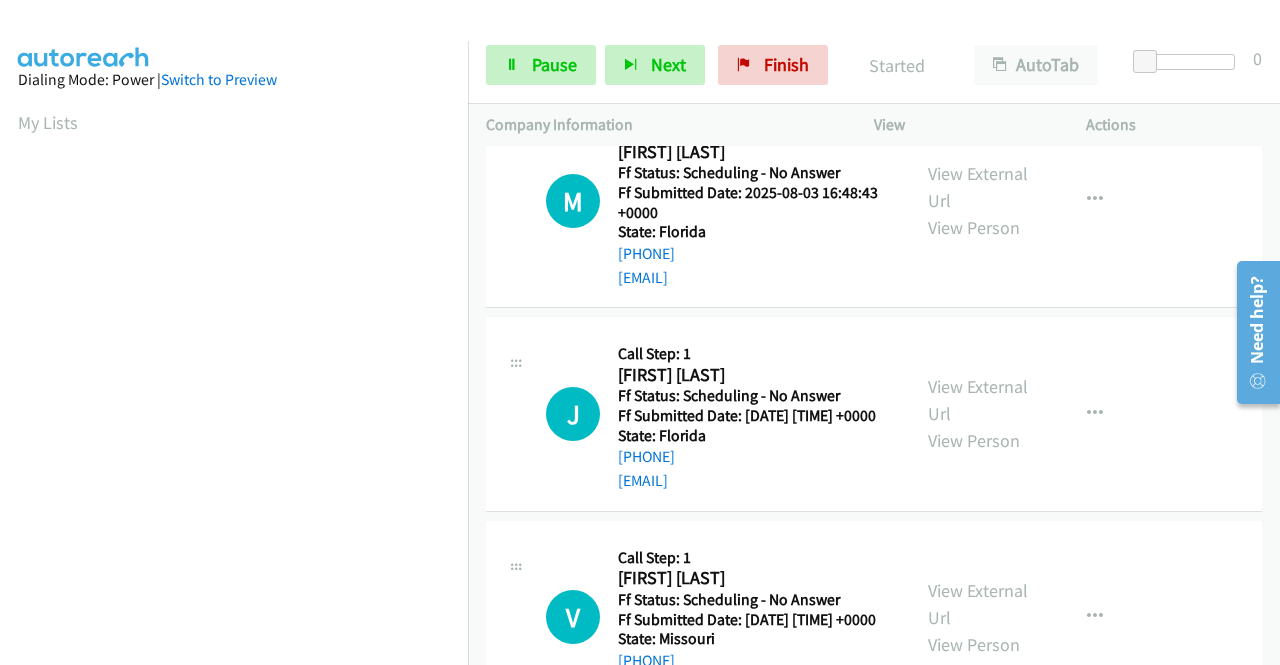 scroll, scrollTop: 5053, scrollLeft: 0, axis: vertical 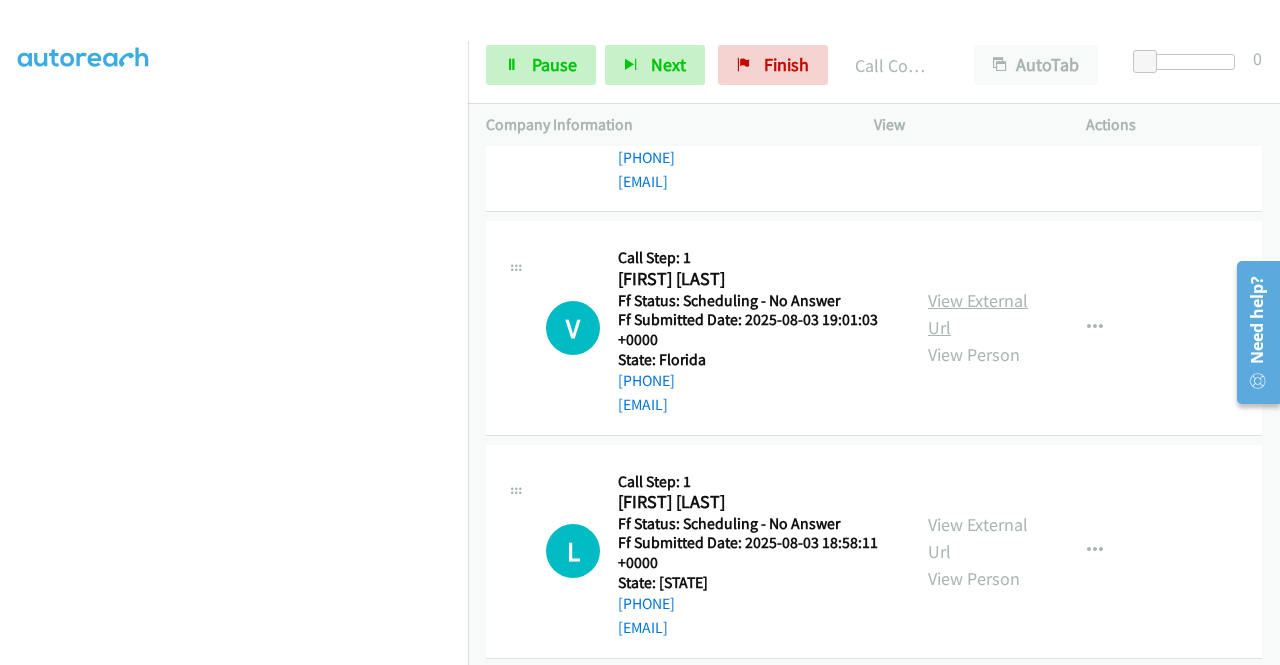 click on "View External Url" at bounding box center [978, 314] 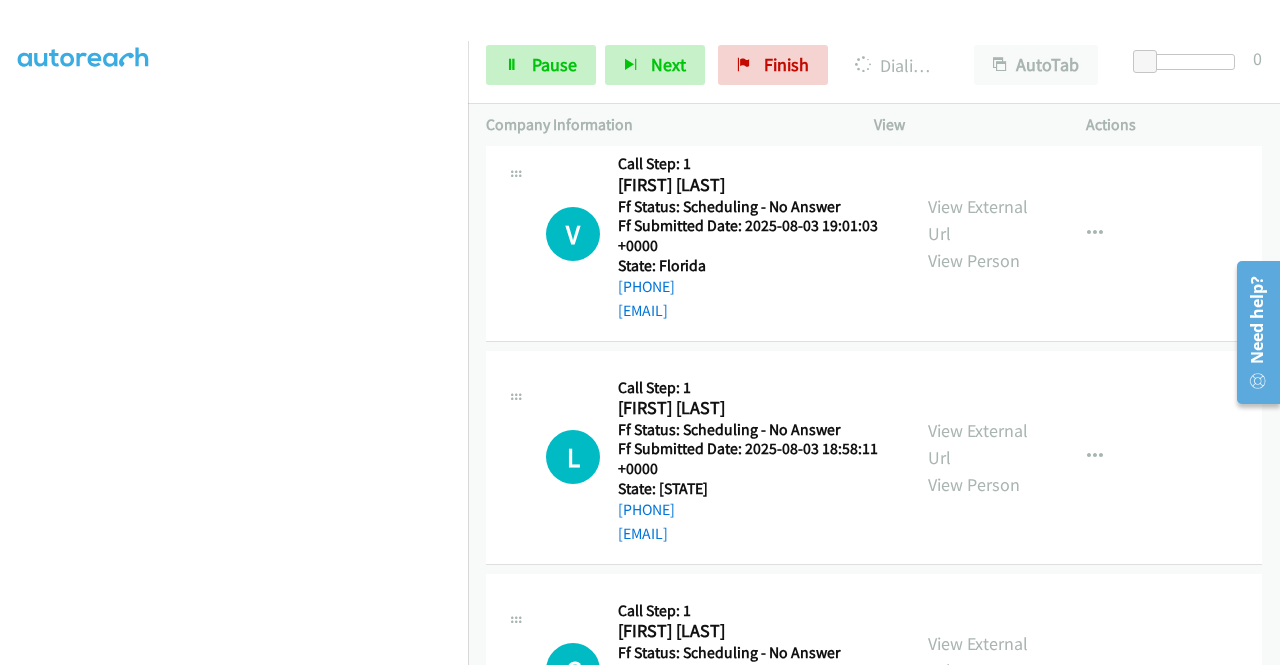scroll, scrollTop: 6453, scrollLeft: 0, axis: vertical 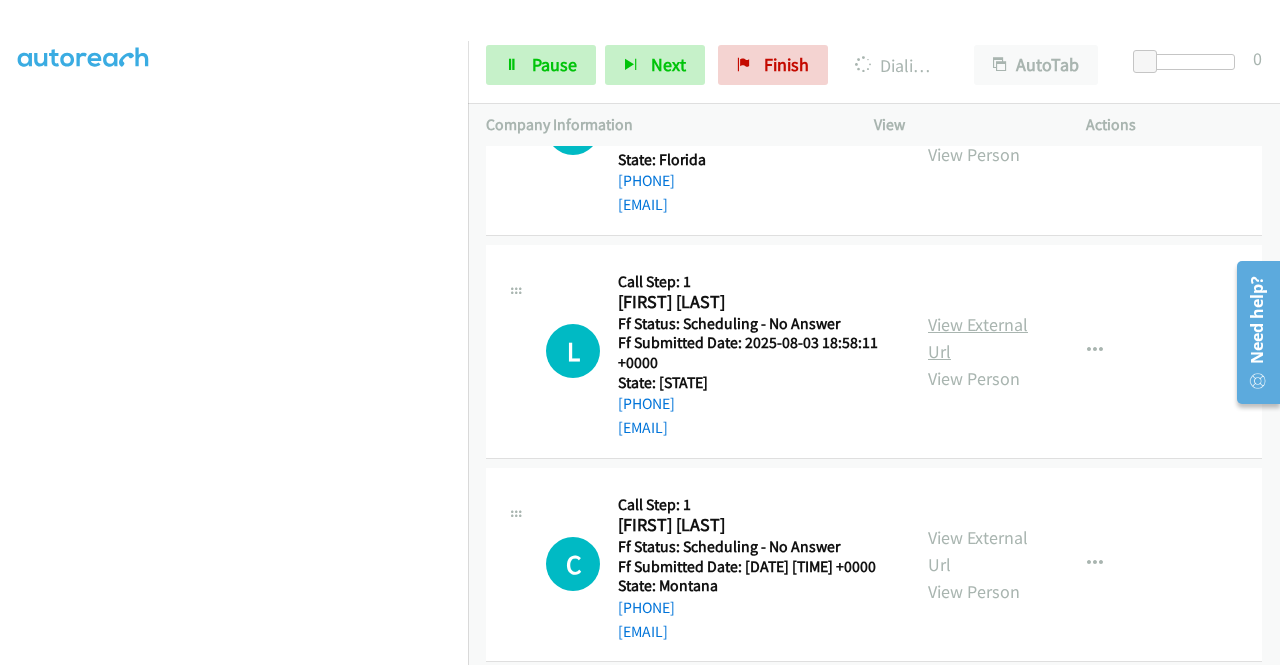 click on "View External Url" at bounding box center (978, 338) 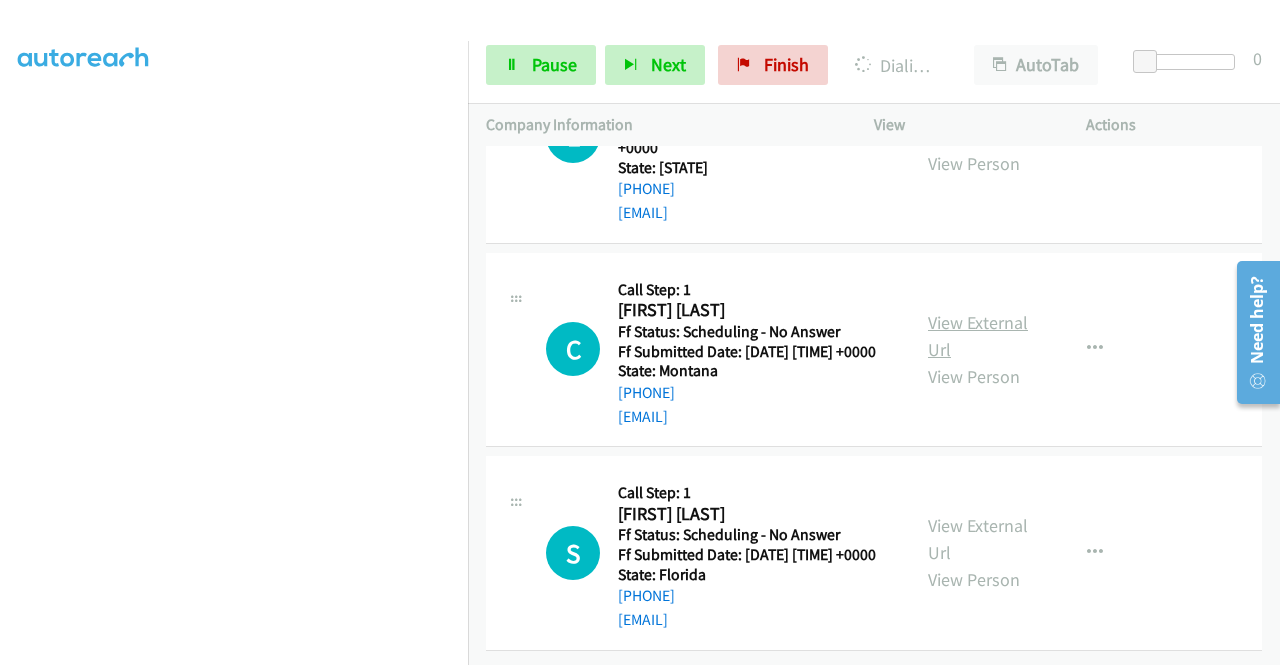 scroll, scrollTop: 6753, scrollLeft: 0, axis: vertical 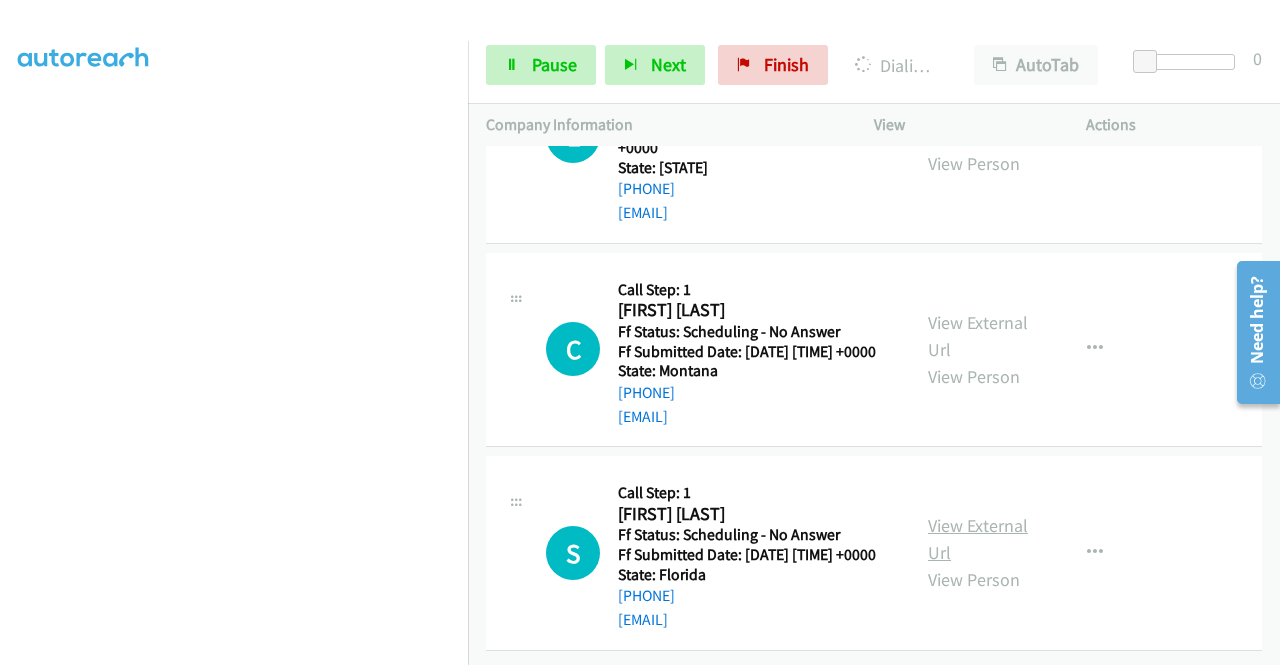 click on "View External Url" at bounding box center (978, 539) 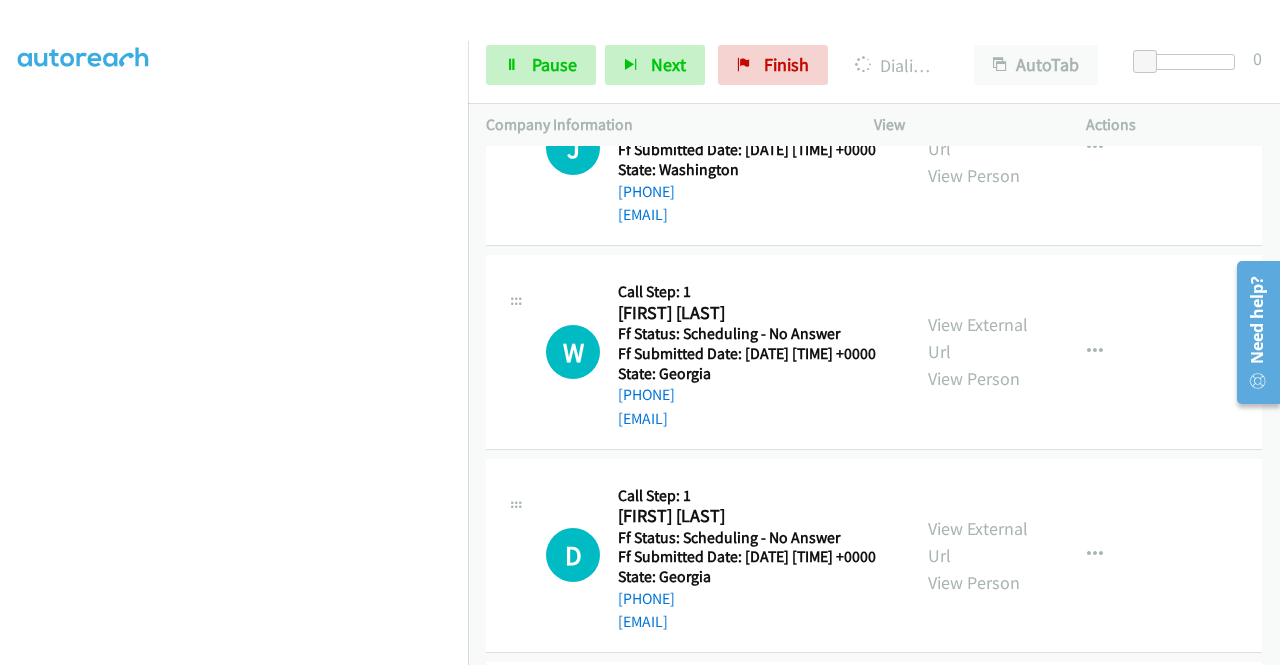 scroll, scrollTop: 7426, scrollLeft: 0, axis: vertical 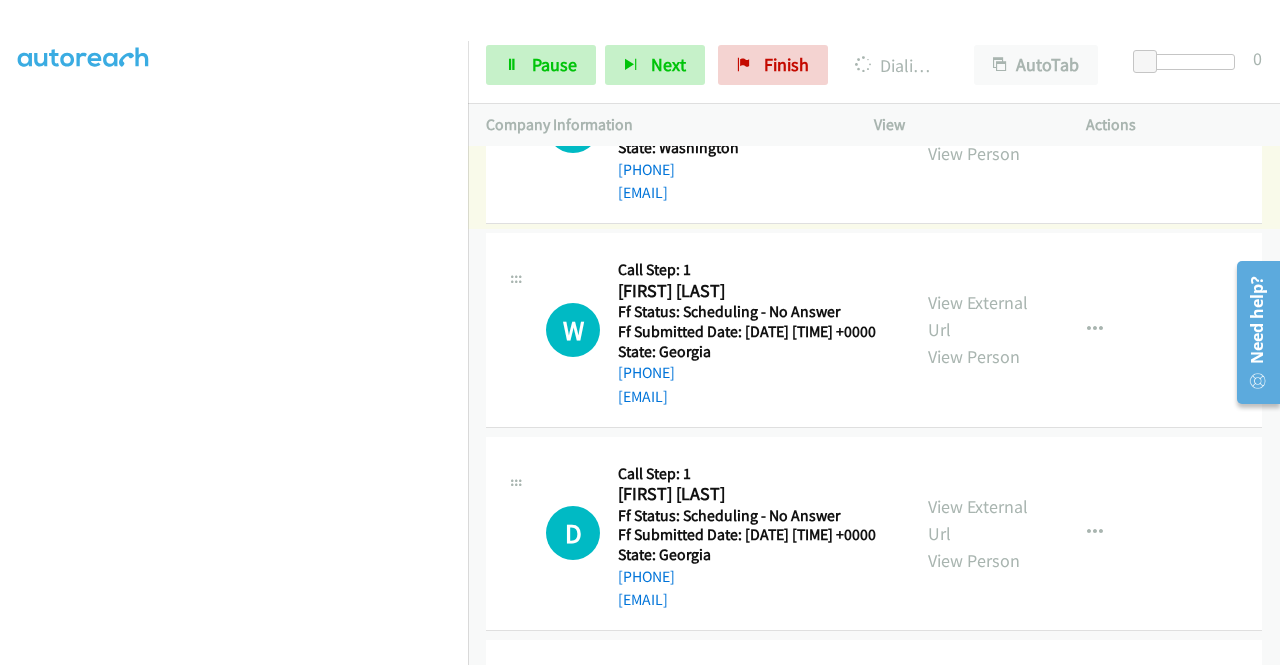 click on "View External Url" at bounding box center [978, 113] 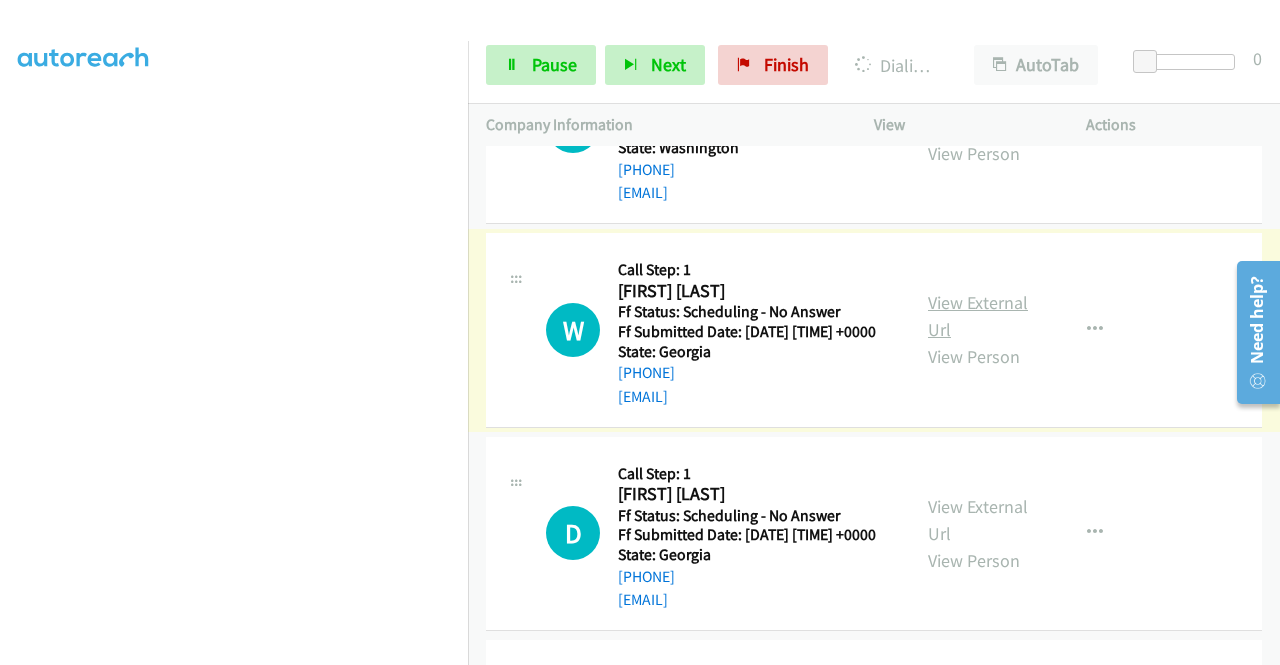 click on "View External Url" at bounding box center (978, 316) 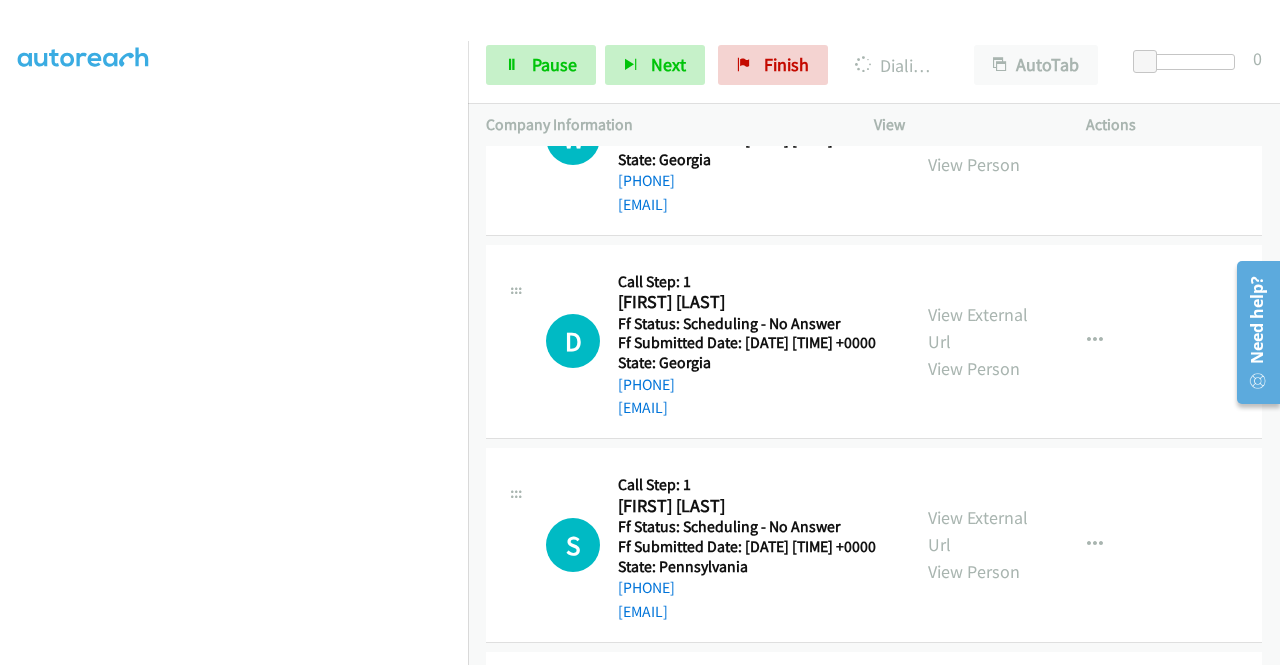 scroll, scrollTop: 7626, scrollLeft: 0, axis: vertical 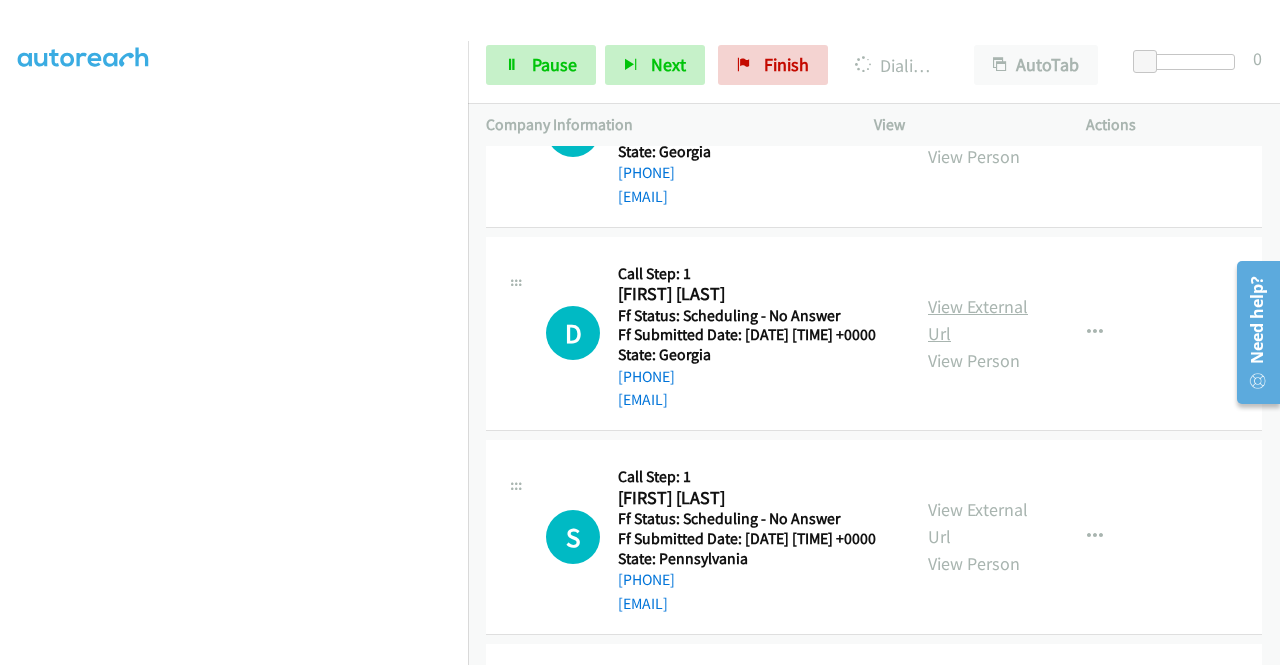 click on "View External Url" at bounding box center (978, 320) 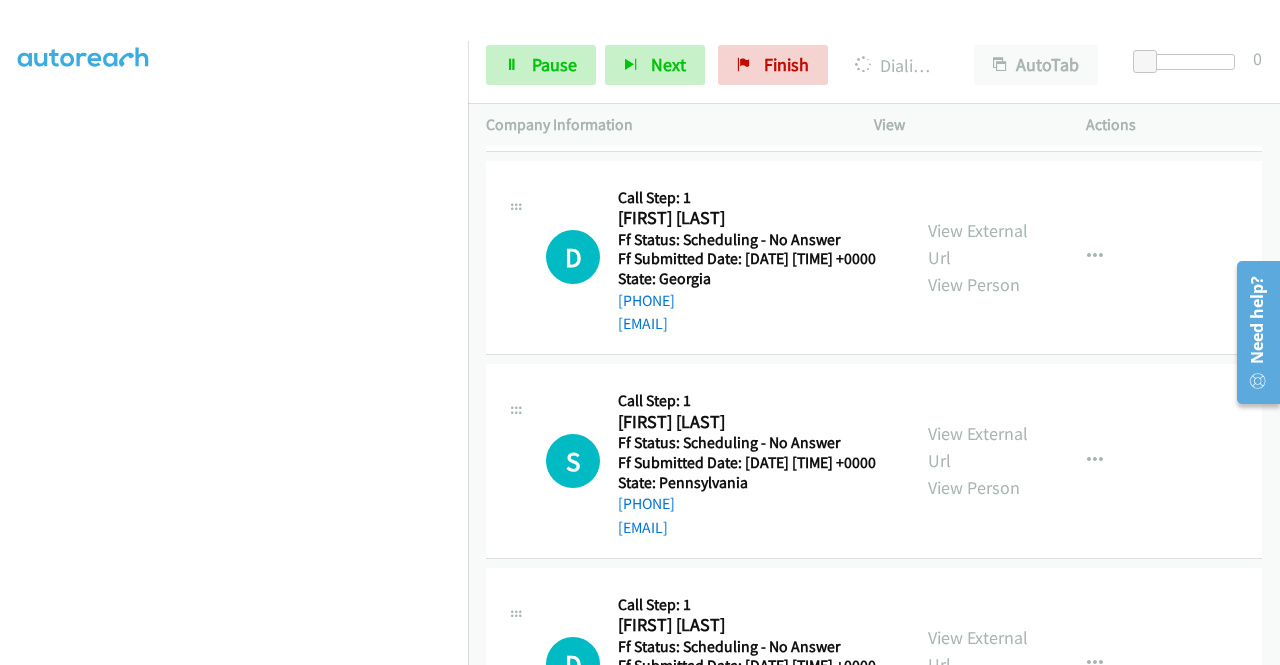 scroll, scrollTop: 7926, scrollLeft: 0, axis: vertical 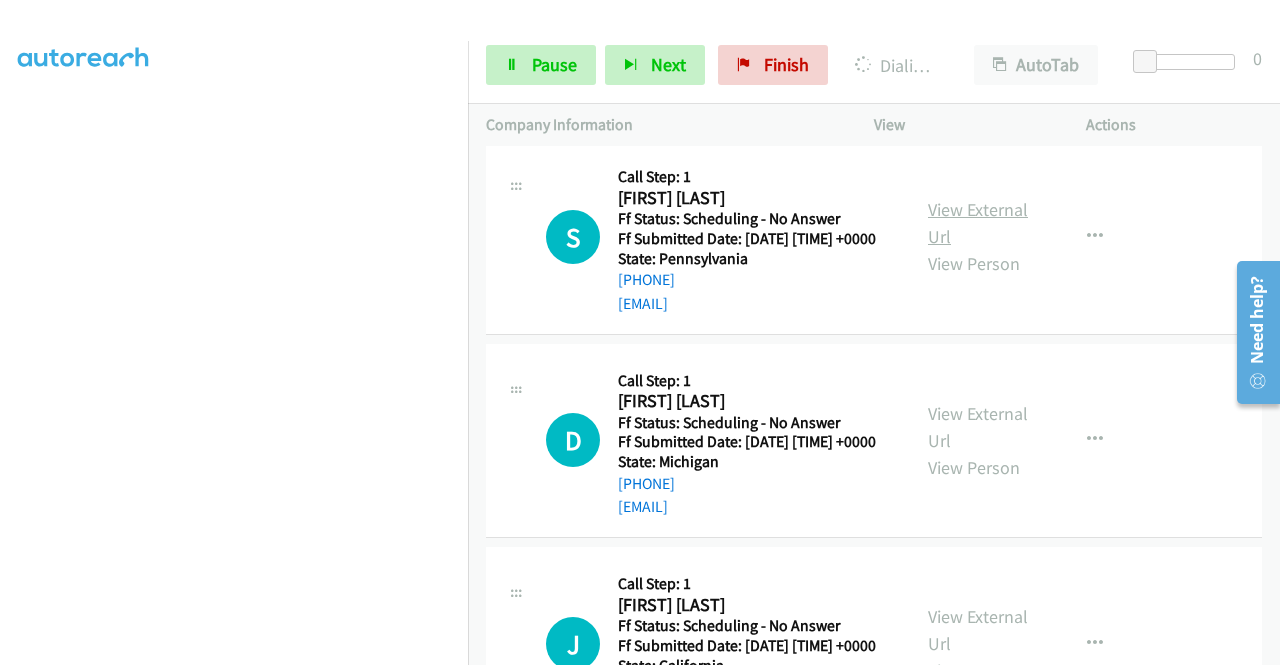 click on "View External Url" at bounding box center (978, 223) 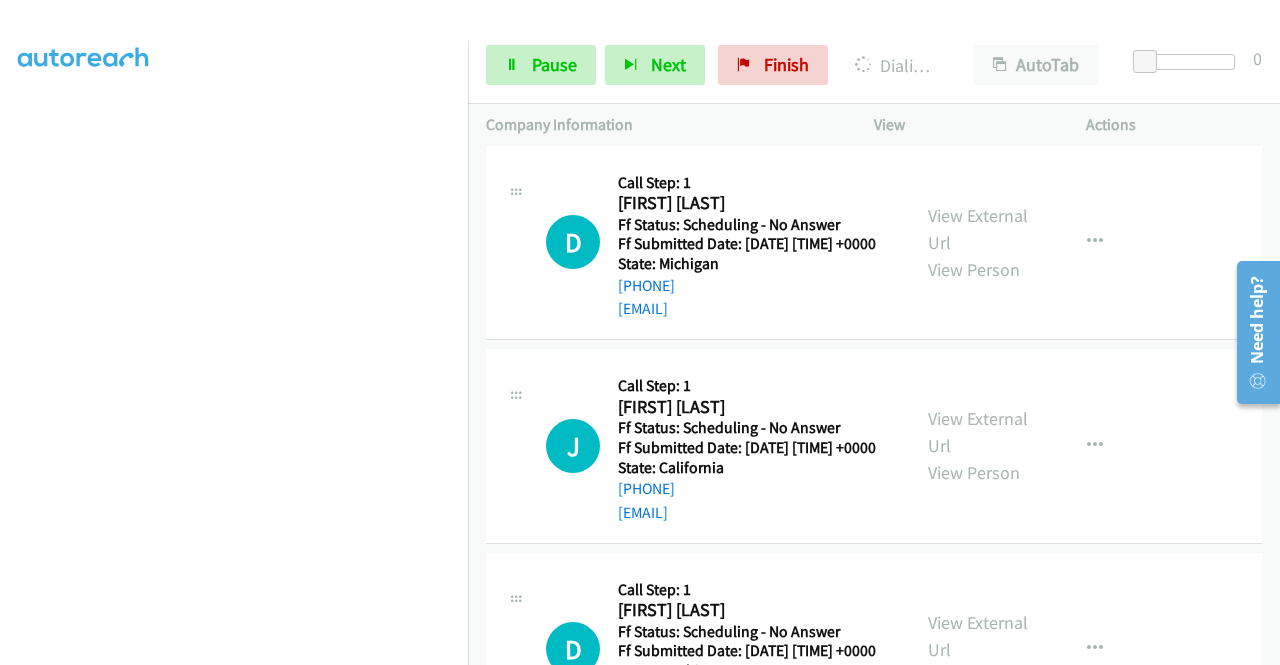 scroll, scrollTop: 8126, scrollLeft: 0, axis: vertical 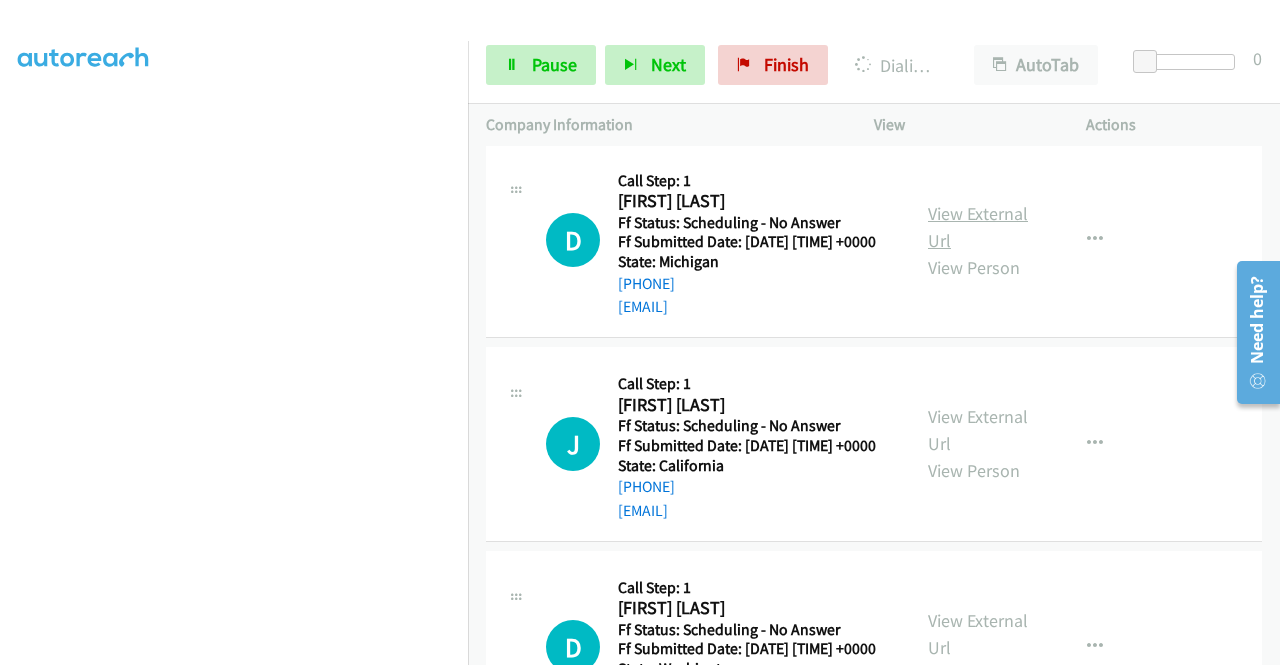 click on "View External Url" at bounding box center (978, 227) 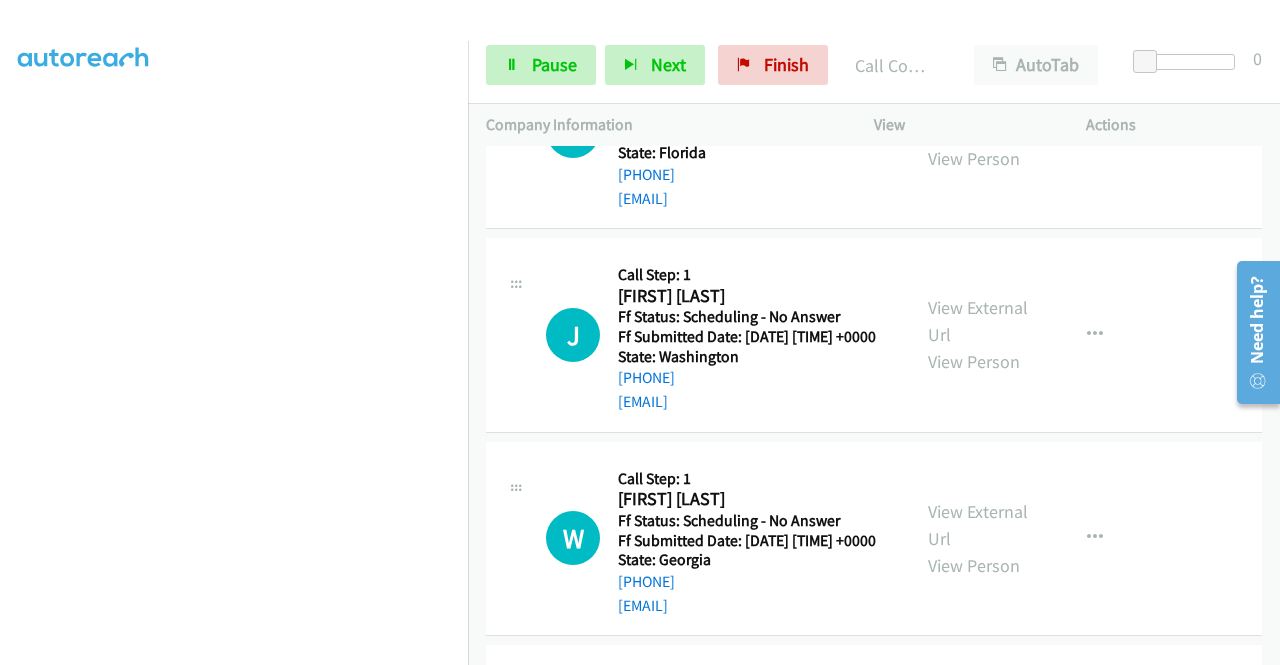 scroll, scrollTop: 7368, scrollLeft: 0, axis: vertical 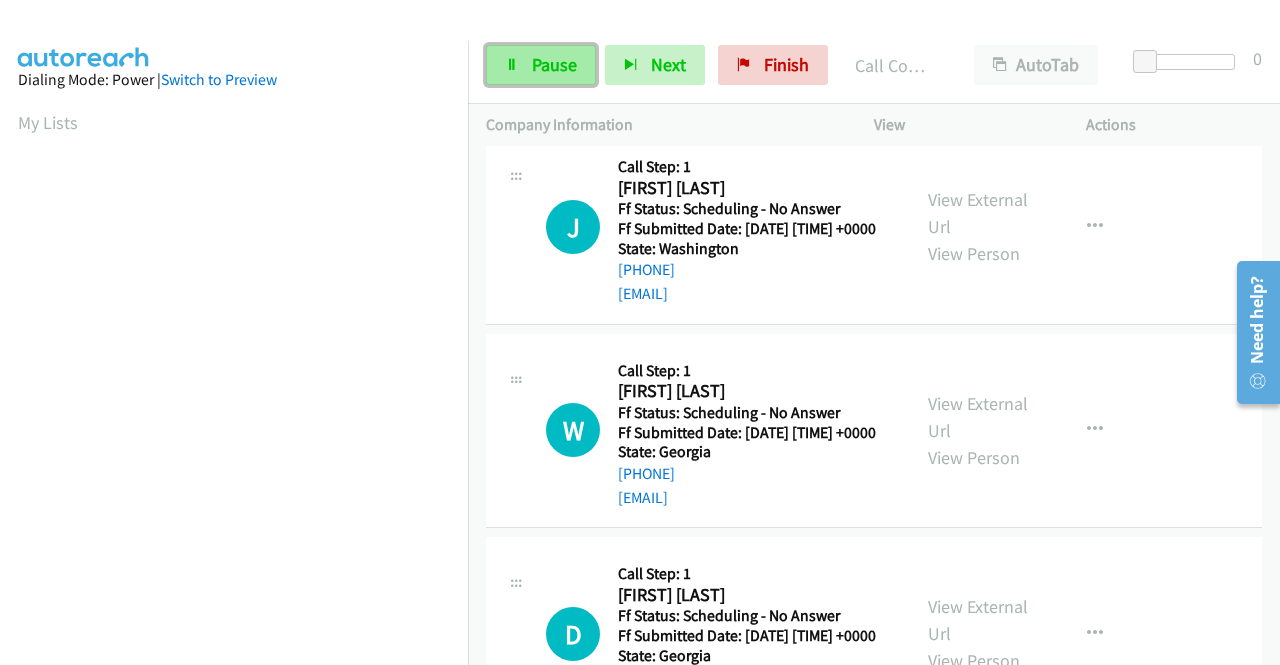 click on "Pause" at bounding box center (554, 64) 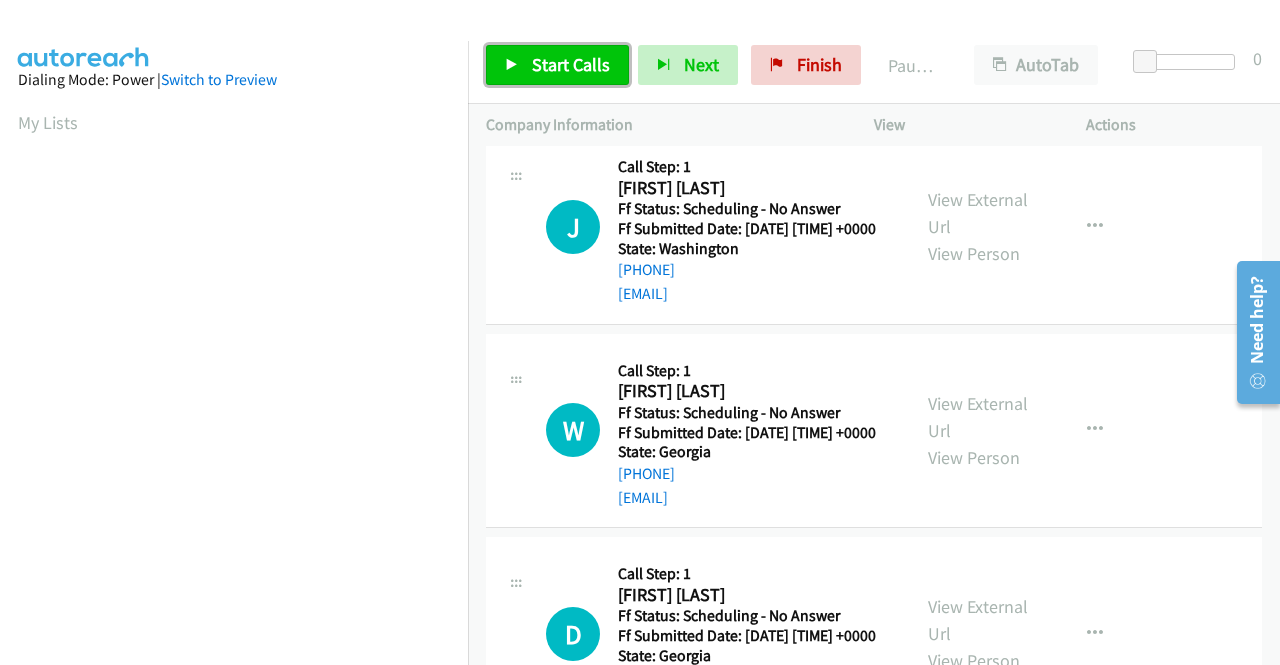 click on "Start Calls" at bounding box center [571, 64] 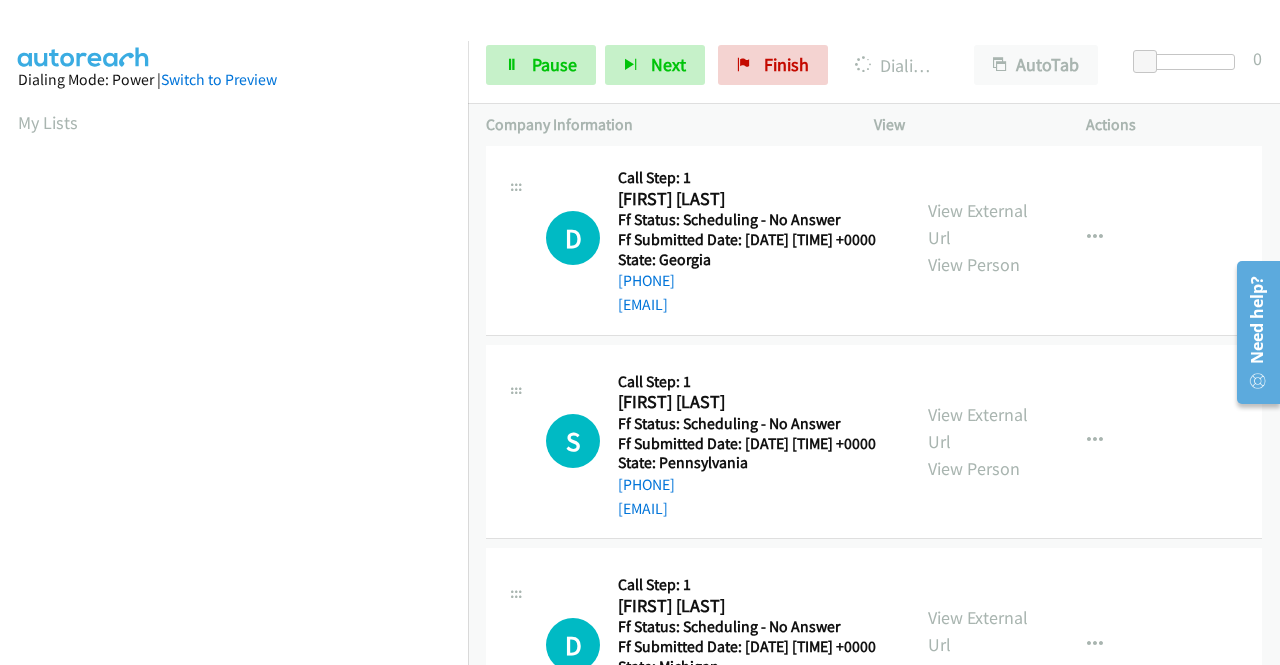 scroll, scrollTop: 7768, scrollLeft: 0, axis: vertical 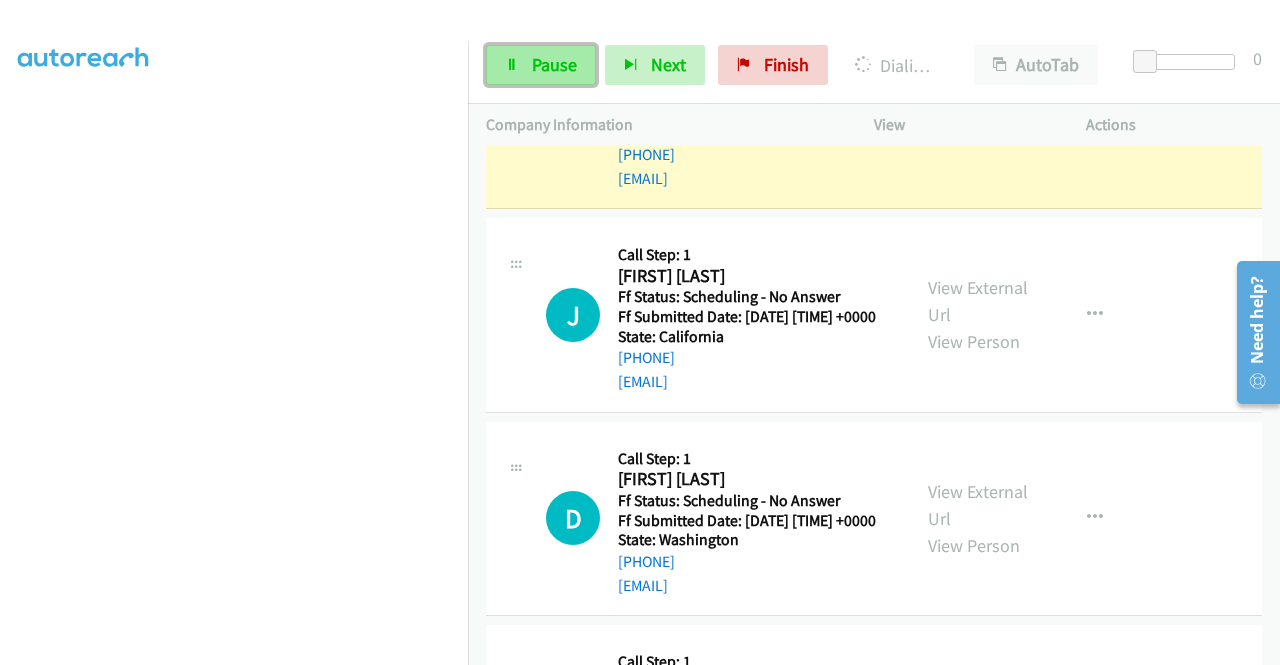 click on "Pause" at bounding box center (554, 64) 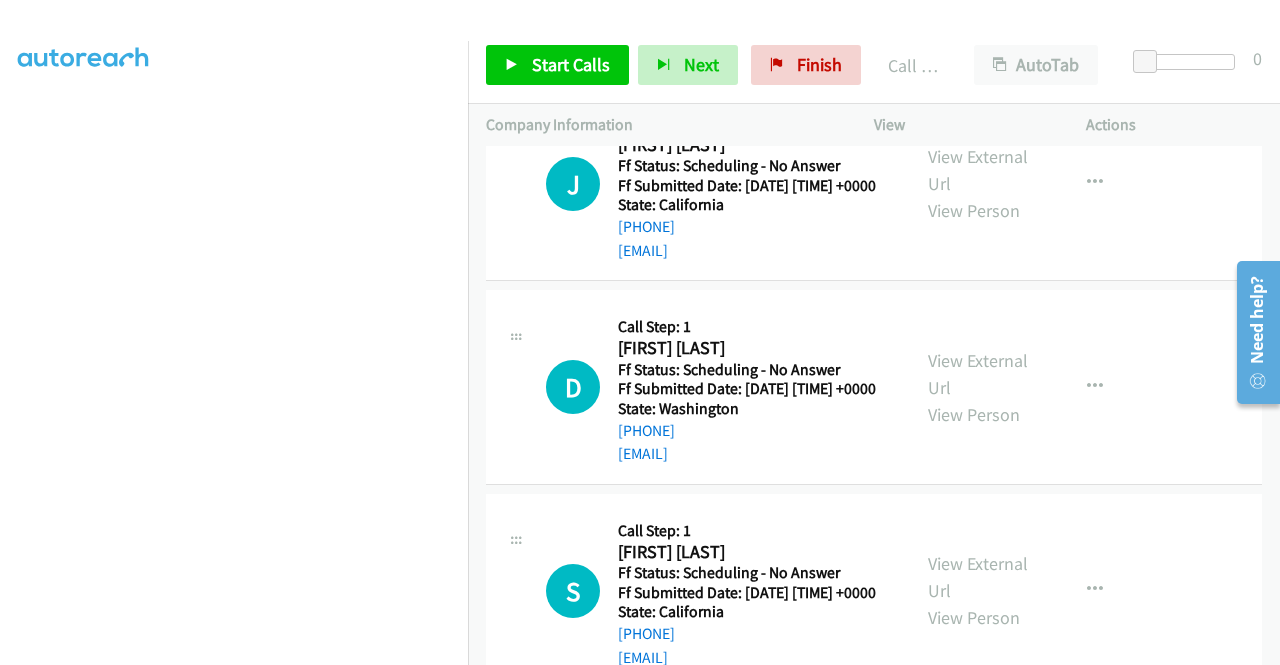 scroll, scrollTop: 8768, scrollLeft: 0, axis: vertical 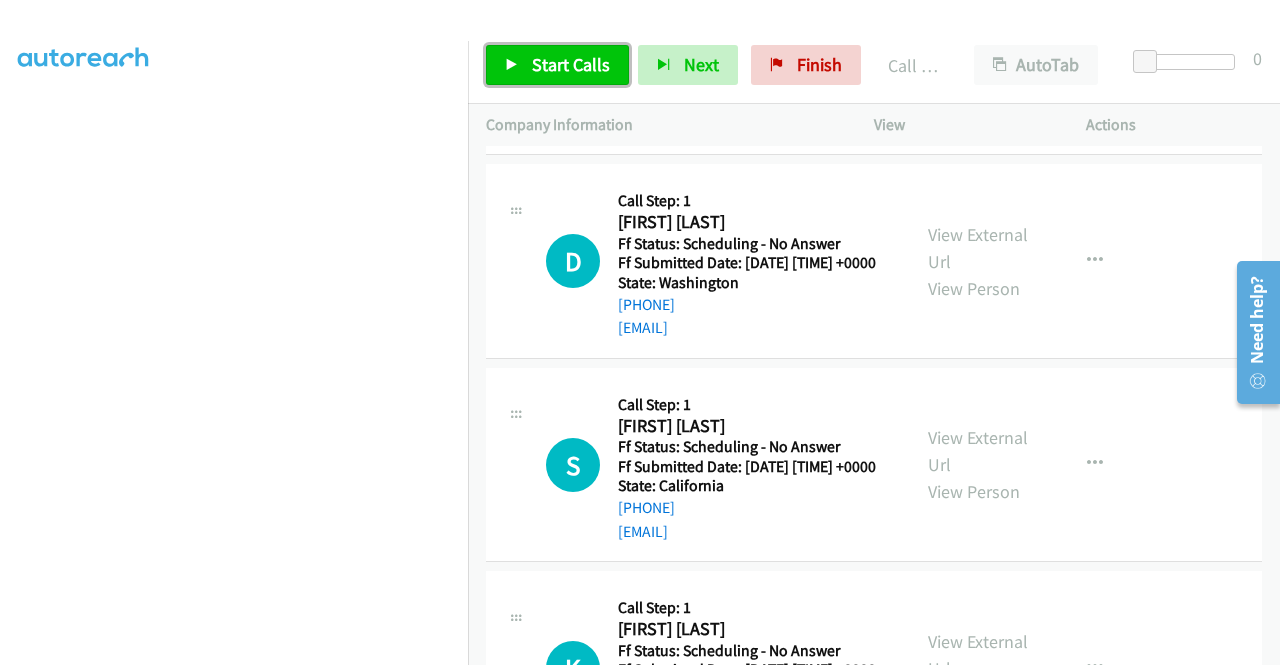drag, startPoint x: 548, startPoint y: 63, endPoint x: 672, endPoint y: 2, distance: 138.1919 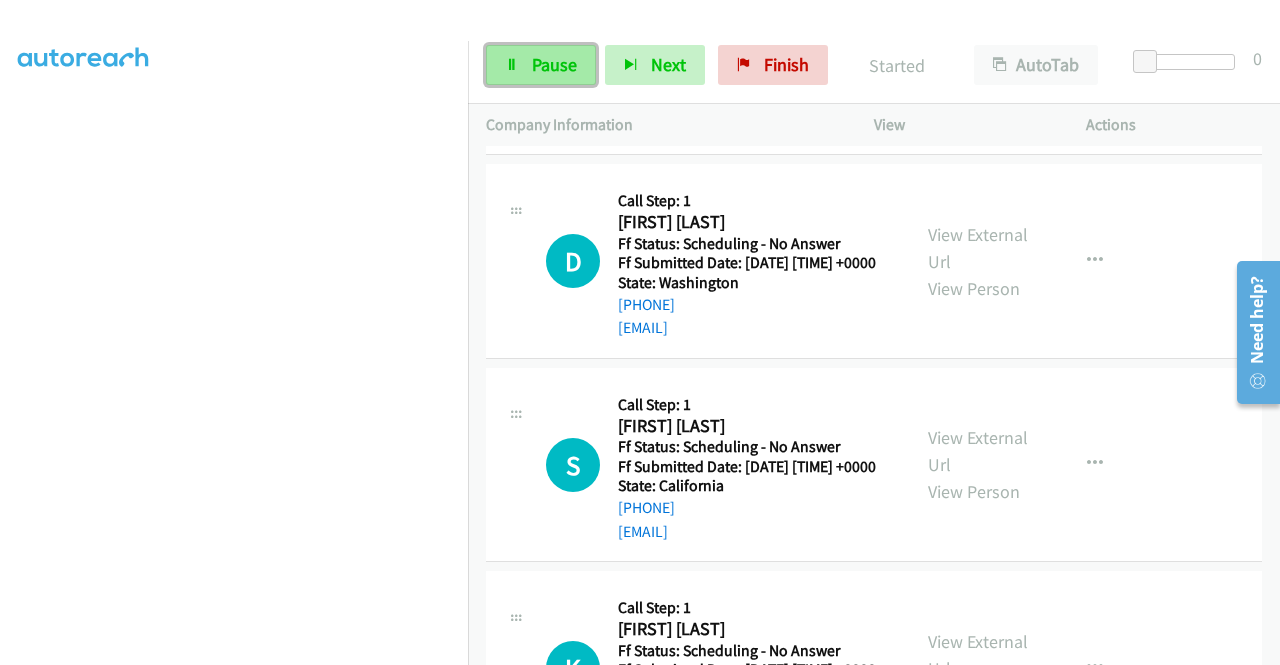 click on "Pause" at bounding box center [554, 64] 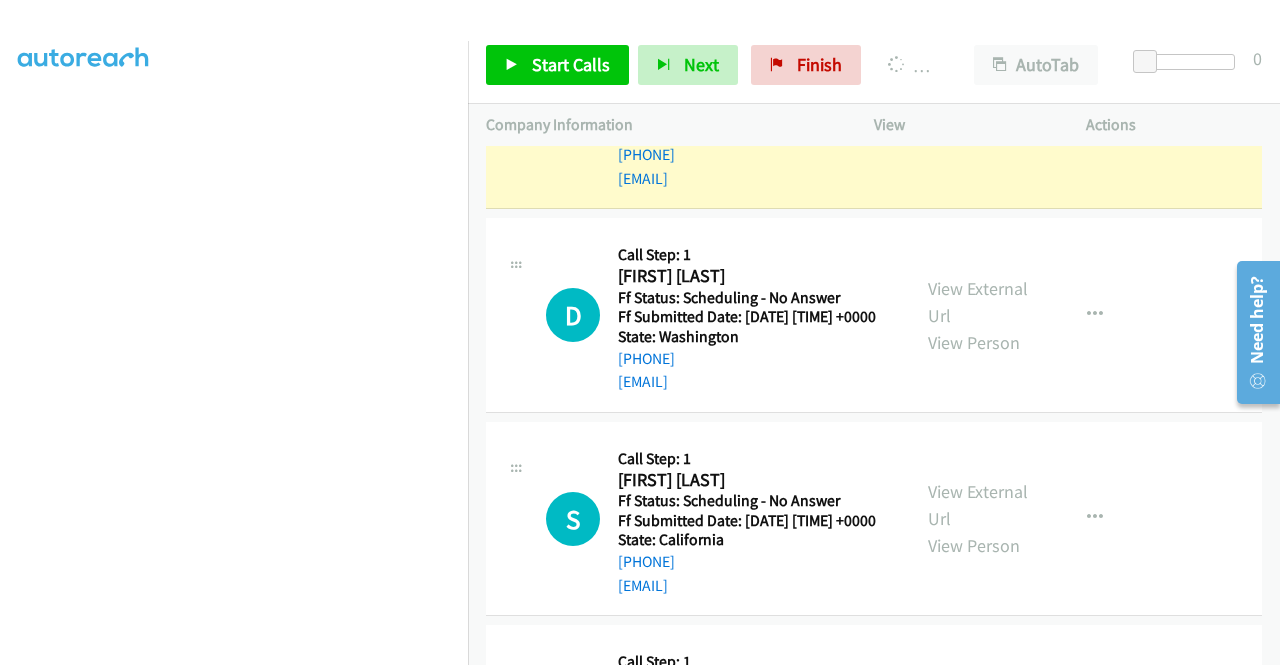 scroll, scrollTop: 8668, scrollLeft: 0, axis: vertical 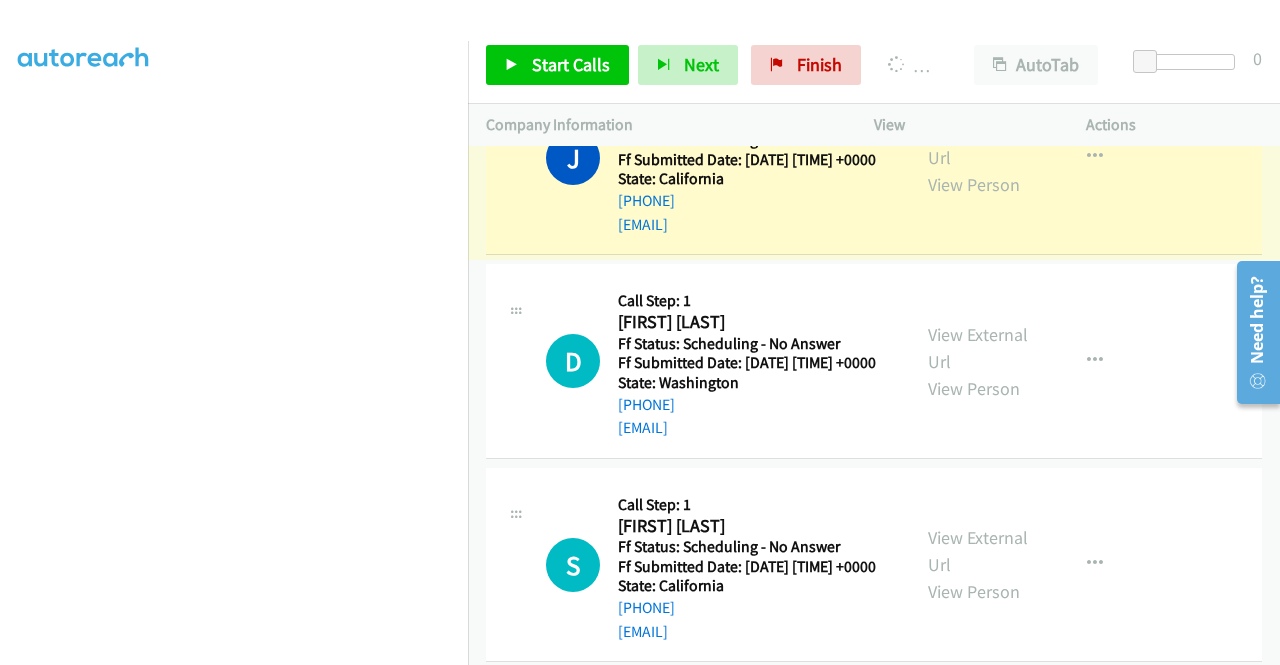 click on "View External Url" at bounding box center [978, 144] 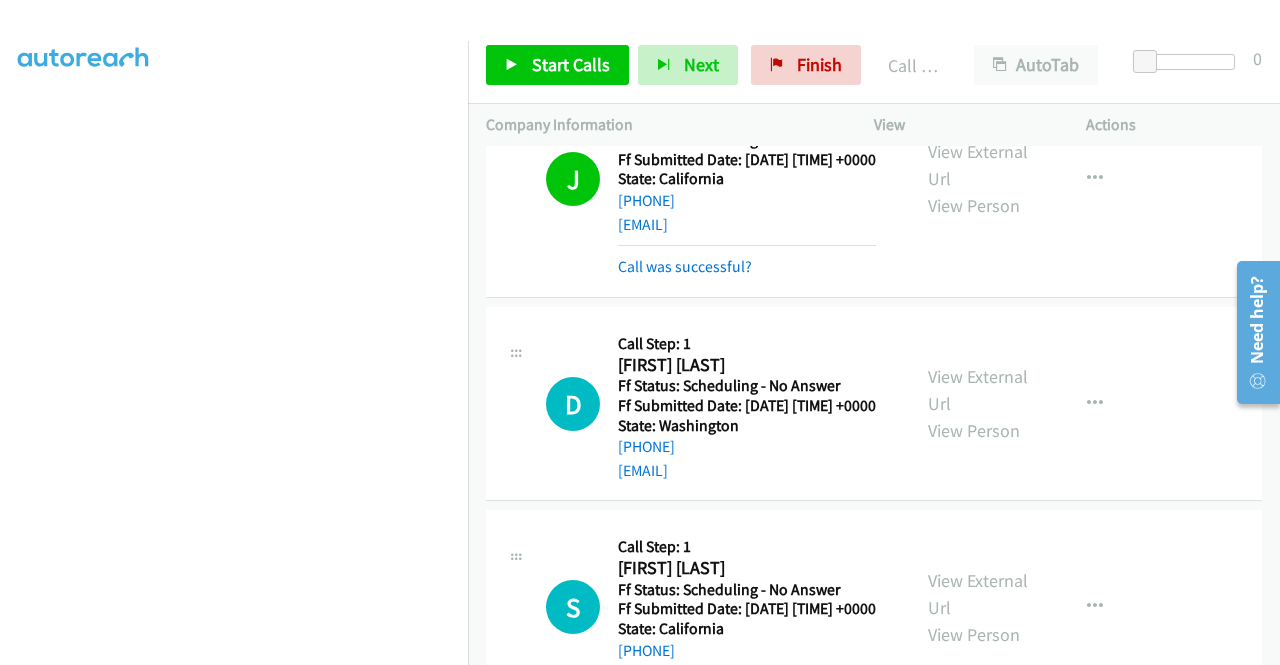scroll, scrollTop: 56, scrollLeft: 0, axis: vertical 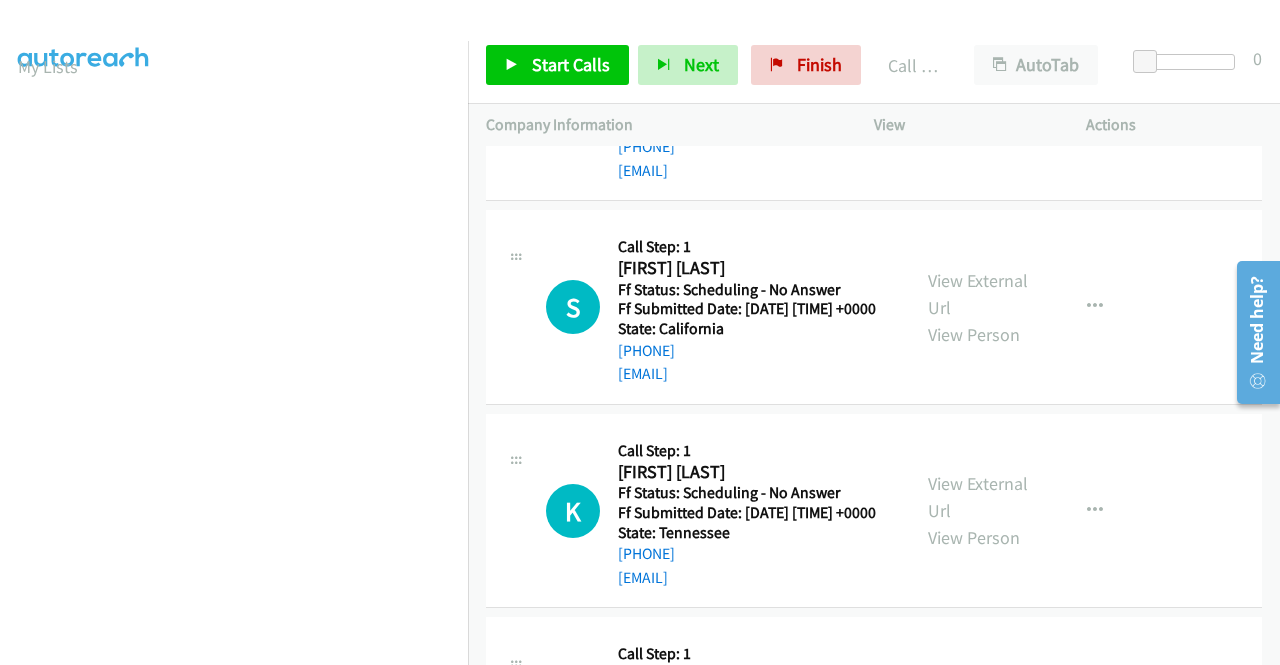 click on "Call was successful?" at bounding box center [685, -34] 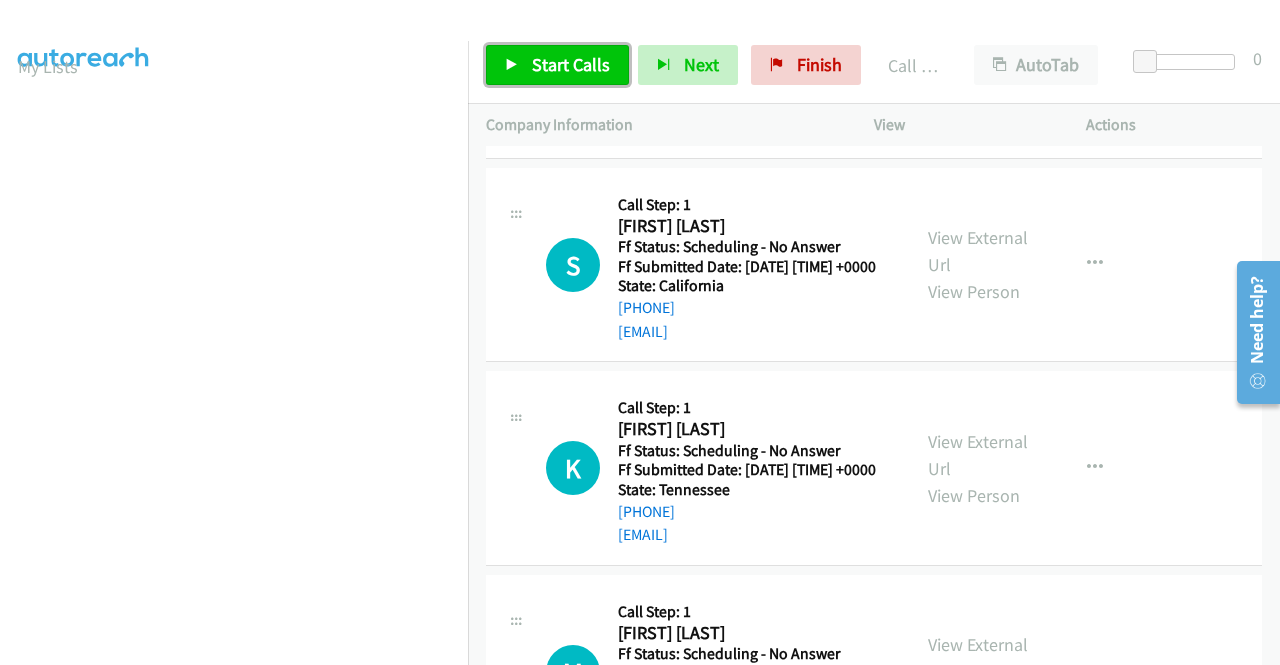 click on "Start Calls" at bounding box center (571, 64) 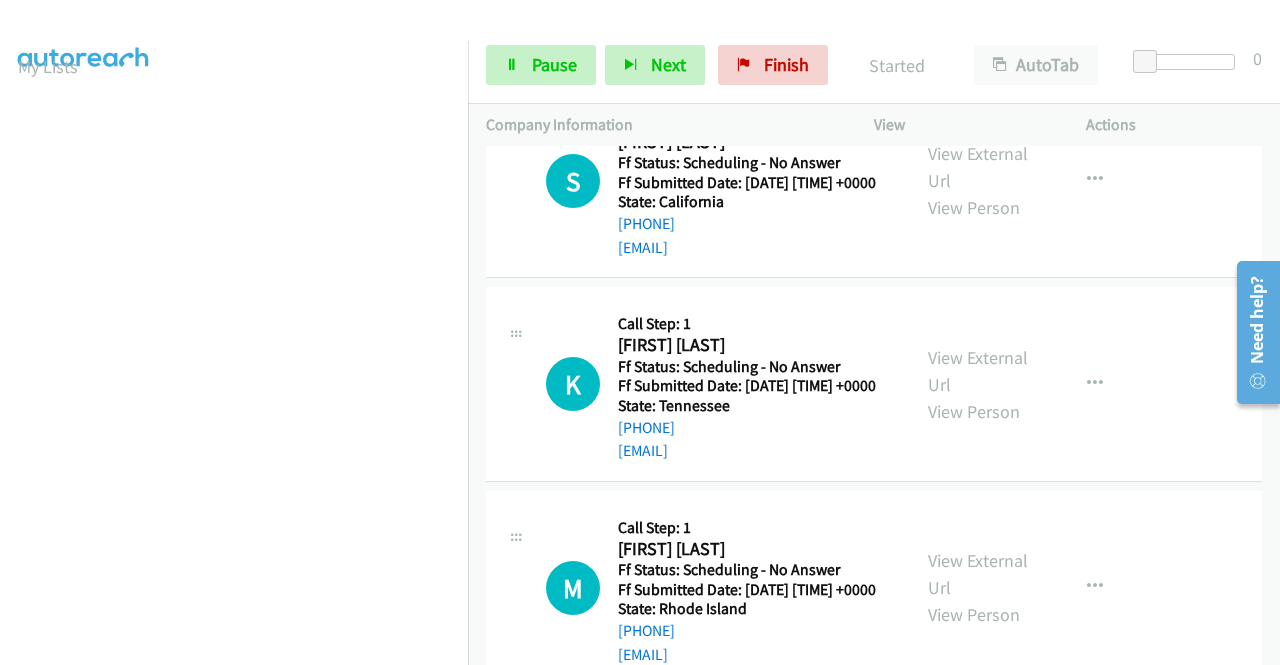 scroll, scrollTop: 8968, scrollLeft: 0, axis: vertical 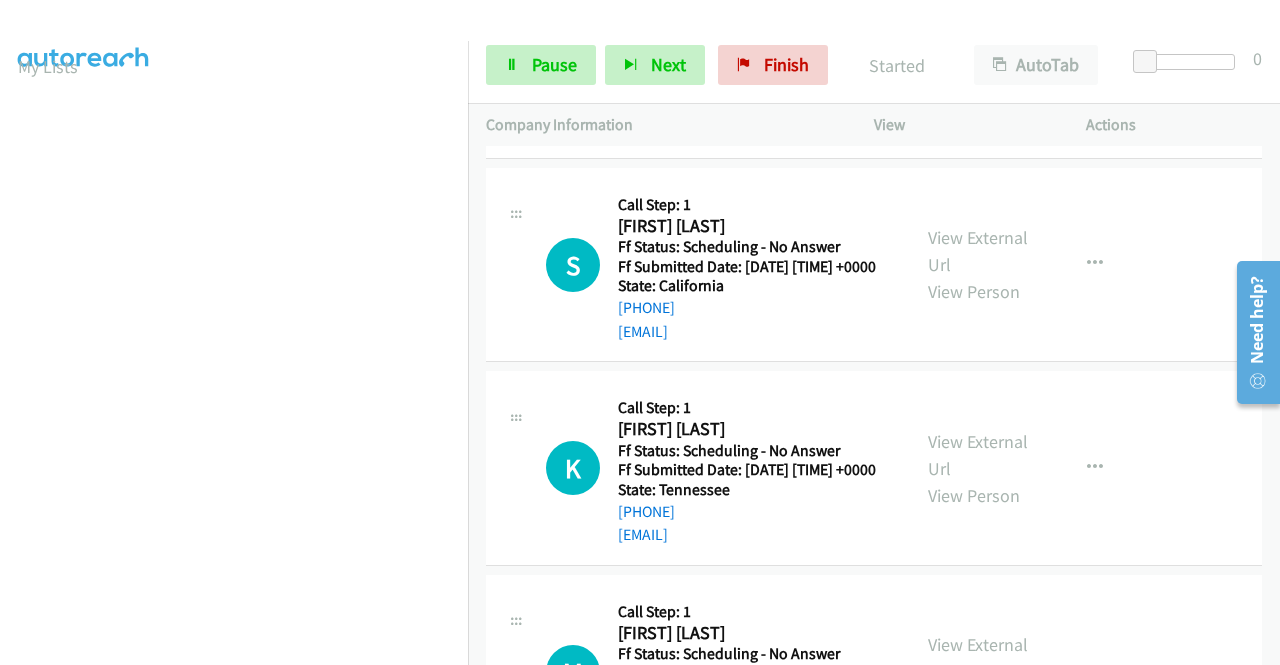 click on "View External Url" at bounding box center [978, 48] 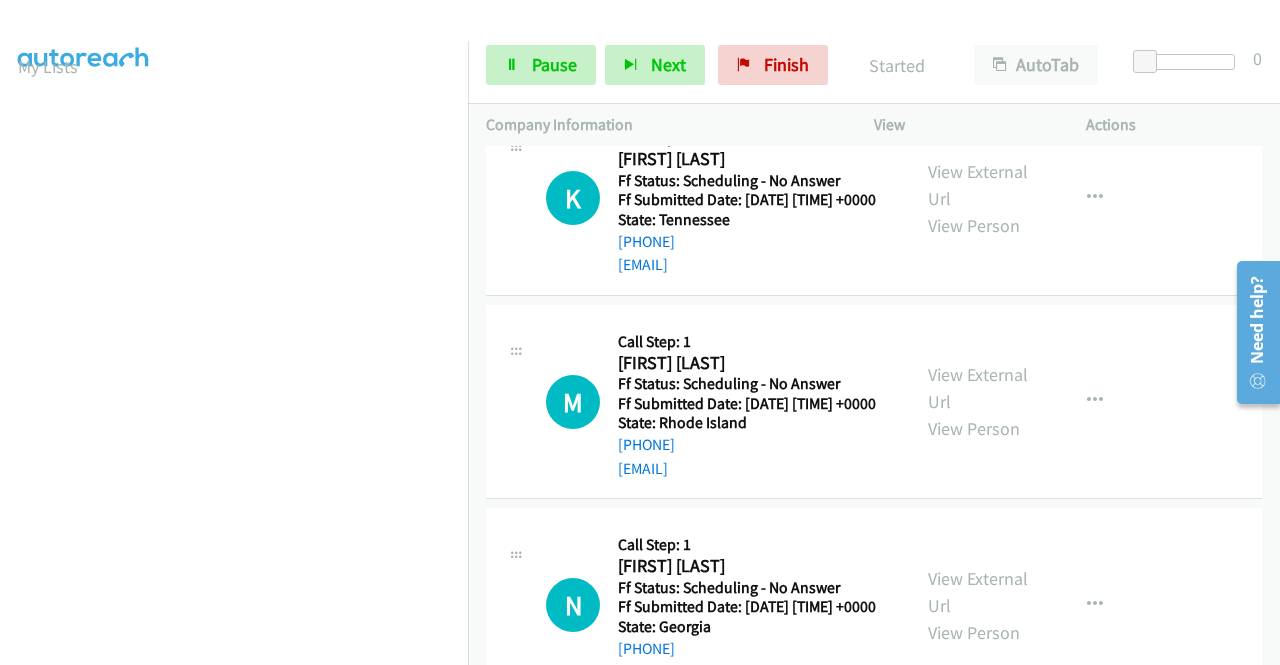 scroll, scrollTop: 9268, scrollLeft: 0, axis: vertical 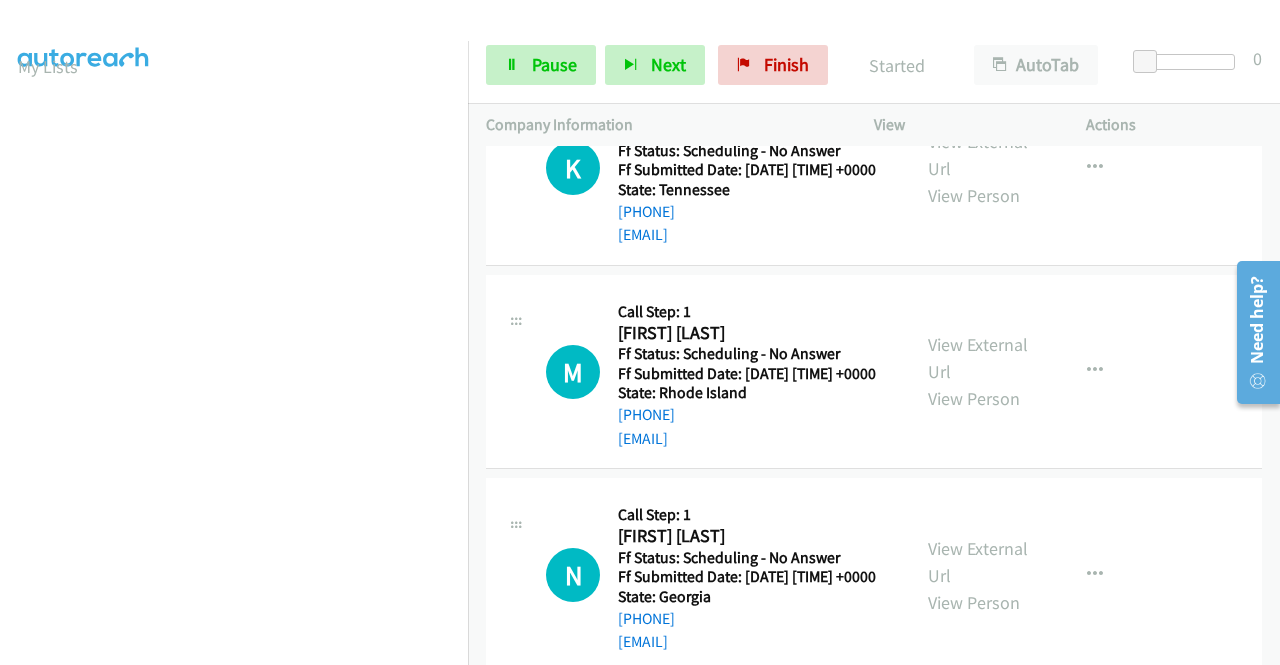 click on "View External Url" at bounding box center (978, -49) 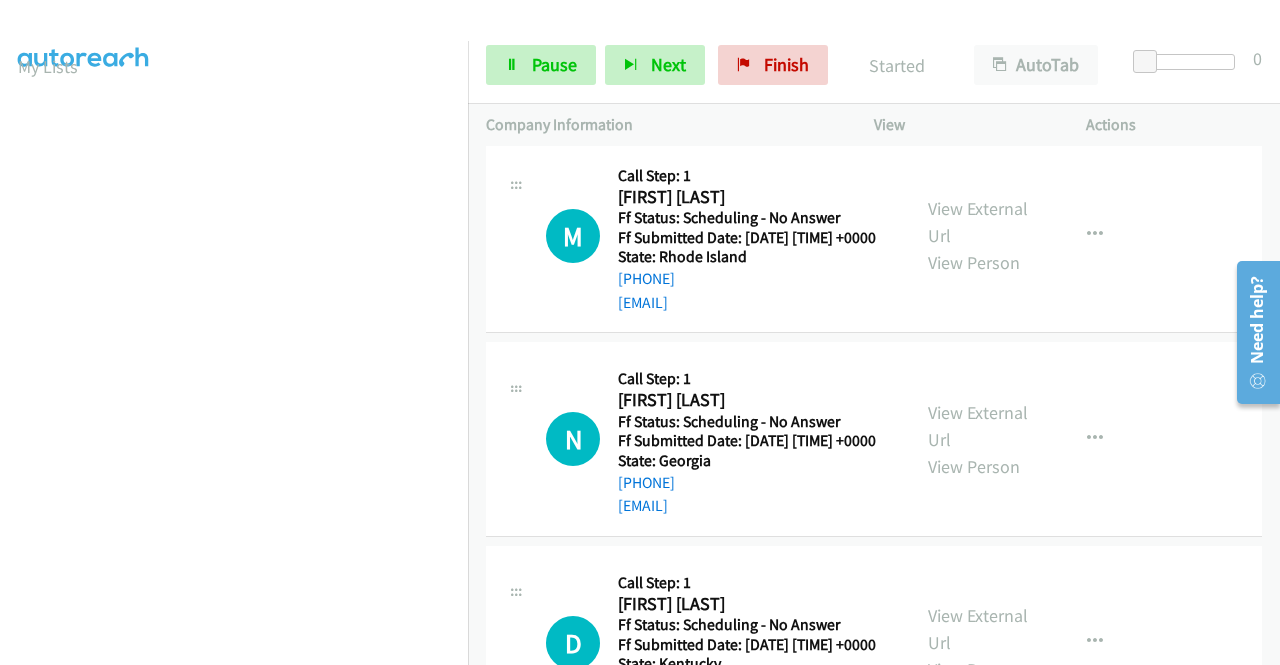 scroll, scrollTop: 9568, scrollLeft: 0, axis: vertical 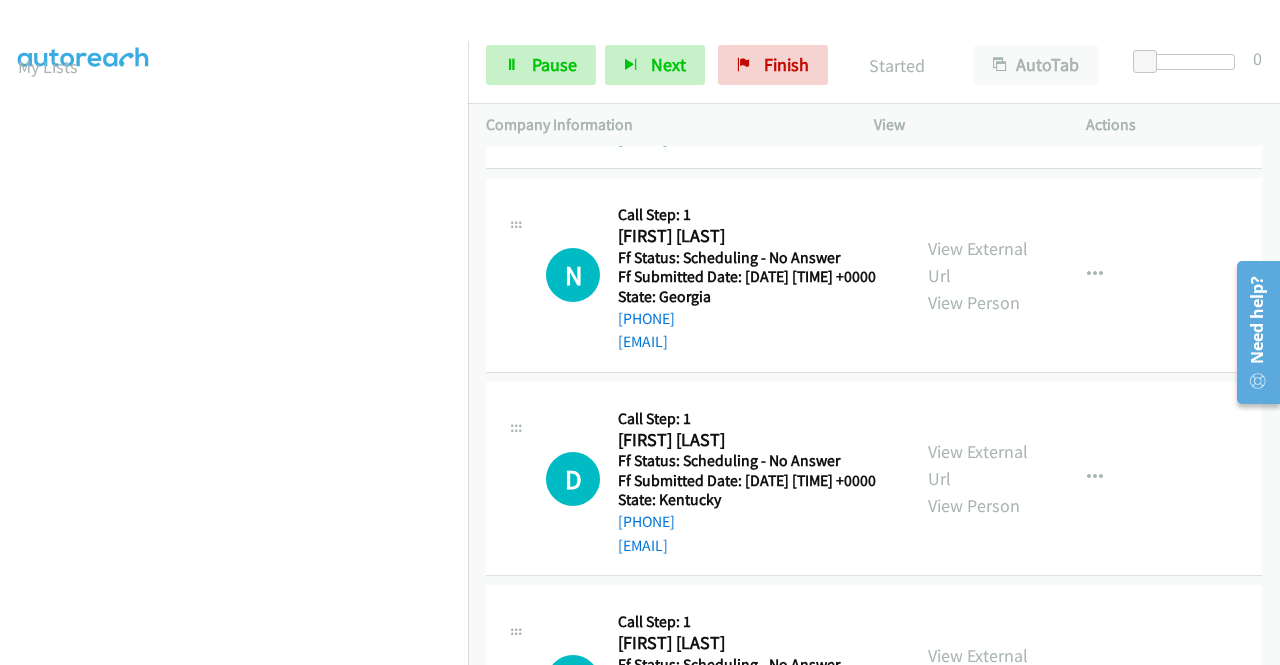click on "View External Url" at bounding box center (978, -145) 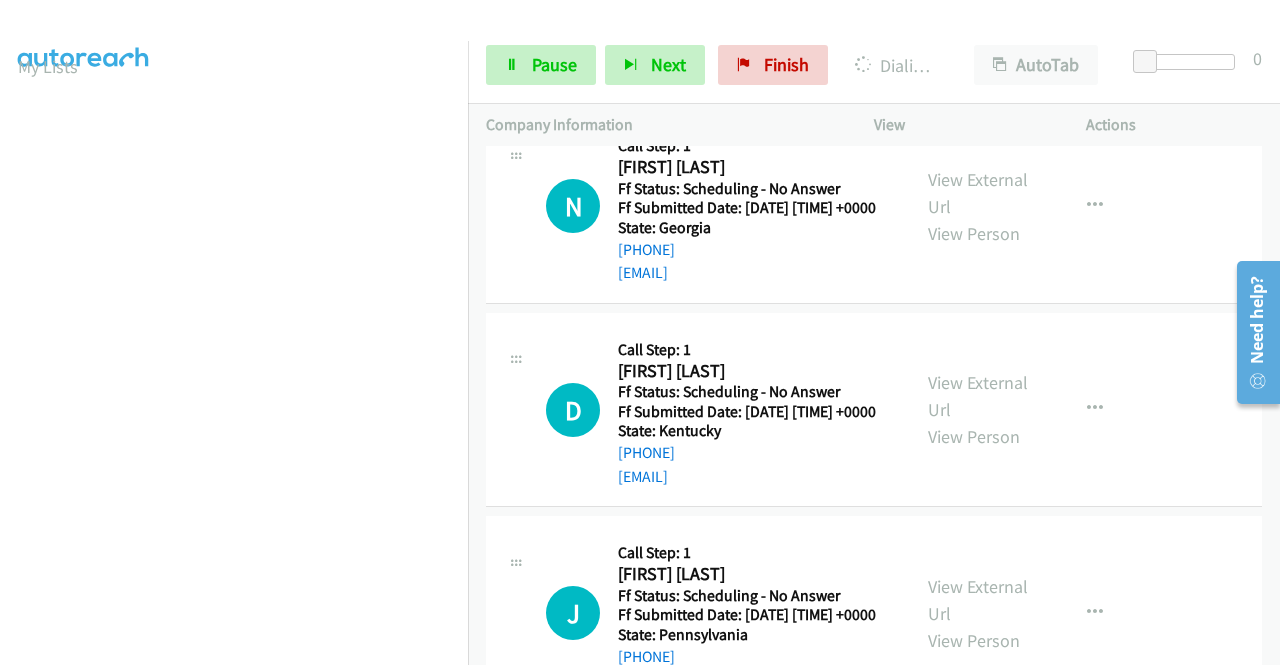 scroll, scrollTop: 9668, scrollLeft: 0, axis: vertical 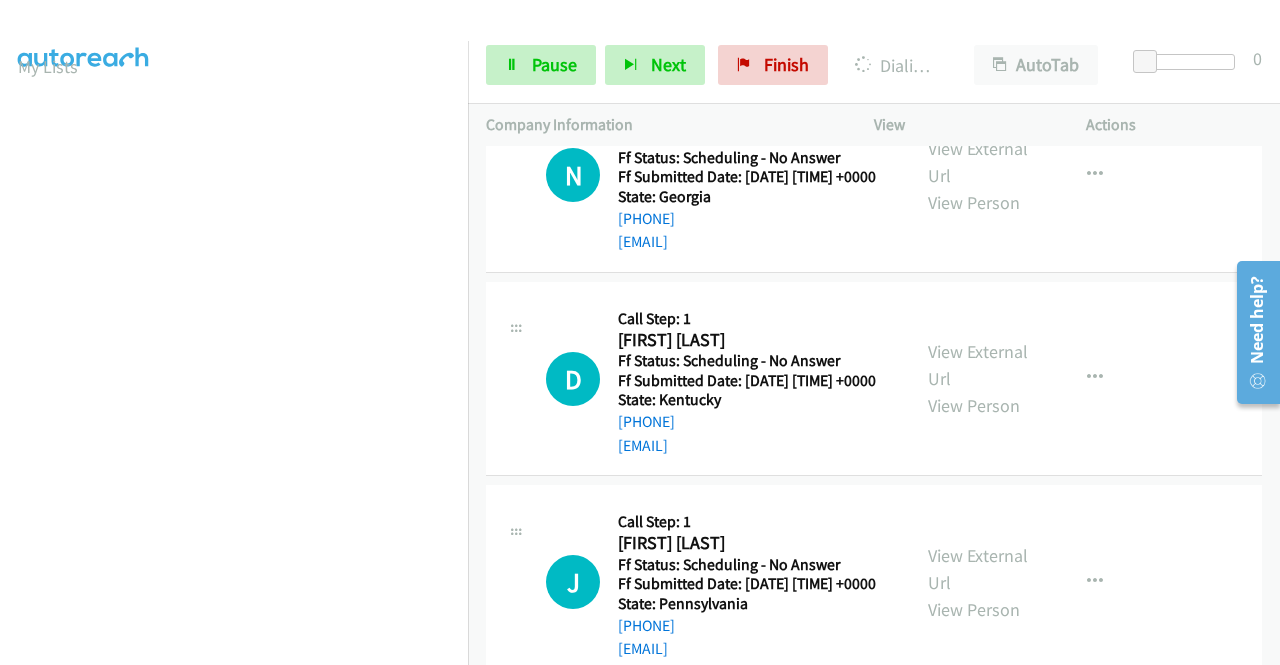 click on "View External Url" at bounding box center [978, -42] 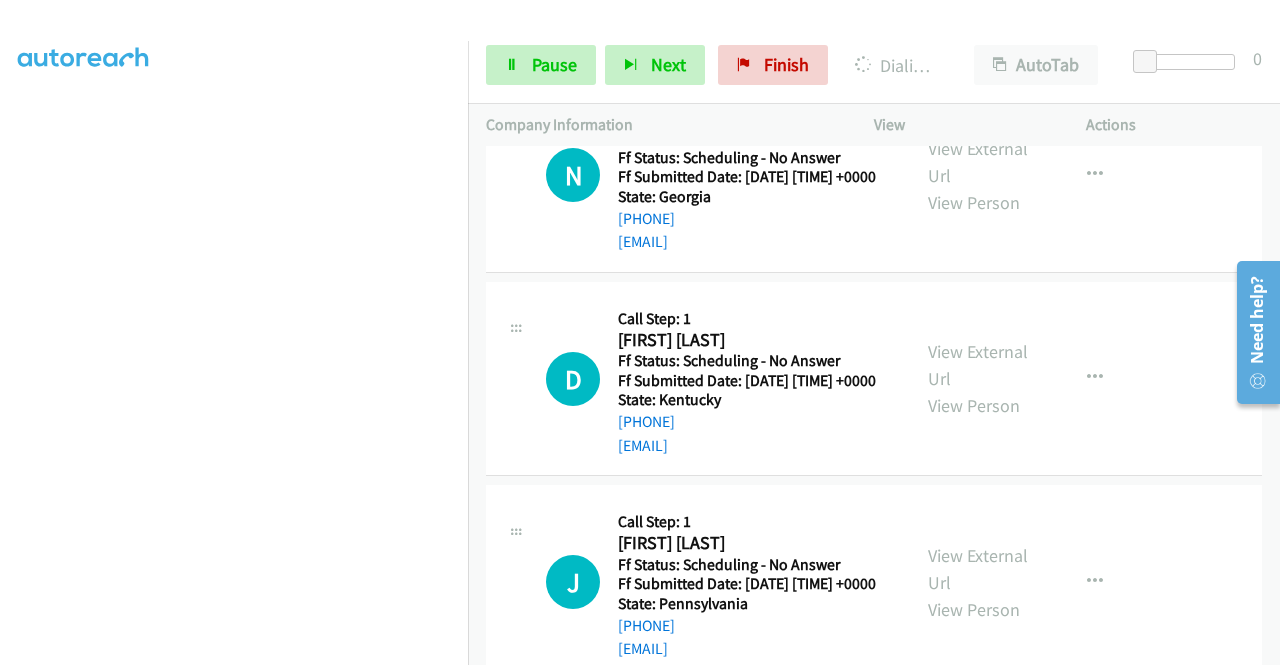 scroll, scrollTop: 456, scrollLeft: 0, axis: vertical 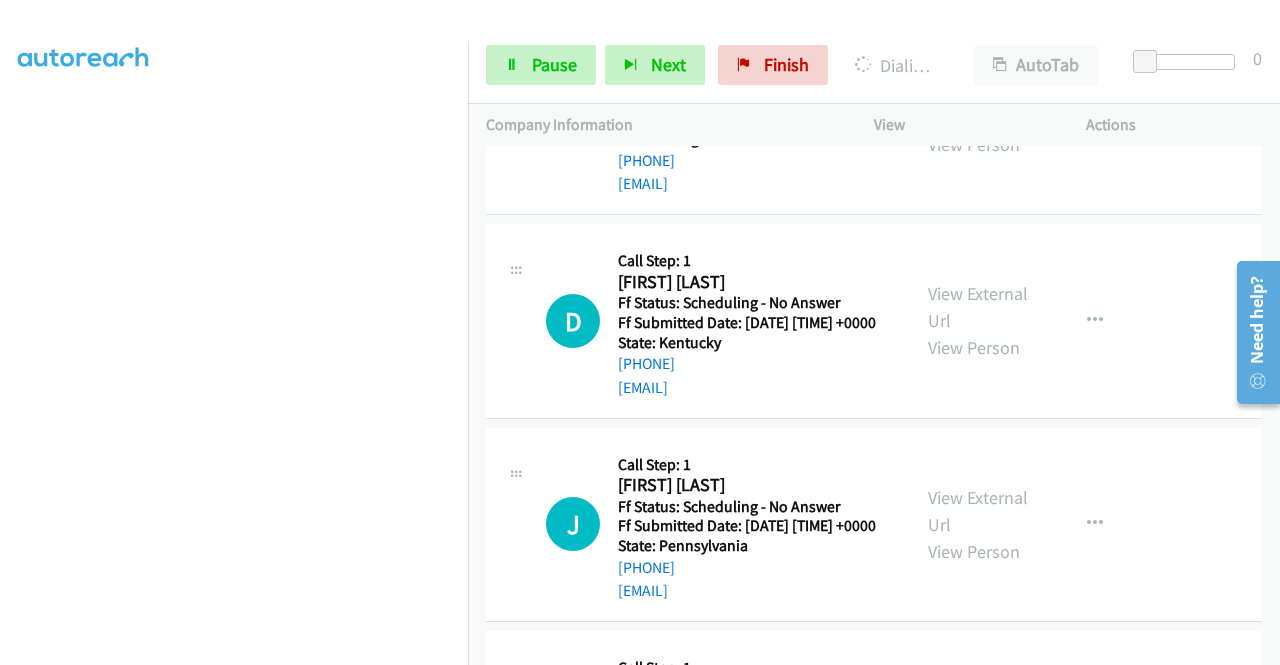 click on "View External Url" at bounding box center (978, 104) 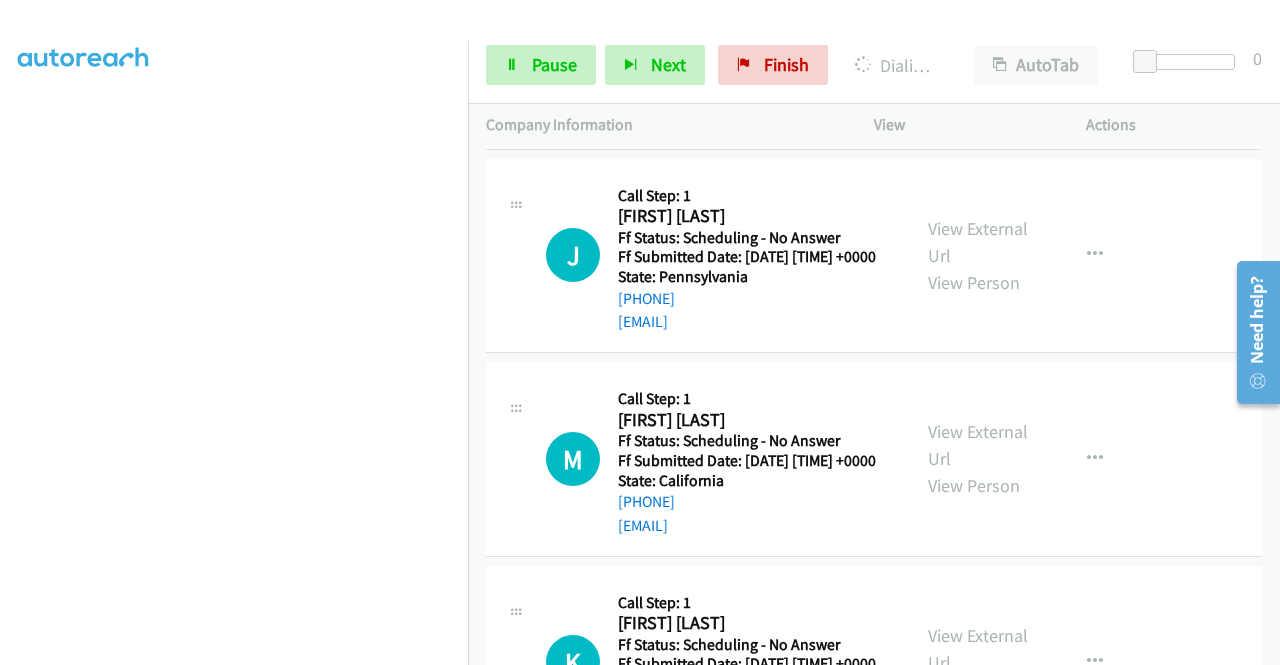scroll, scrollTop: 10111, scrollLeft: 0, axis: vertical 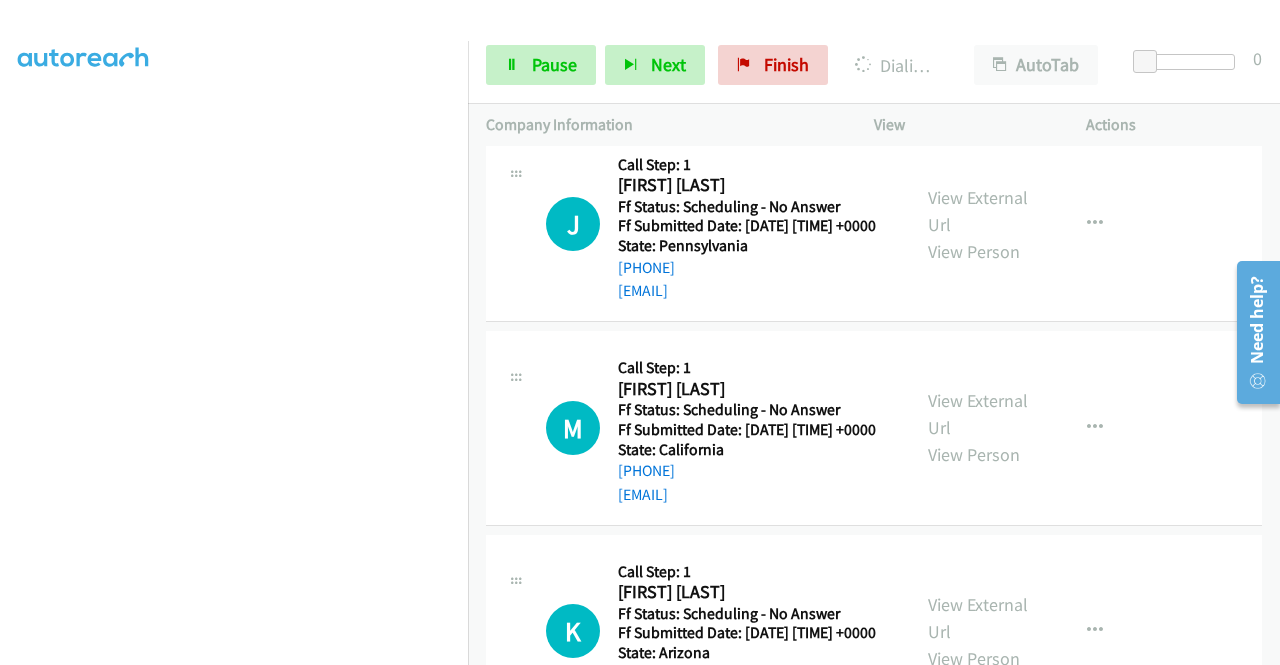 click on "View External Url" at bounding box center (978, 7) 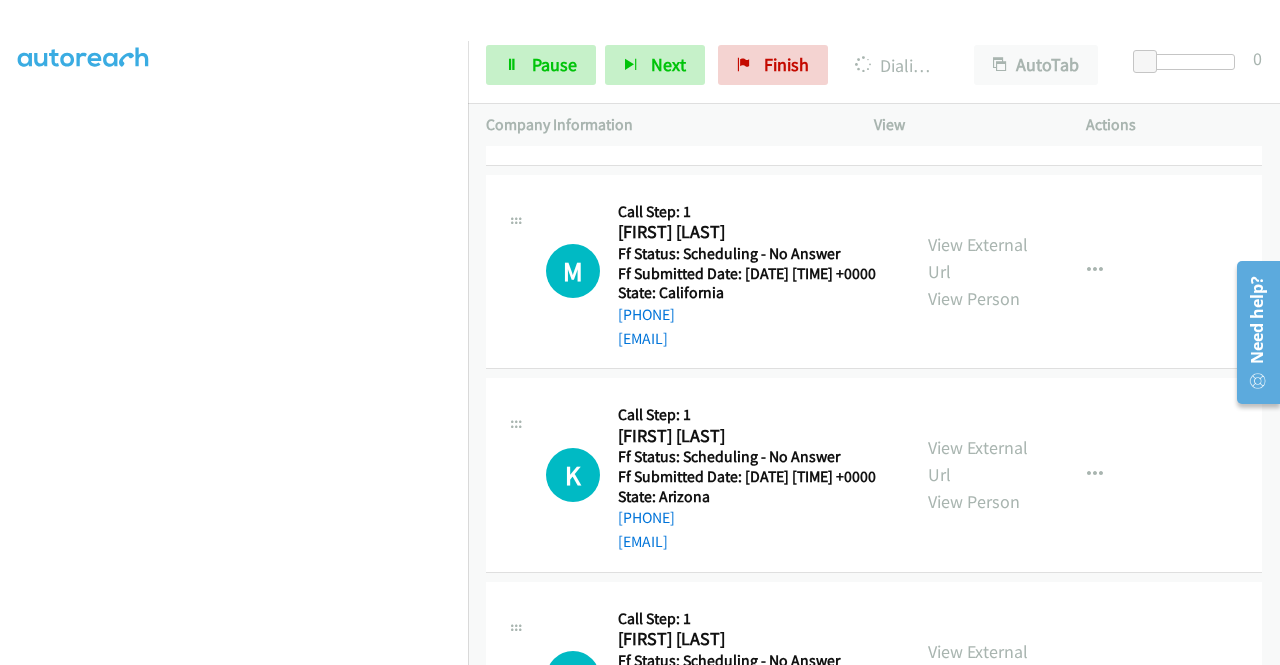 scroll, scrollTop: 10311, scrollLeft: 0, axis: vertical 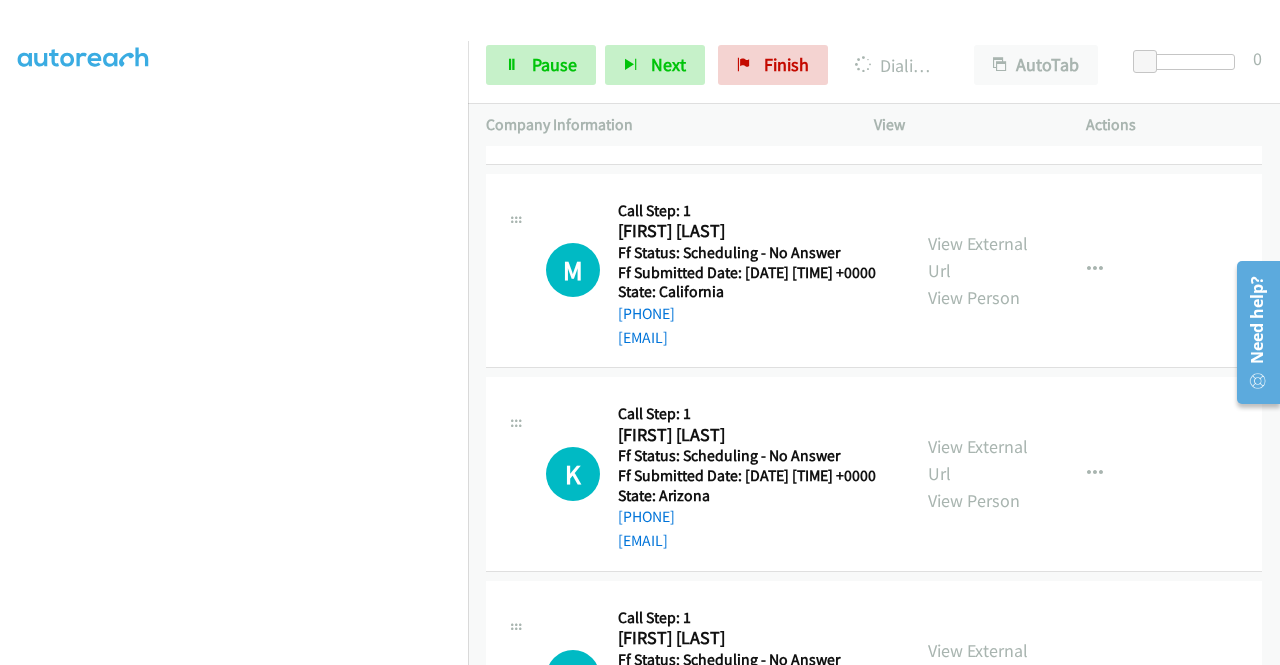 click on "View External Url" at bounding box center [978, 53] 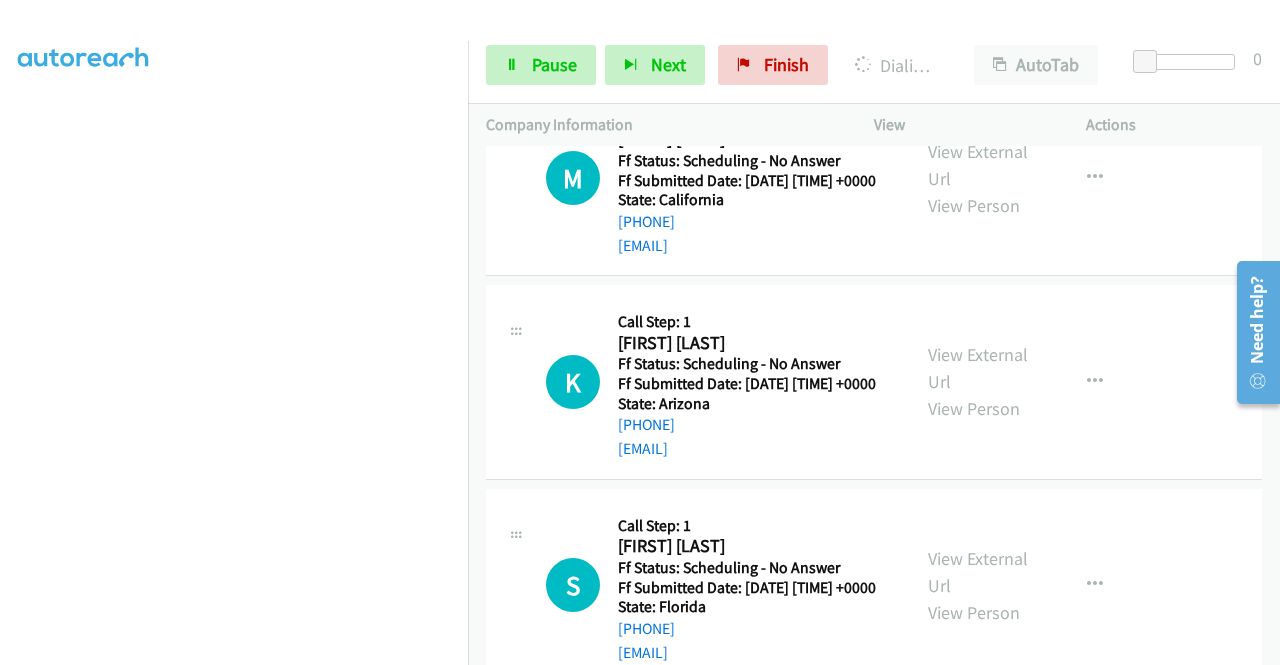 scroll, scrollTop: 10511, scrollLeft: 0, axis: vertical 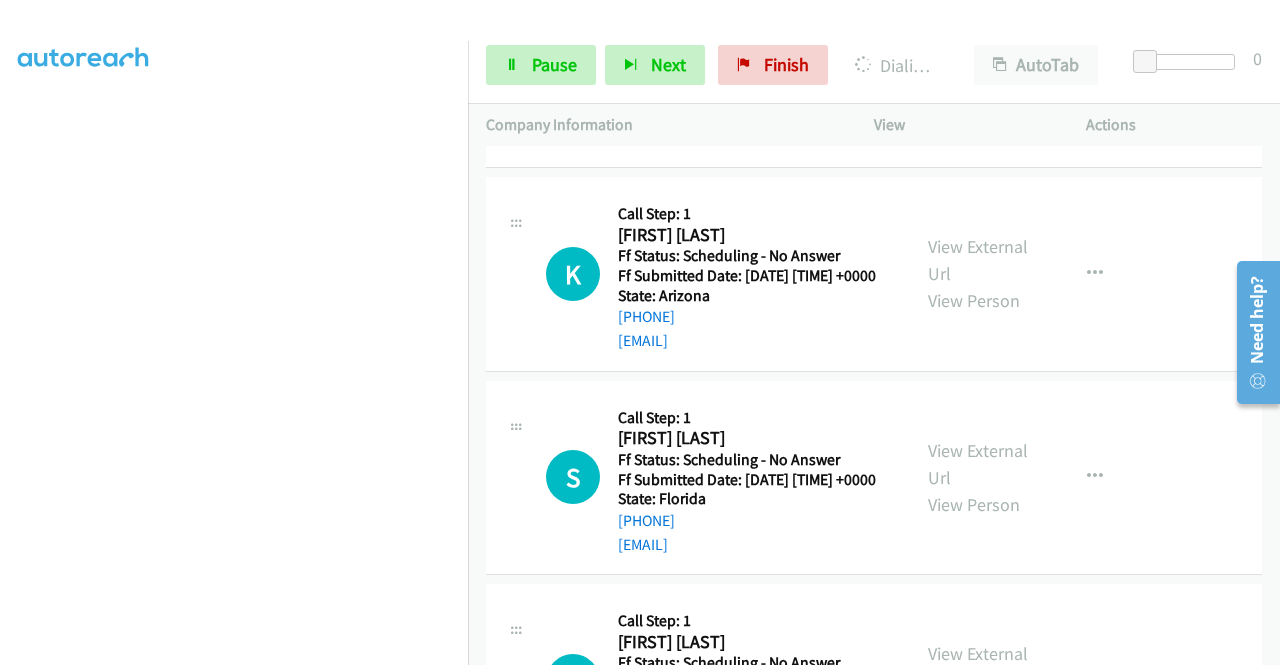 click on "View External Url" at bounding box center (978, 57) 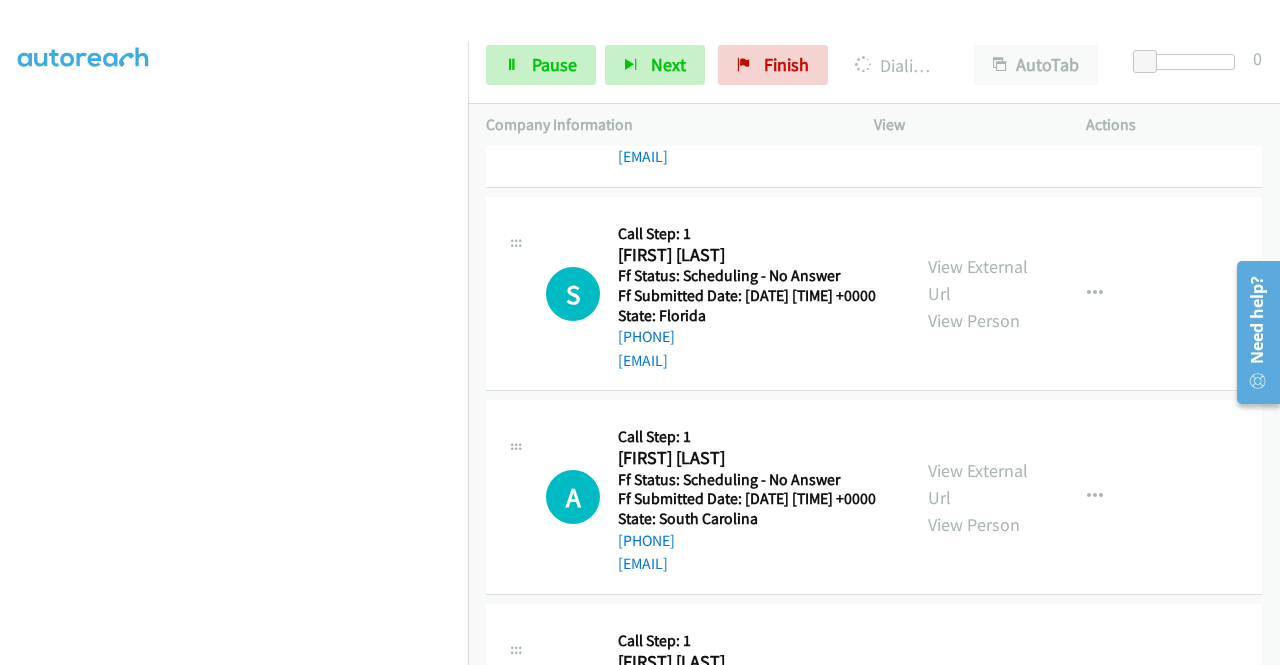 scroll, scrollTop: 10811, scrollLeft: 0, axis: vertical 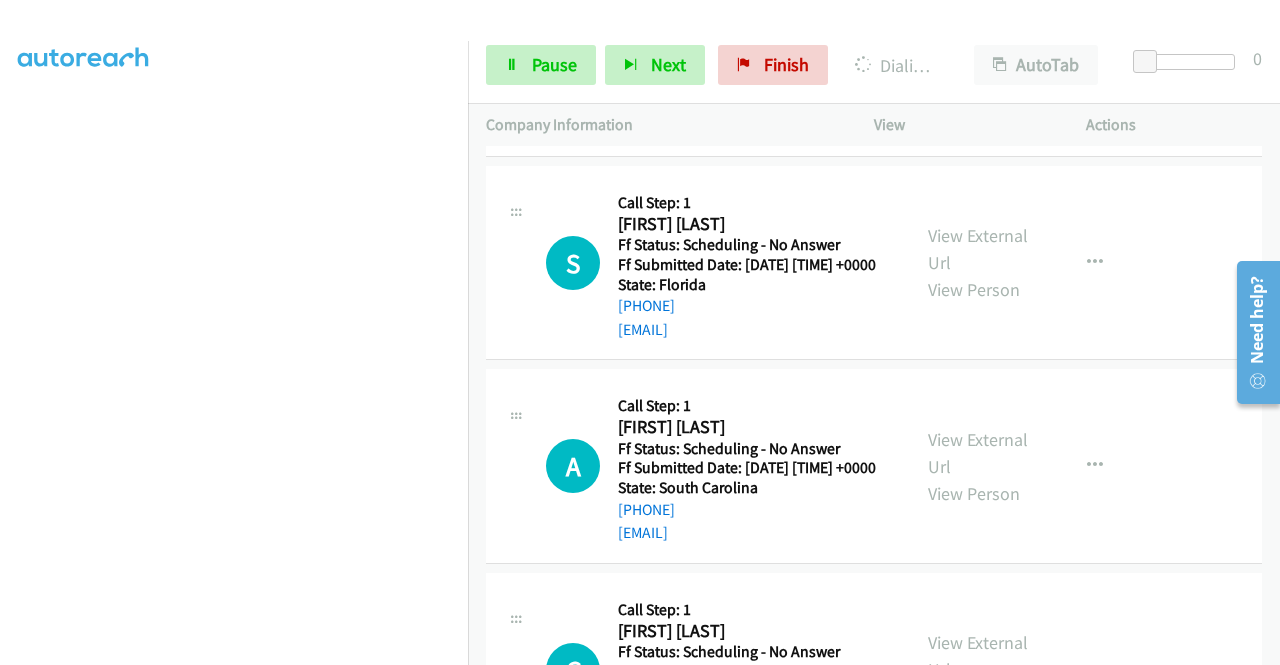 click on "View External Url" at bounding box center [978, 46] 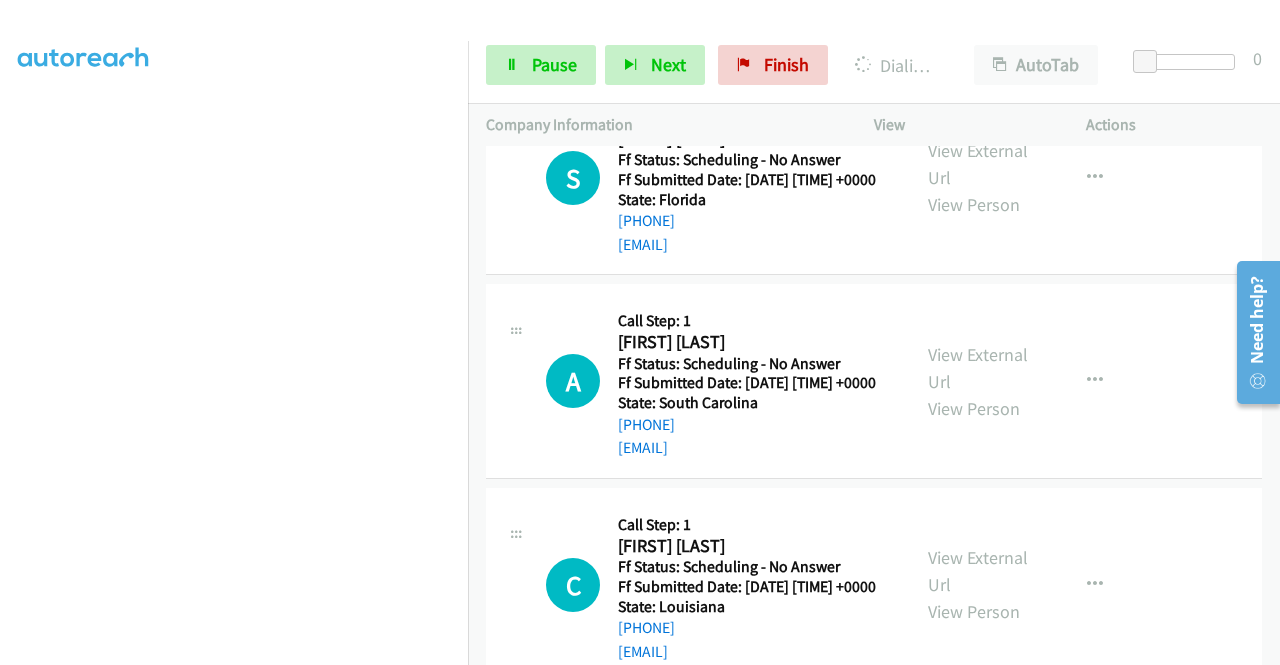 scroll, scrollTop: 11011, scrollLeft: 0, axis: vertical 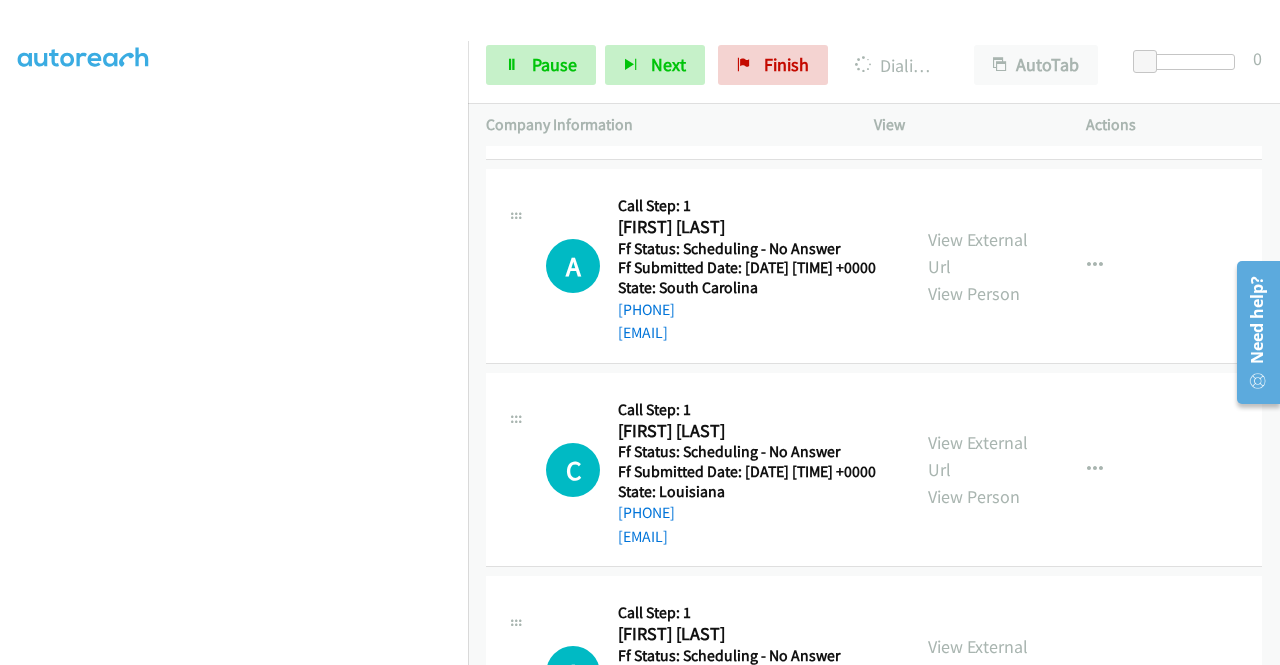 click on "View External Url
View Person" at bounding box center [980, 62] 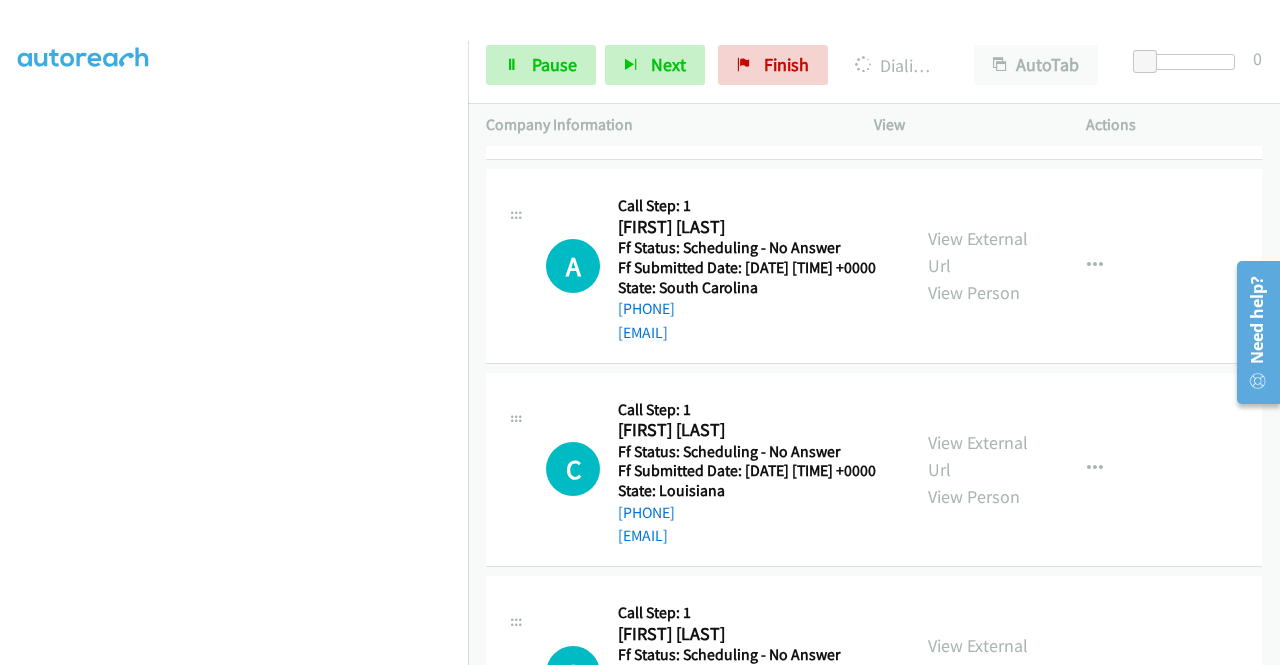 scroll, scrollTop: 11354, scrollLeft: 0, axis: vertical 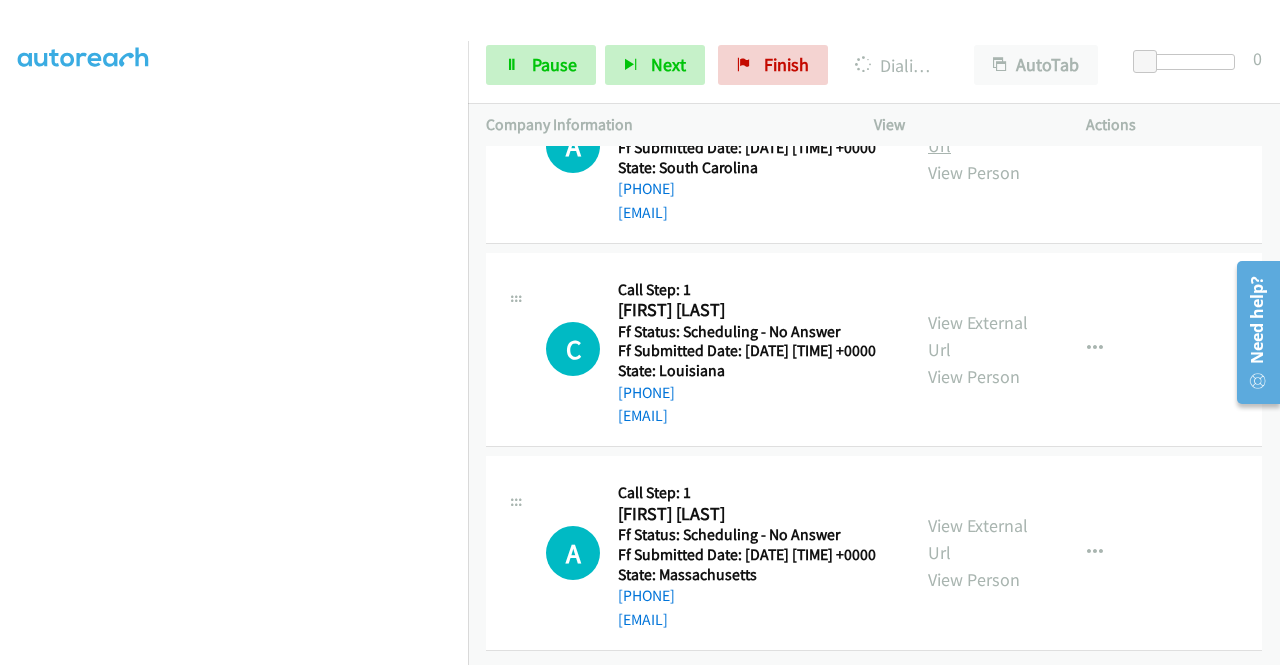 click on "View External Url" at bounding box center [978, 132] 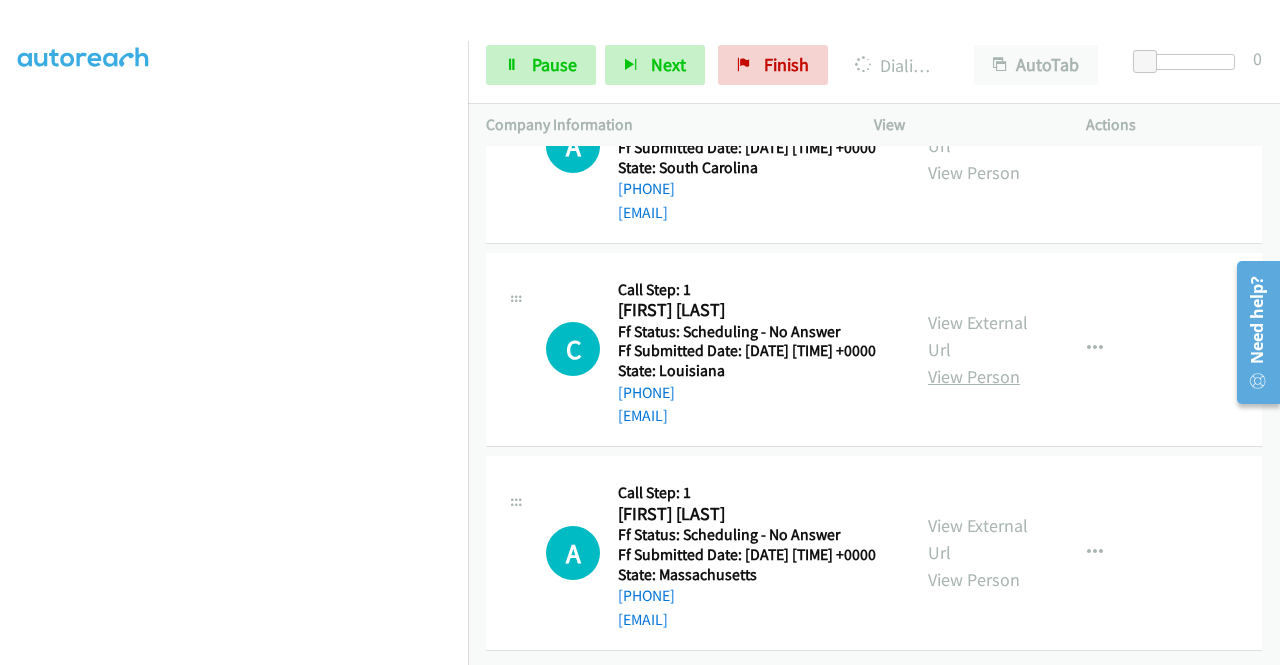 scroll, scrollTop: 11654, scrollLeft: 0, axis: vertical 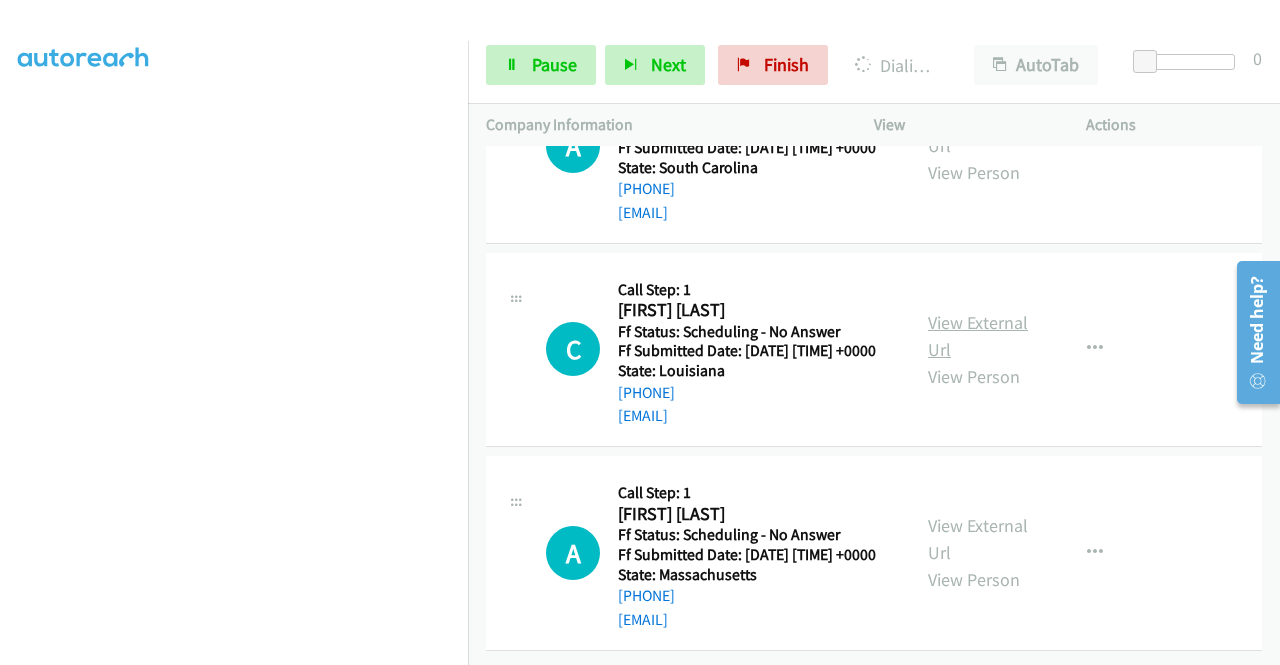 click on "View External Url" at bounding box center [978, 336] 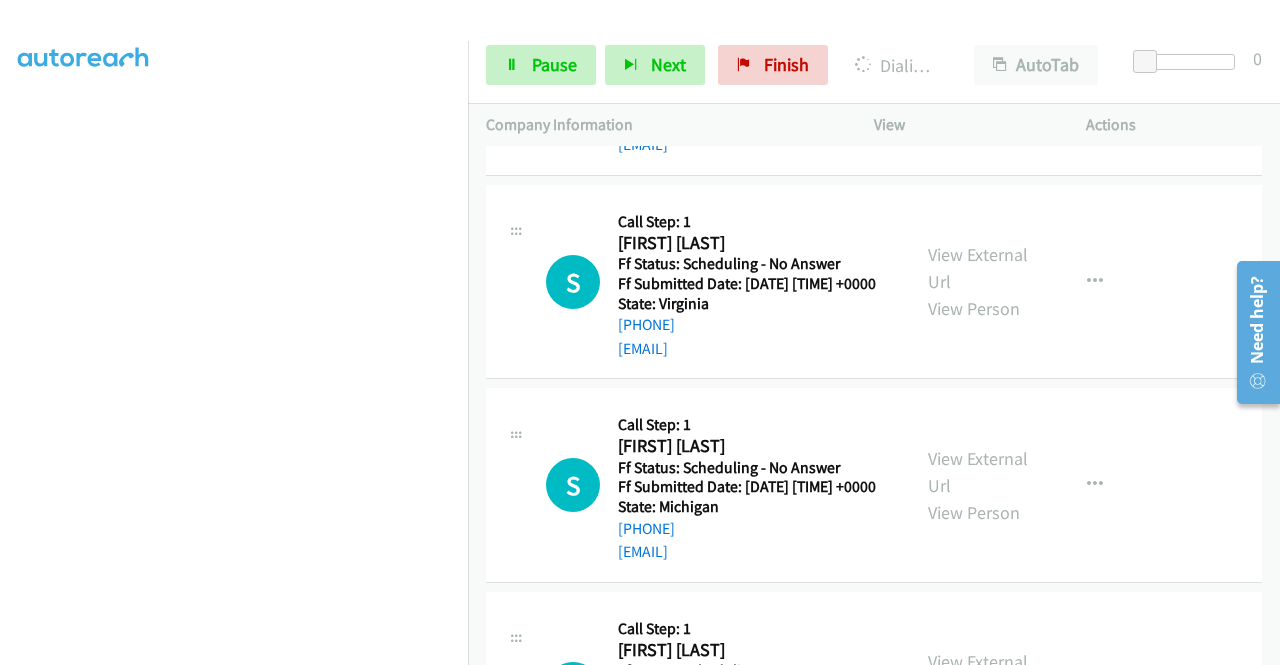 scroll, scrollTop: 11980, scrollLeft: 0, axis: vertical 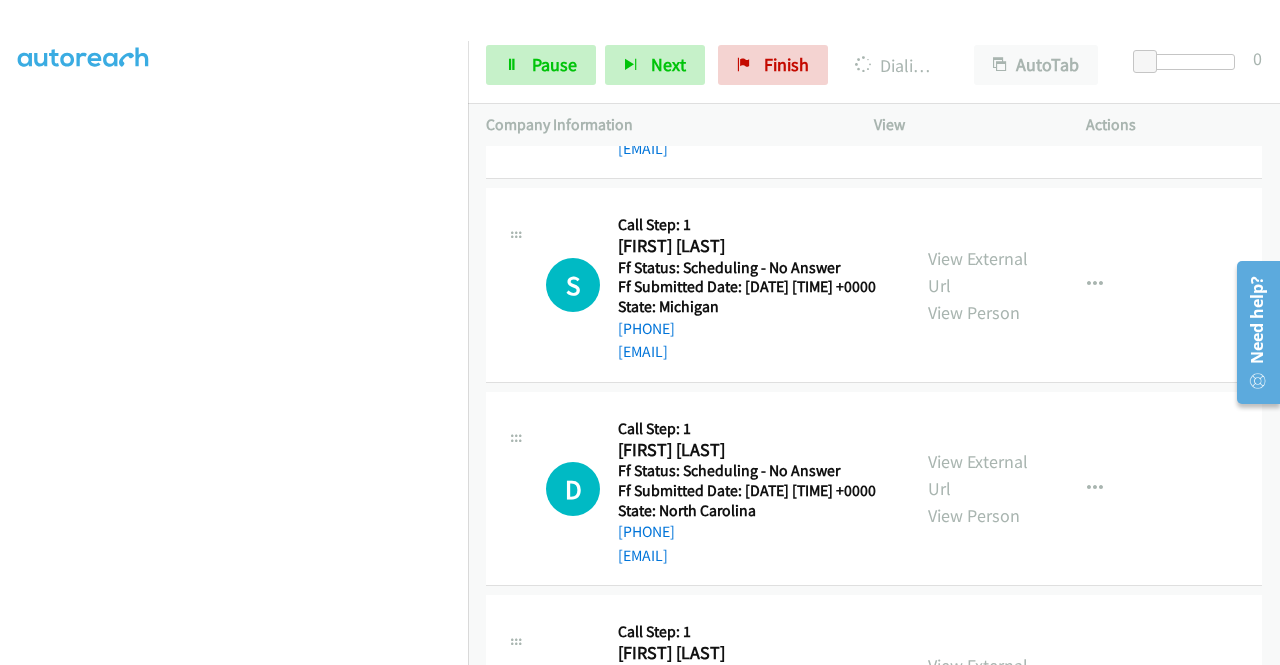 click on "View External Url" at bounding box center [978, -135] 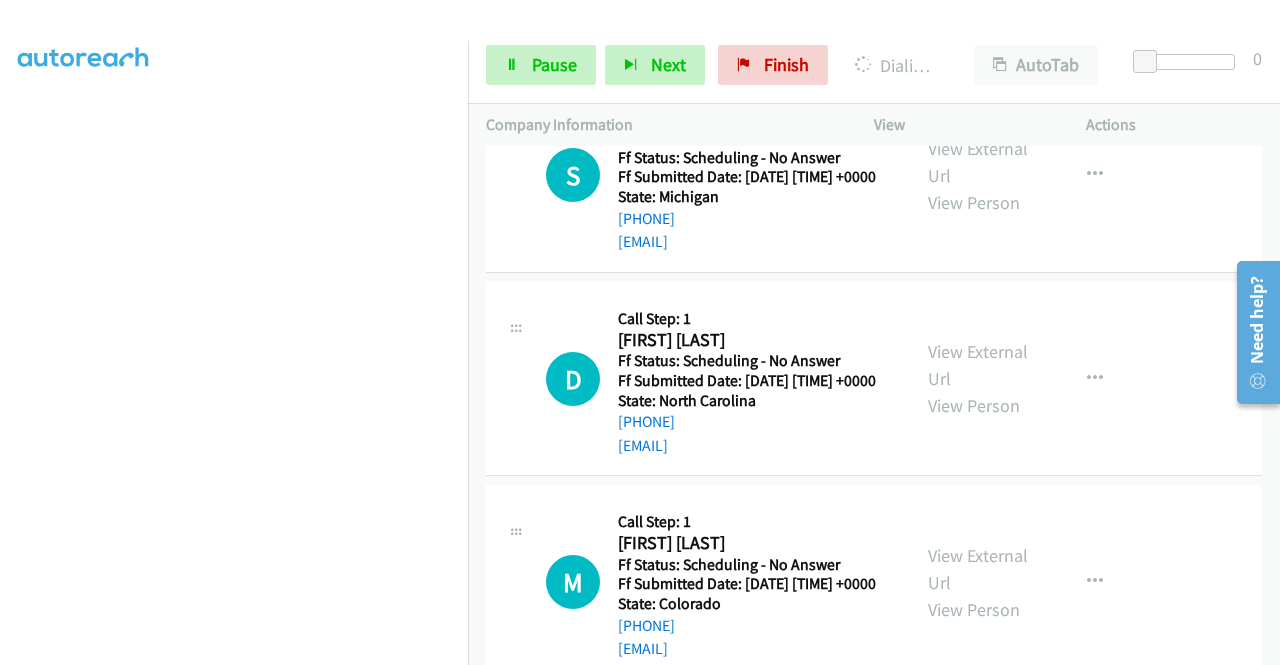 scroll, scrollTop: 12380, scrollLeft: 0, axis: vertical 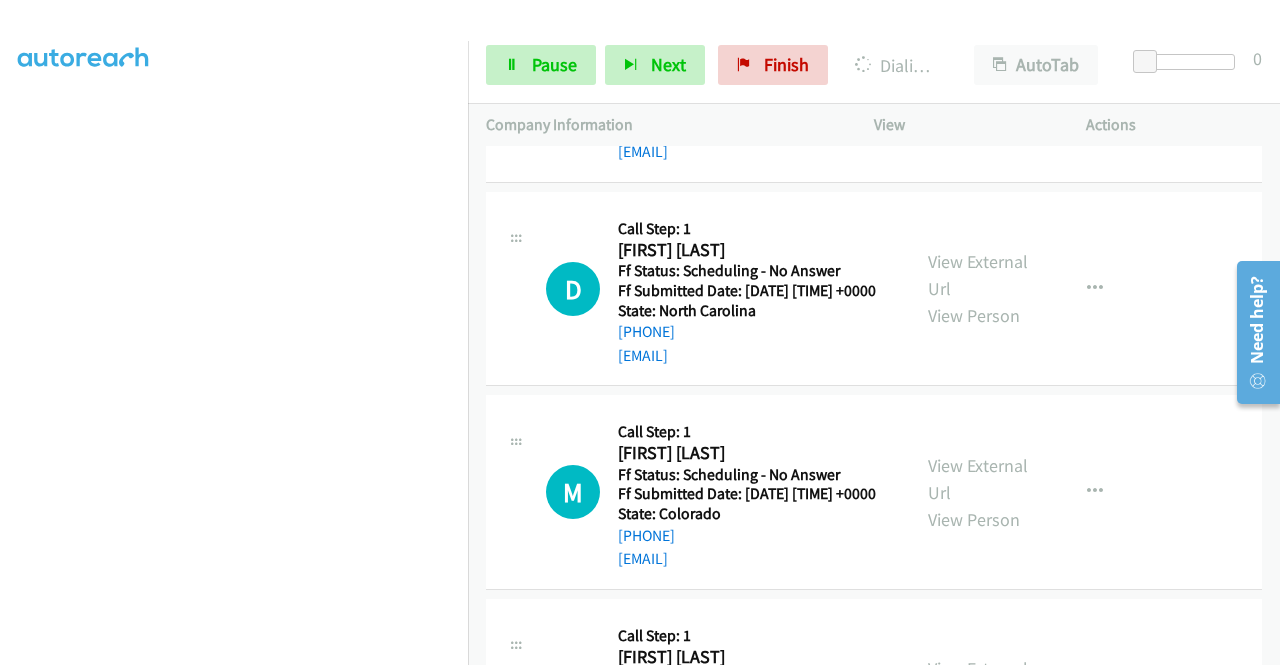click on "View External Url" at bounding box center (978, -132) 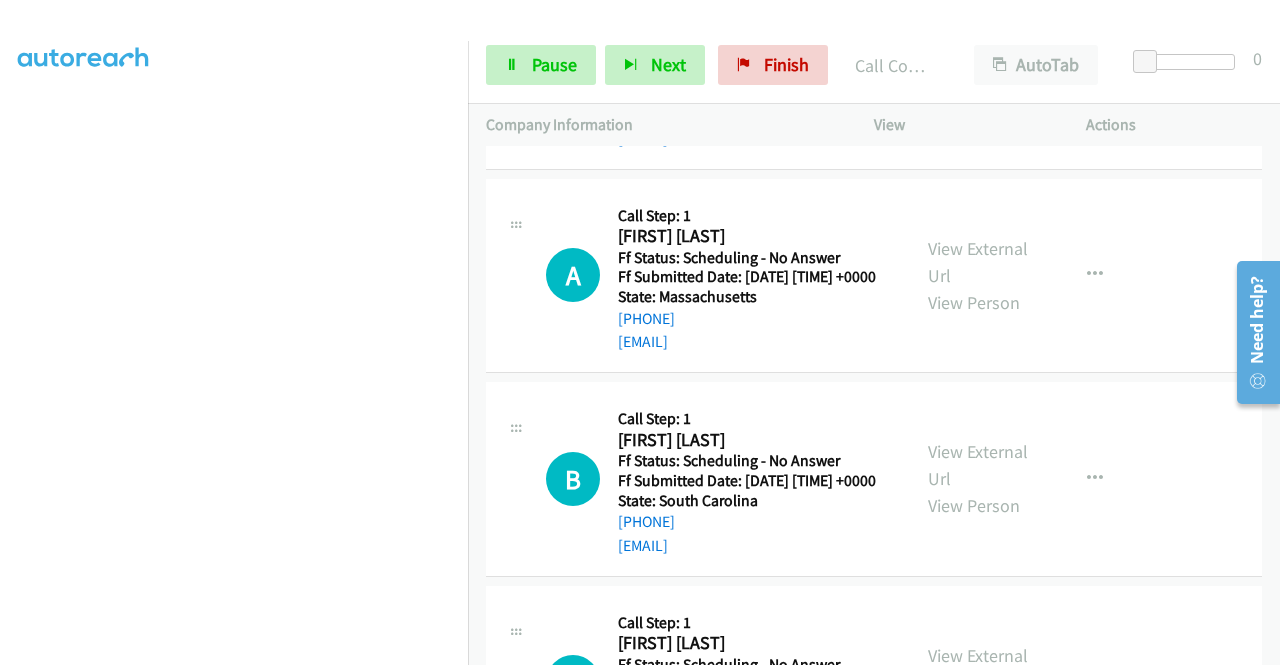 scroll, scrollTop: 11722, scrollLeft: 0, axis: vertical 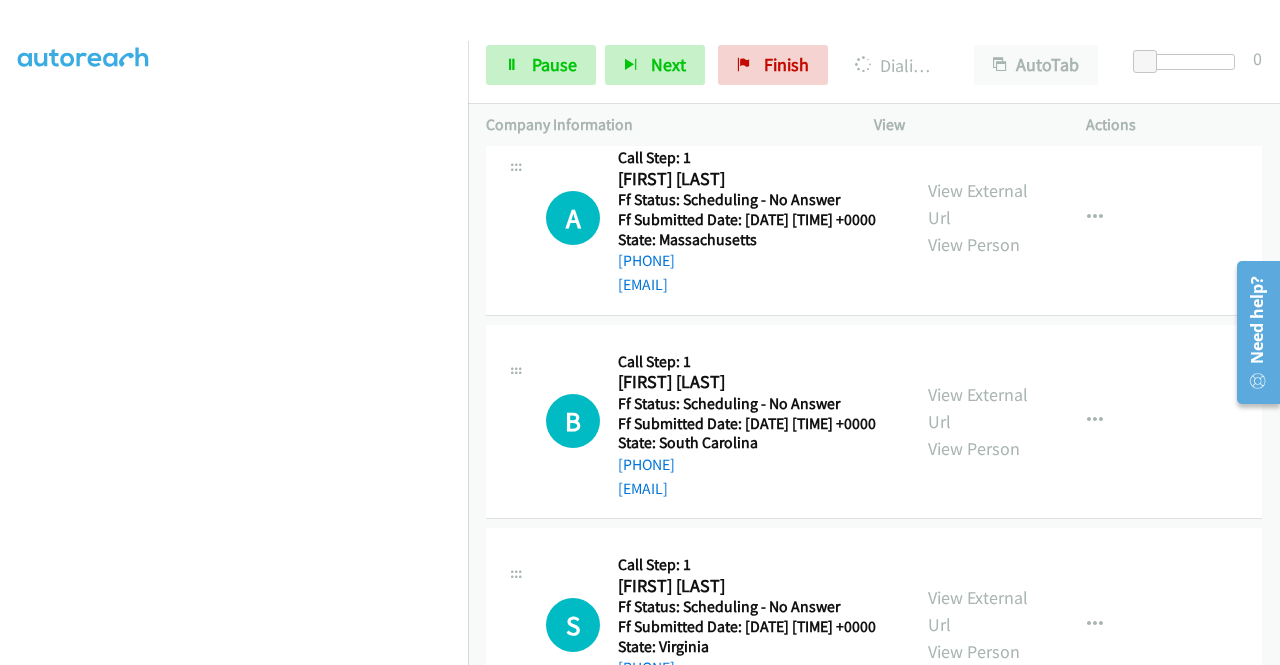 click on "A
Callback Scheduled
Call Step: 1
[FIRST] [LAST]
America/New_York
Ff Status: Scheduling - No Answer
Ff Submitted Date: [DATE] [TIME] +0000
State: South Carolina
[PHONE]
[EMAIL]
Call was successful?
View External Url
View Person
View External Url
Email
Schedule/Manage Callback
Skip Call
Add to do not call list" at bounding box center (874, -210) 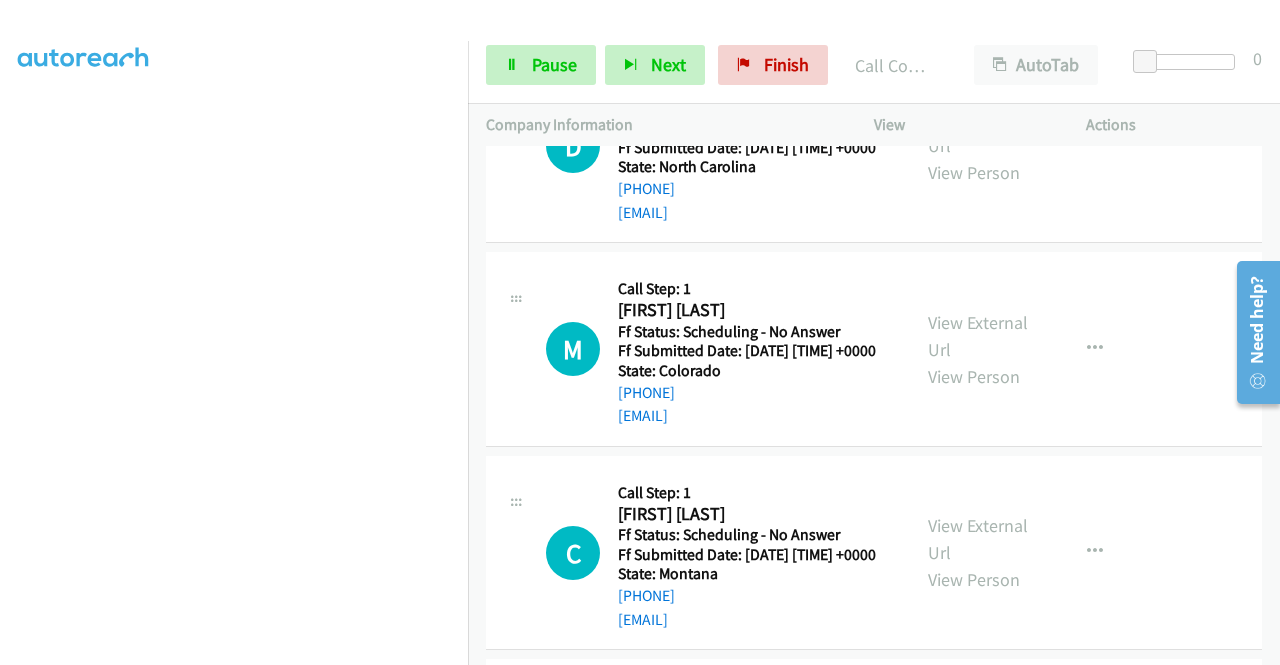 scroll, scrollTop: 12765, scrollLeft: 0, axis: vertical 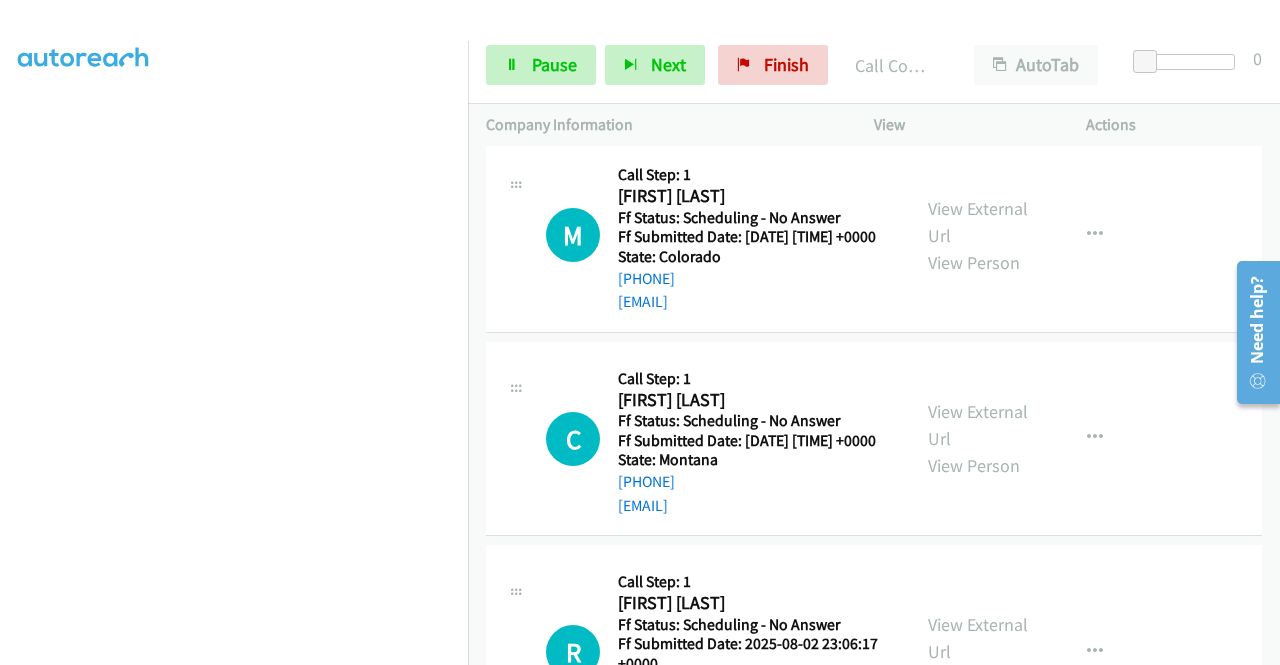 click on "View External Url" at bounding box center (978, -185) 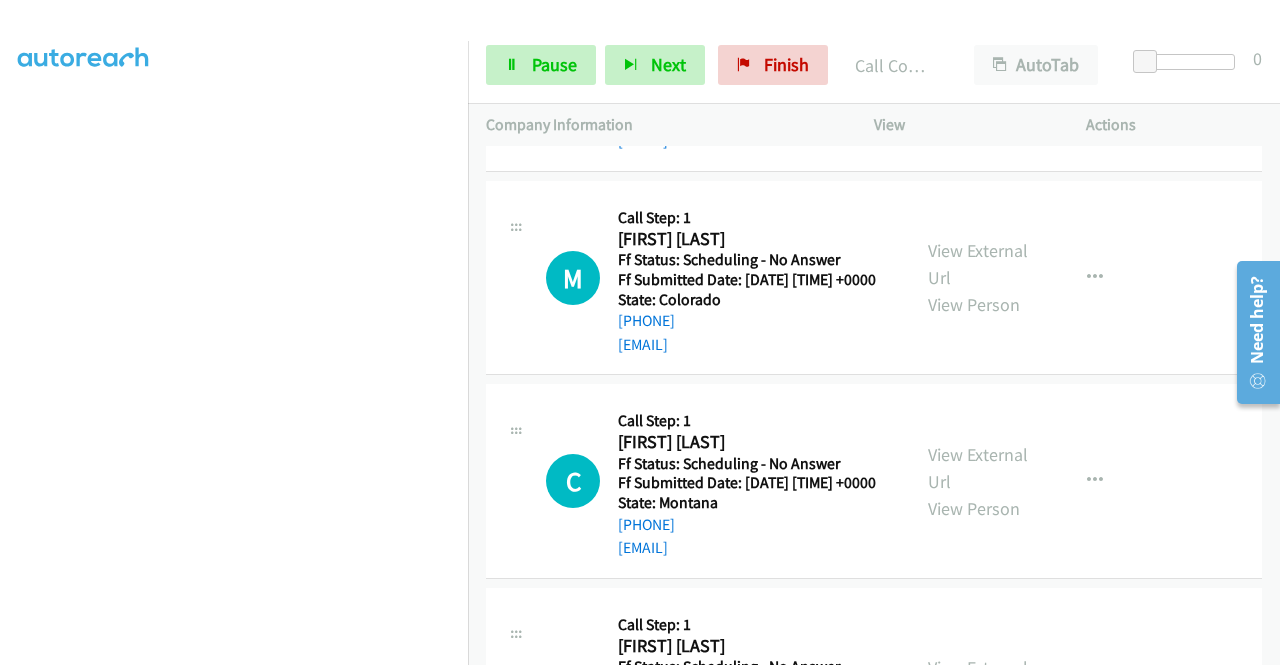 scroll, scrollTop: 12807, scrollLeft: 0, axis: vertical 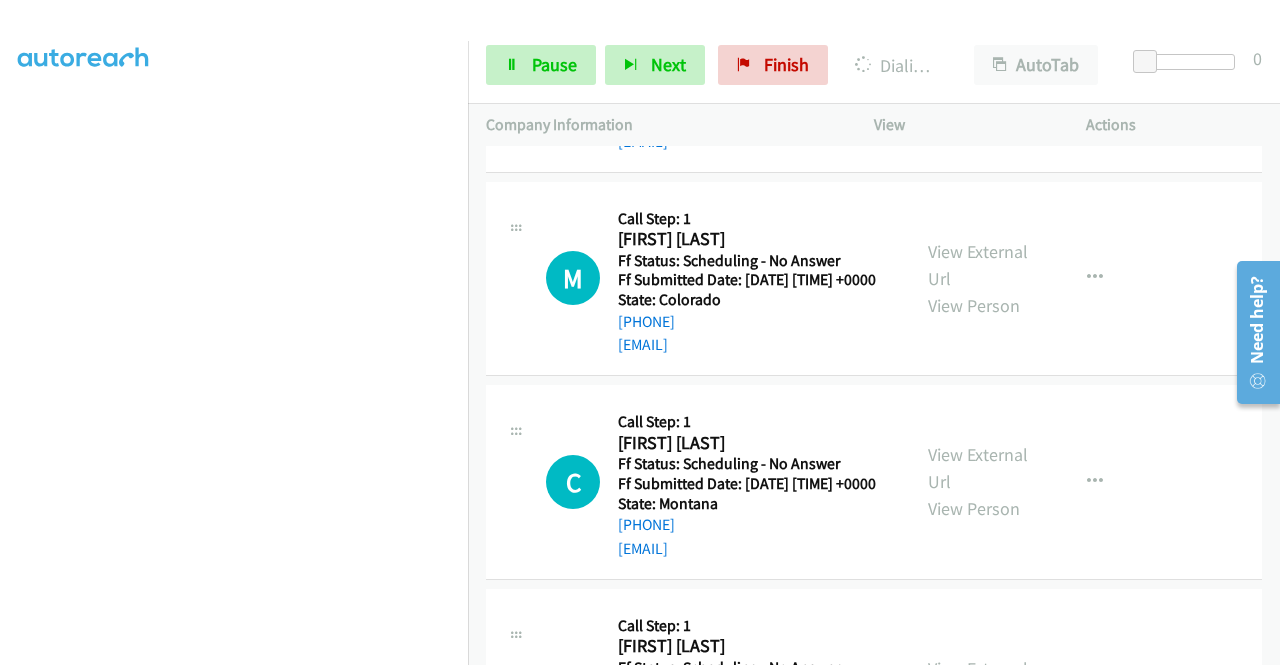 click on "S
Callback Scheduled
Call Step: 1
[FIRST] [LAST]
America/New_York
Ff Status: Scheduling - No Answer
Ff Submitted Date: [DATE] [TIME] +0000
State: Virginia
[PHONE]
[EMAIL]
Call was successful?
View External Url
View Person
View External Url
Email
Schedule/Manage Callback
Skip Call
Add to do not call list" at bounding box center [874, -331] 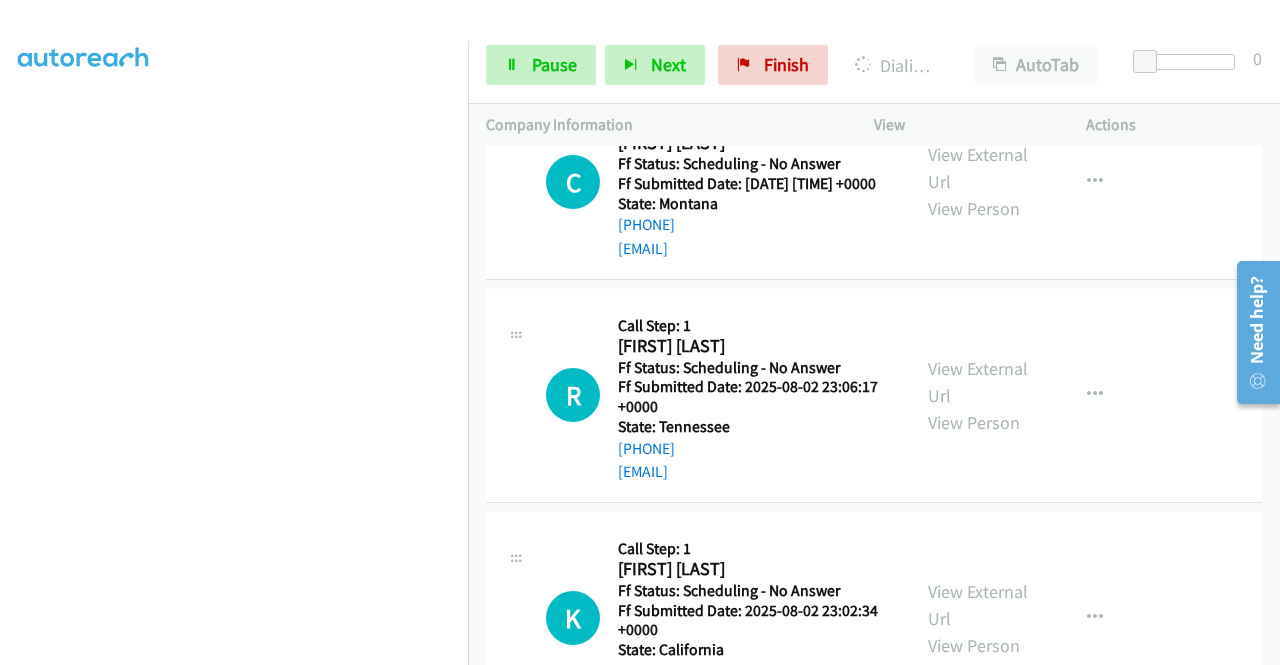 scroll, scrollTop: 13149, scrollLeft: 0, axis: vertical 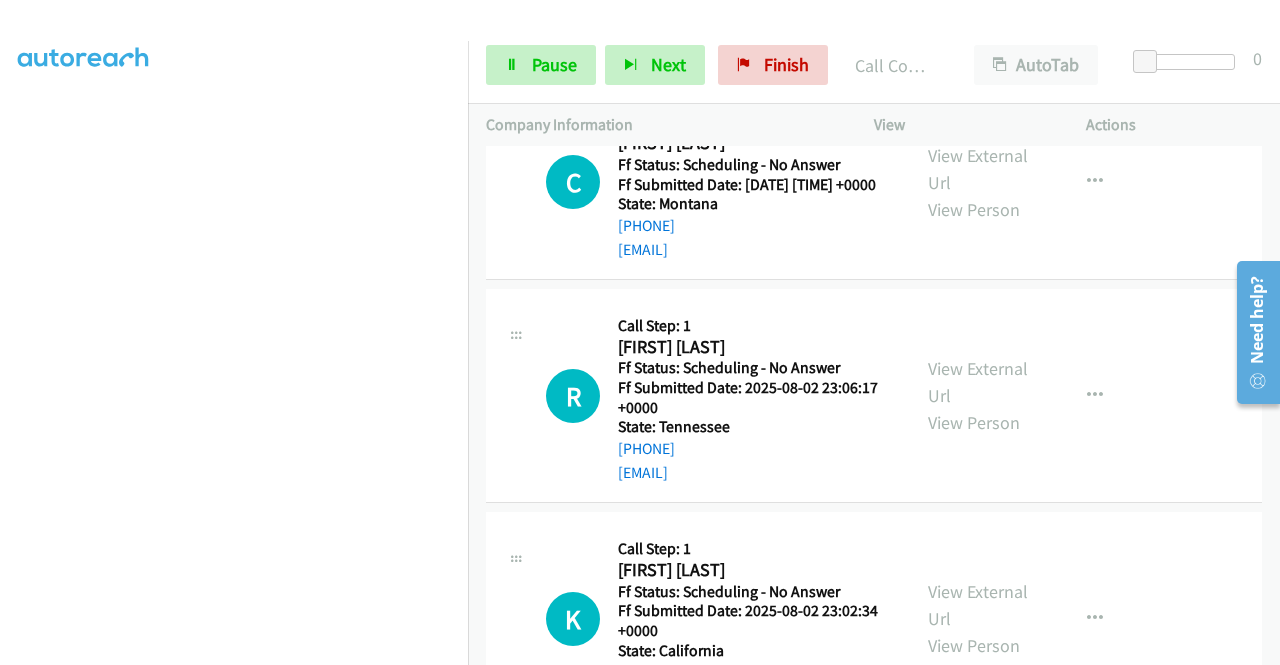 click on "View External Url" at bounding box center [978, -238] 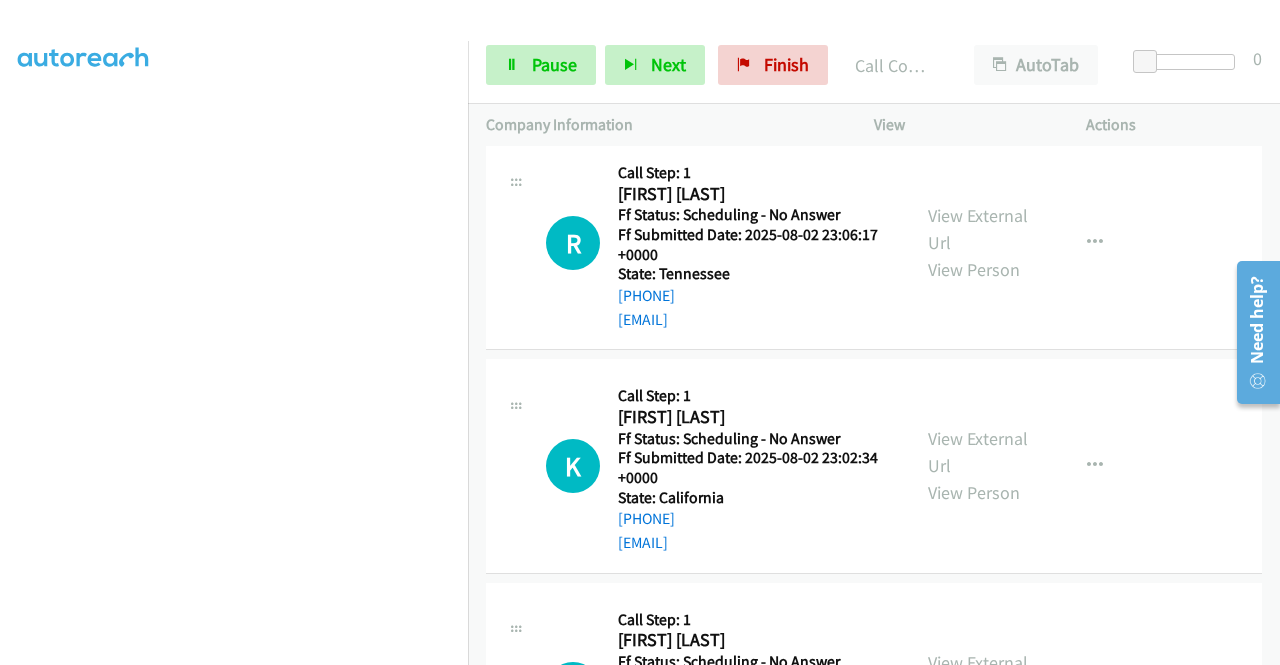scroll, scrollTop: 13349, scrollLeft: 0, axis: vertical 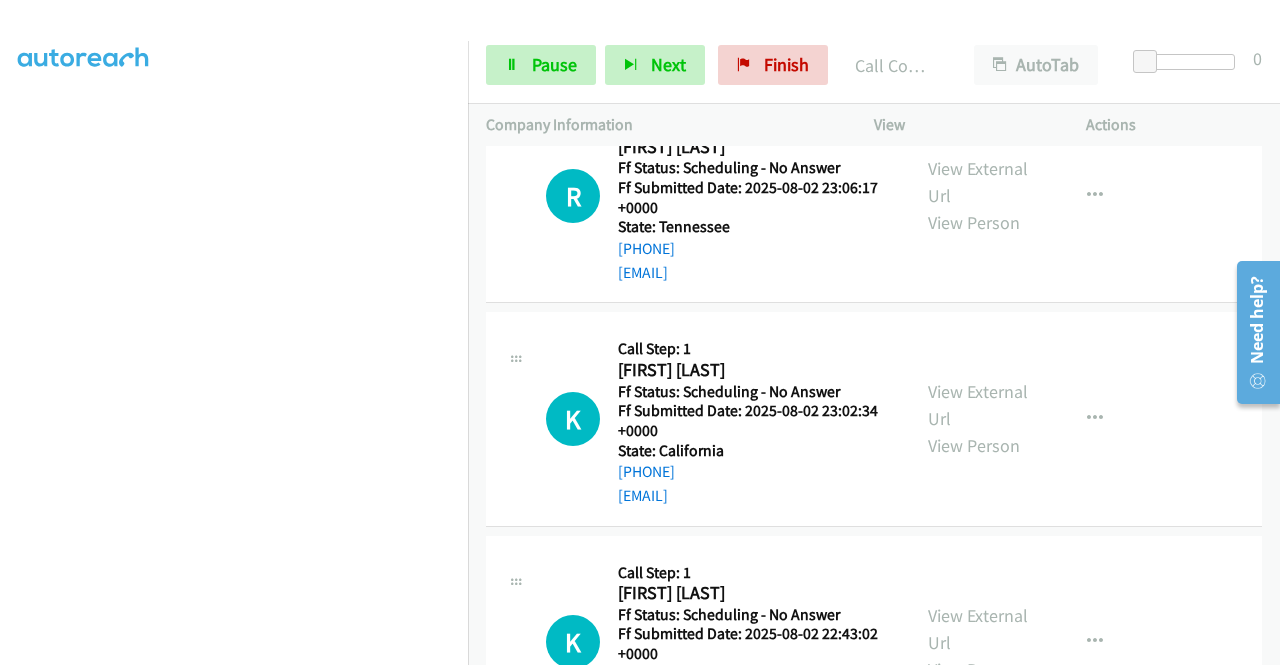 click on "View External Url" at bounding box center (978, -235) 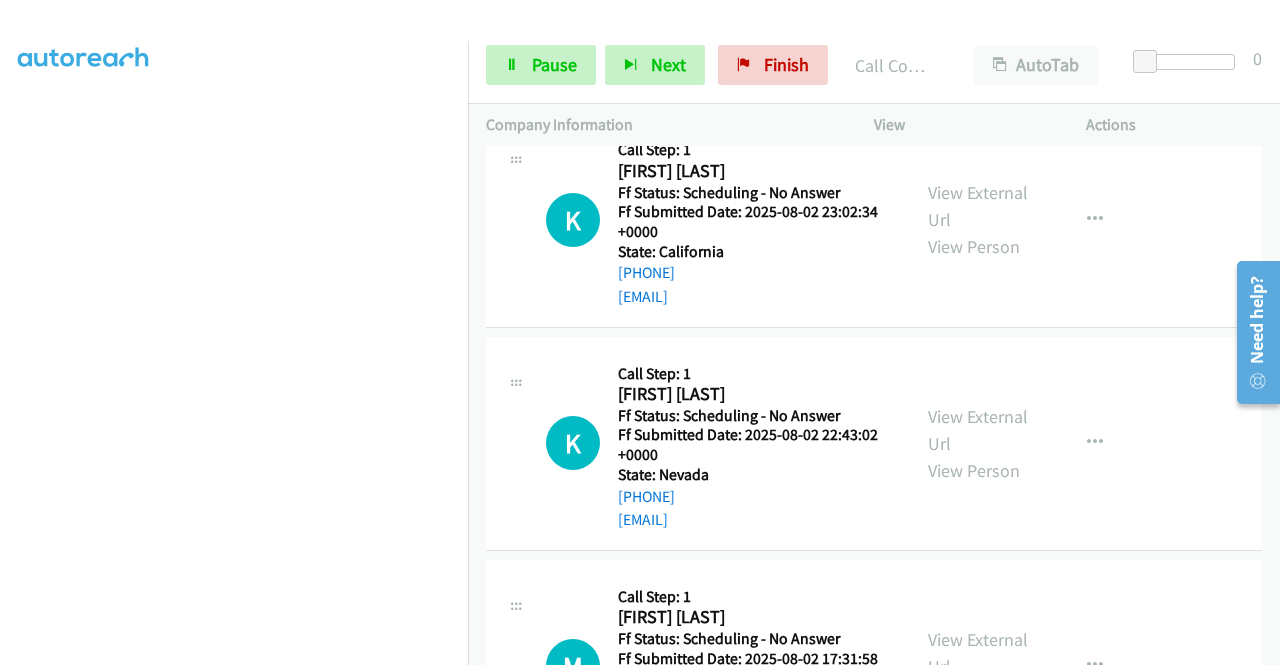 scroll, scrollTop: 13549, scrollLeft: 0, axis: vertical 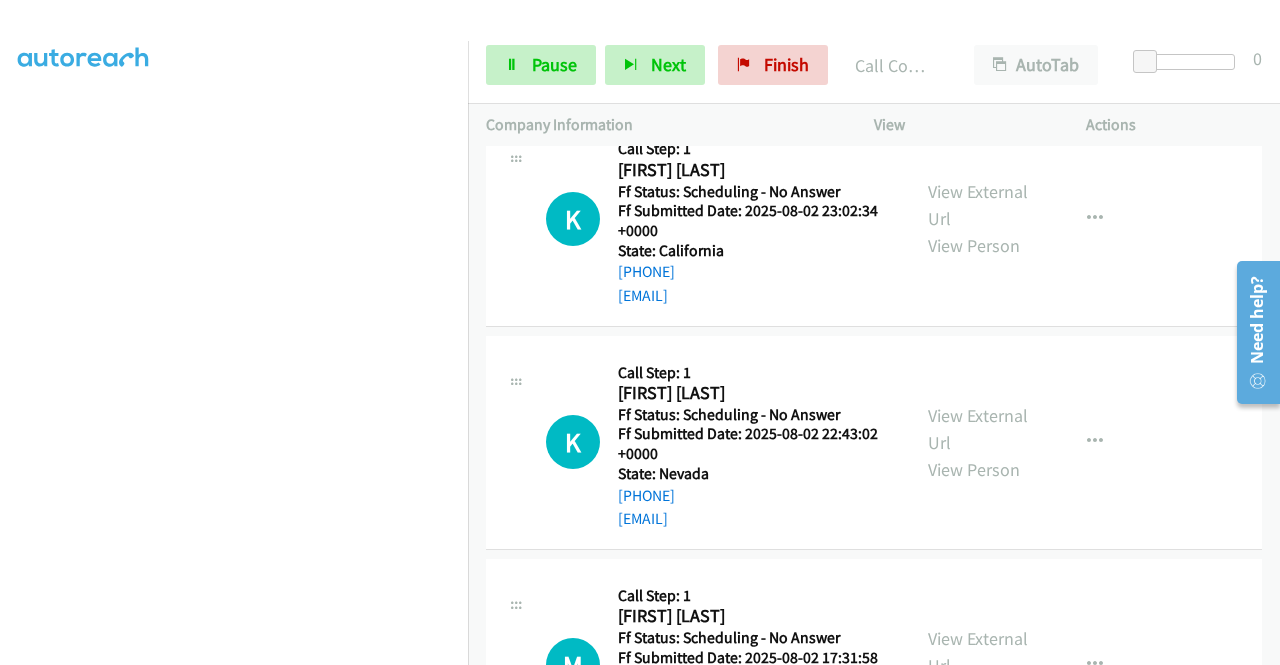 click on "View External Url" at bounding box center (978, -231) 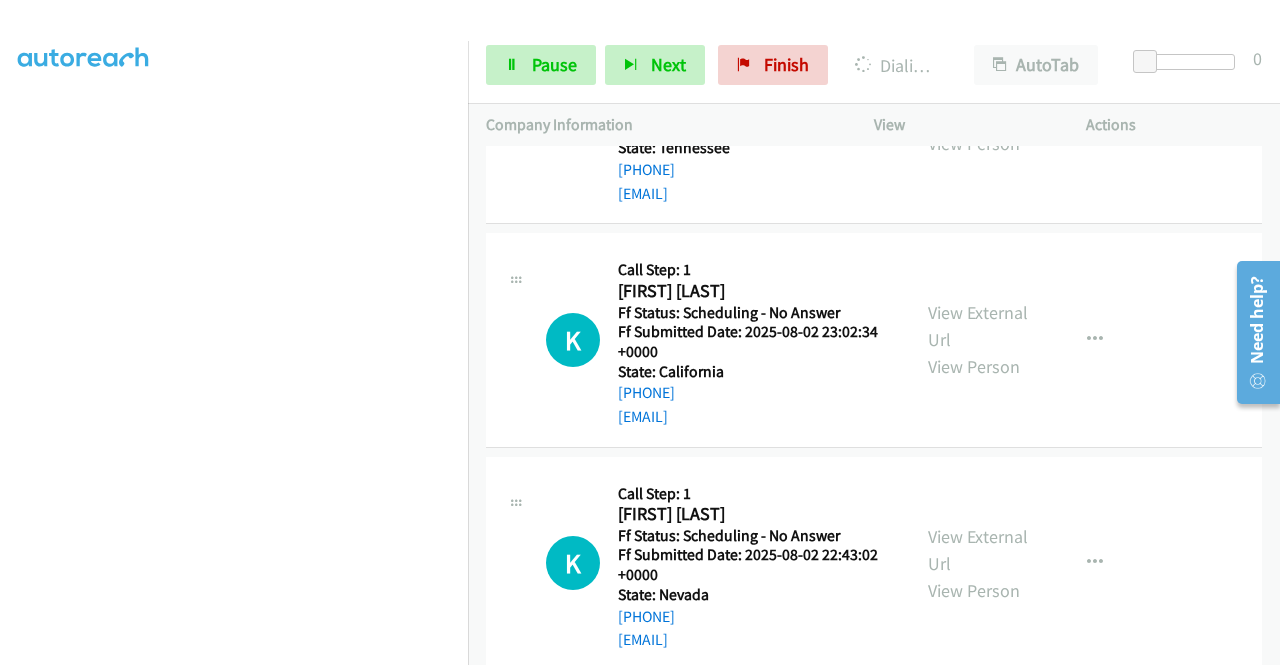scroll, scrollTop: 13149, scrollLeft: 0, axis: vertical 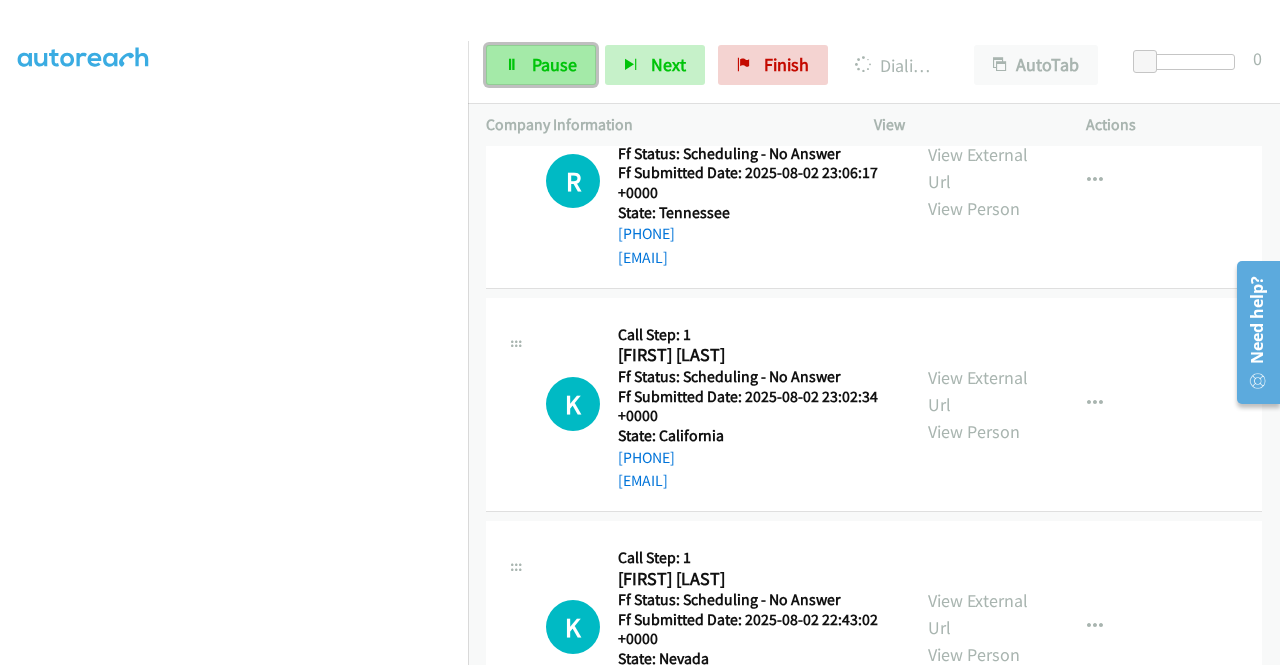 click on "Pause" at bounding box center (541, 65) 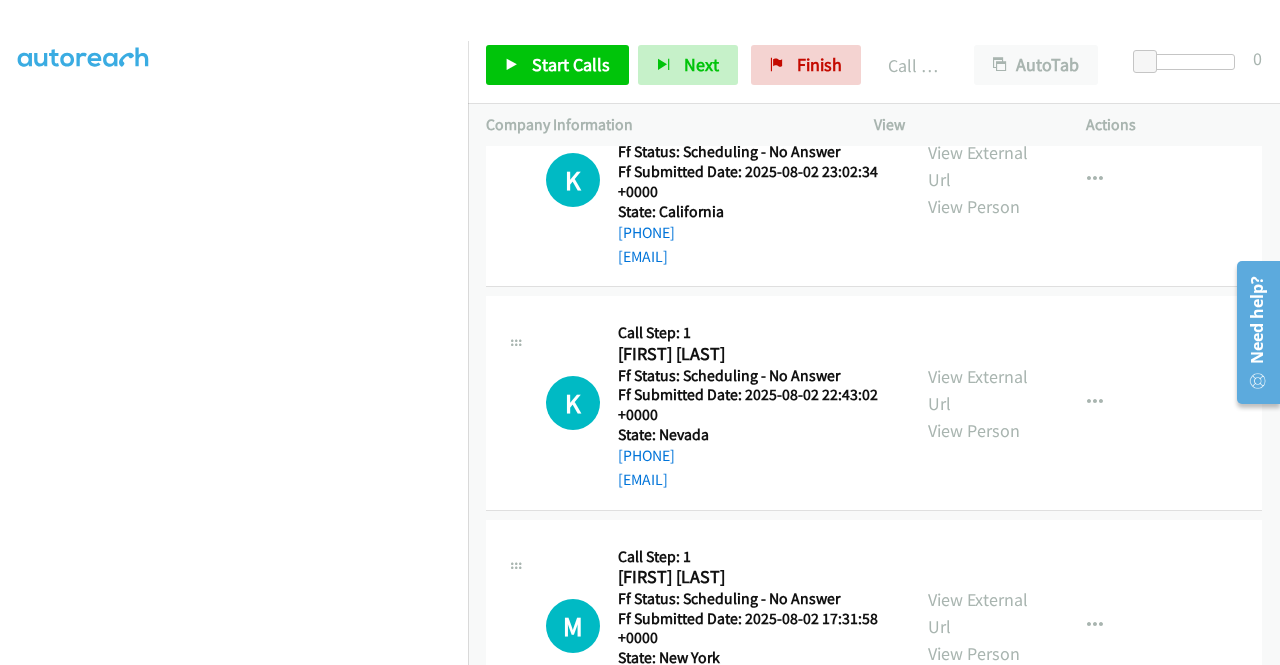 scroll, scrollTop: 13749, scrollLeft: 0, axis: vertical 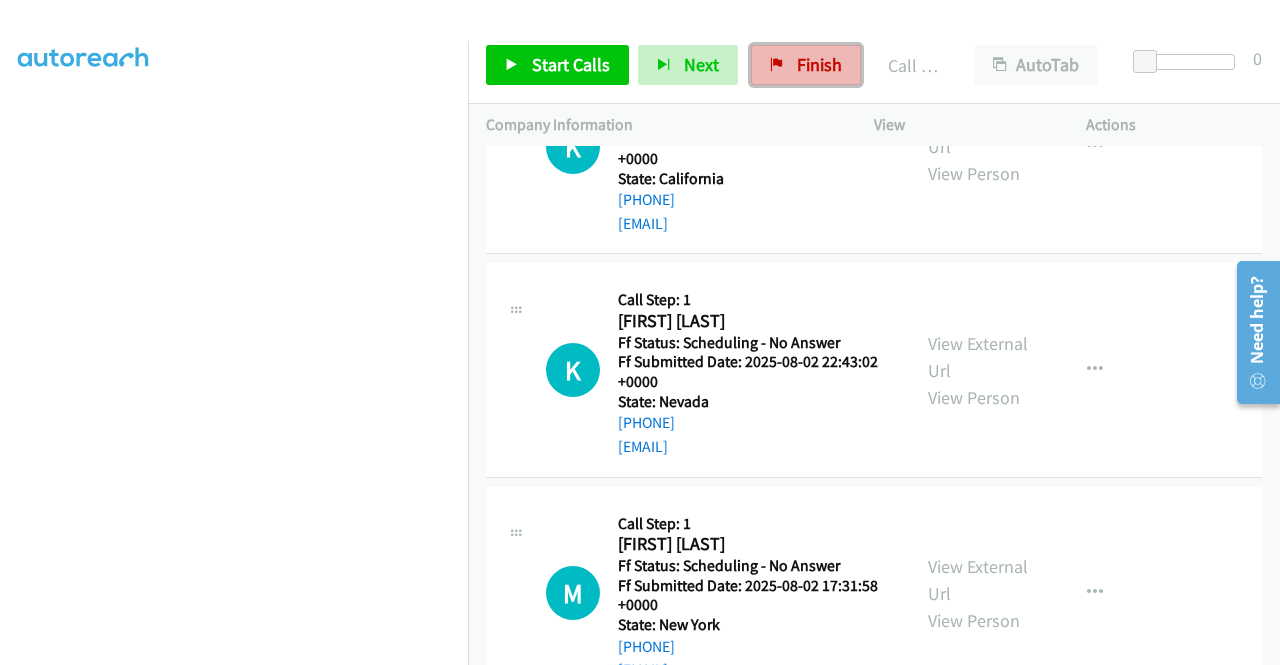 click on "Finish" at bounding box center (819, 64) 